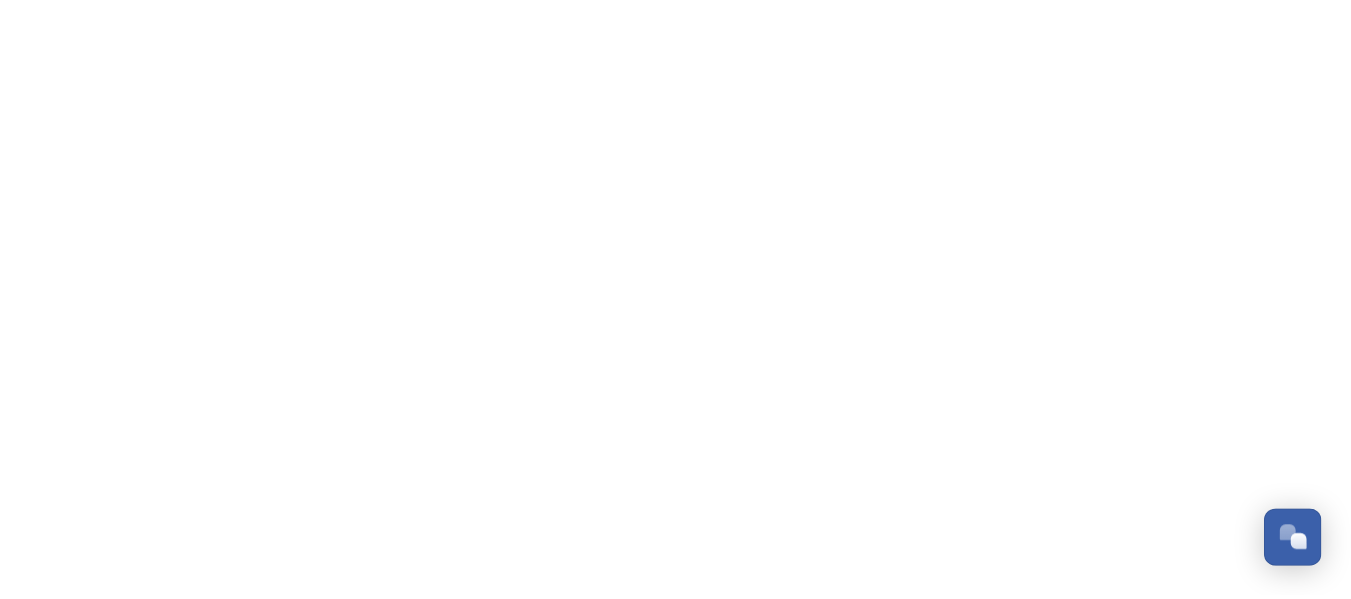 scroll, scrollTop: 0, scrollLeft: 0, axis: both 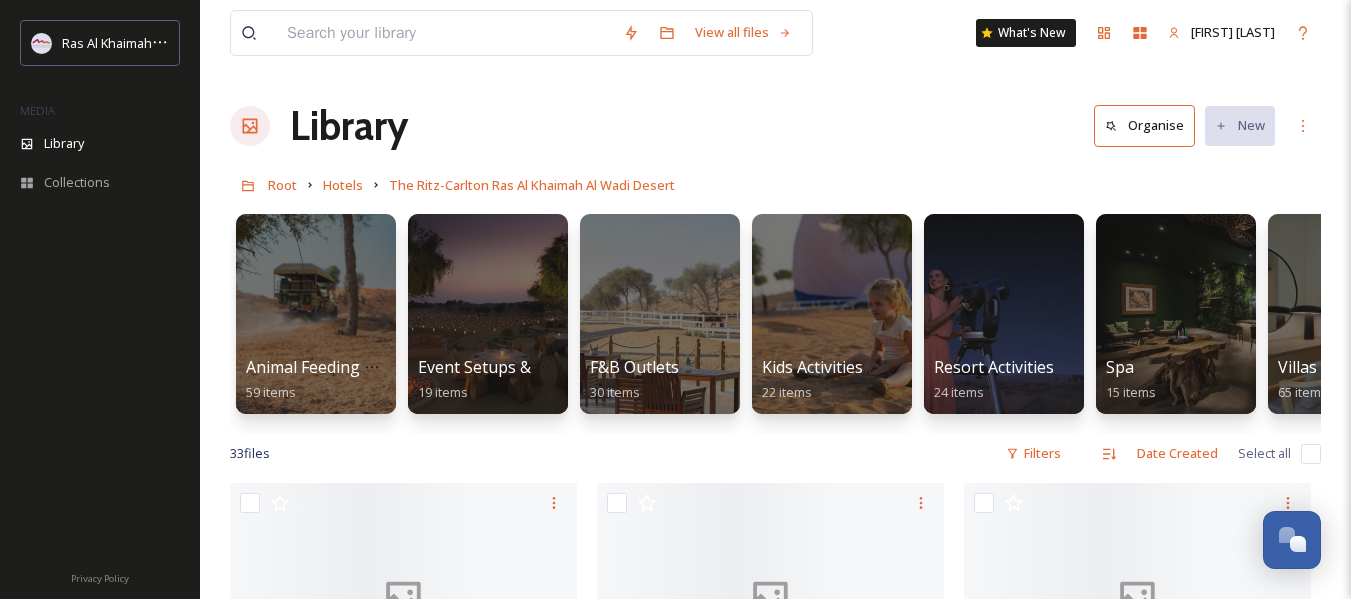 click on "Organise" at bounding box center (1144, 125) 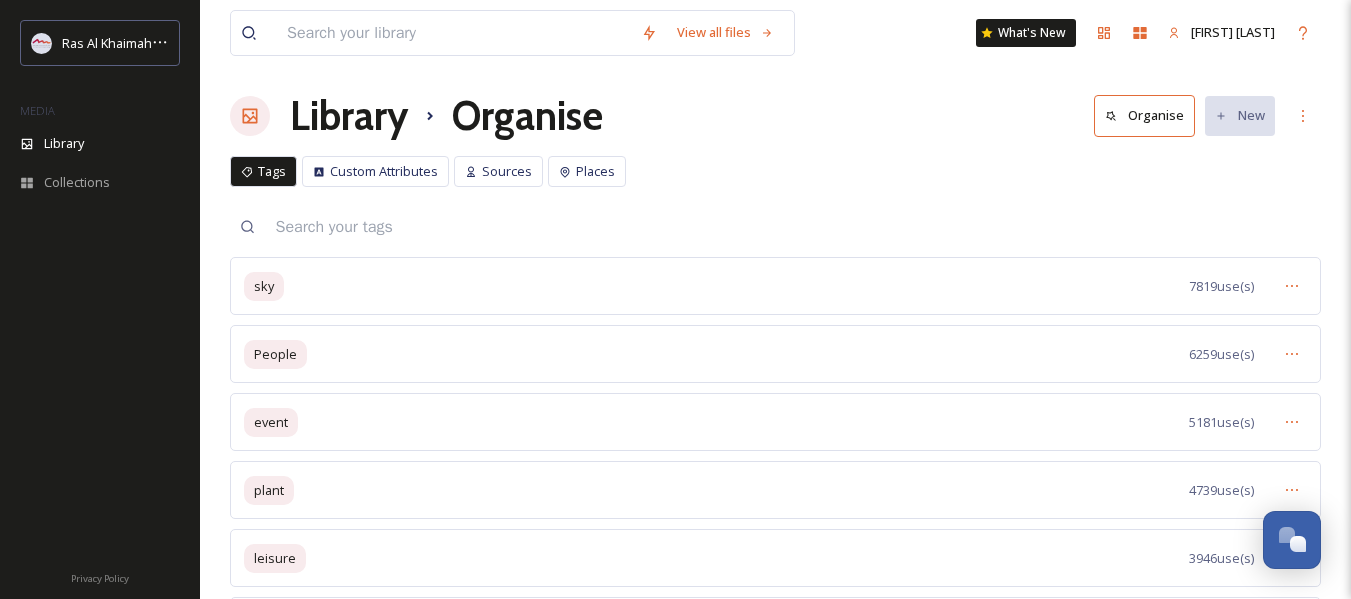 scroll, scrollTop: 0, scrollLeft: 0, axis: both 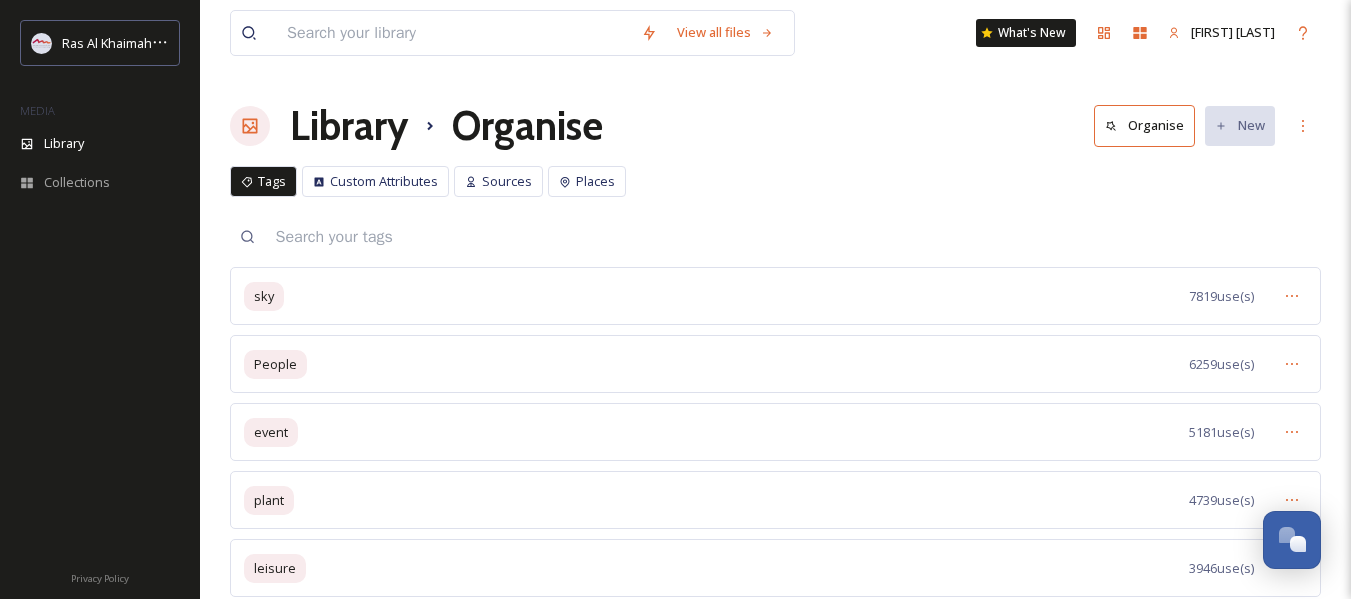 click on "Organise" at bounding box center (1144, 125) 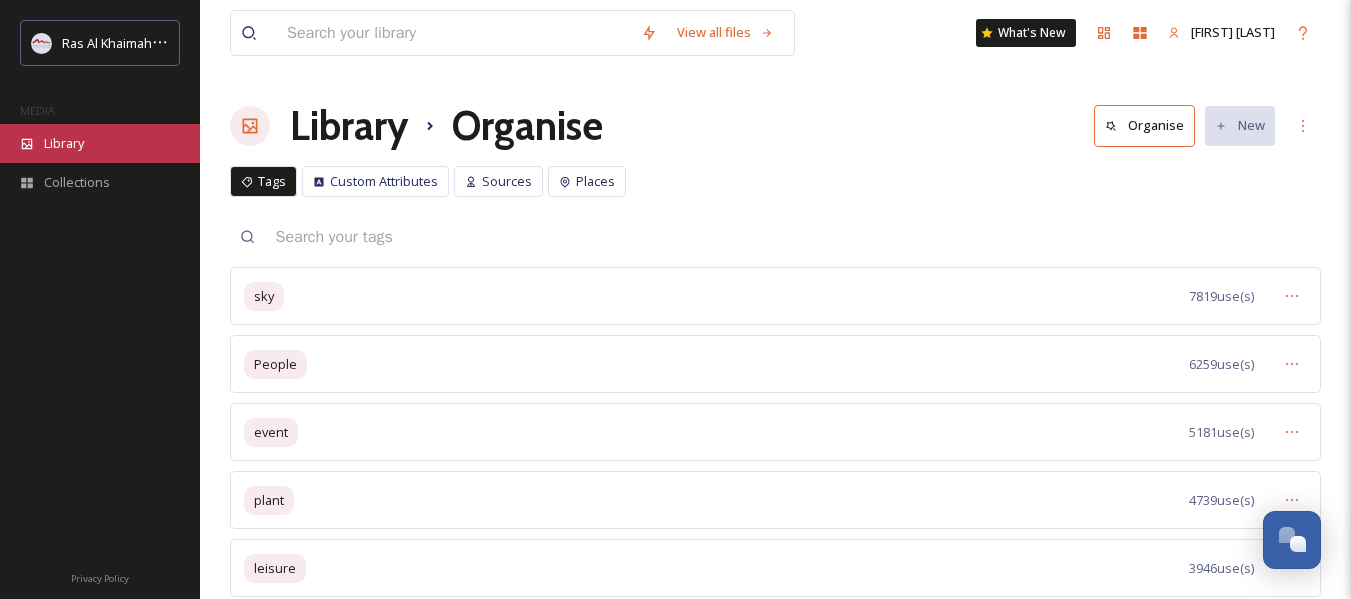 click on "Library" at bounding box center [64, 143] 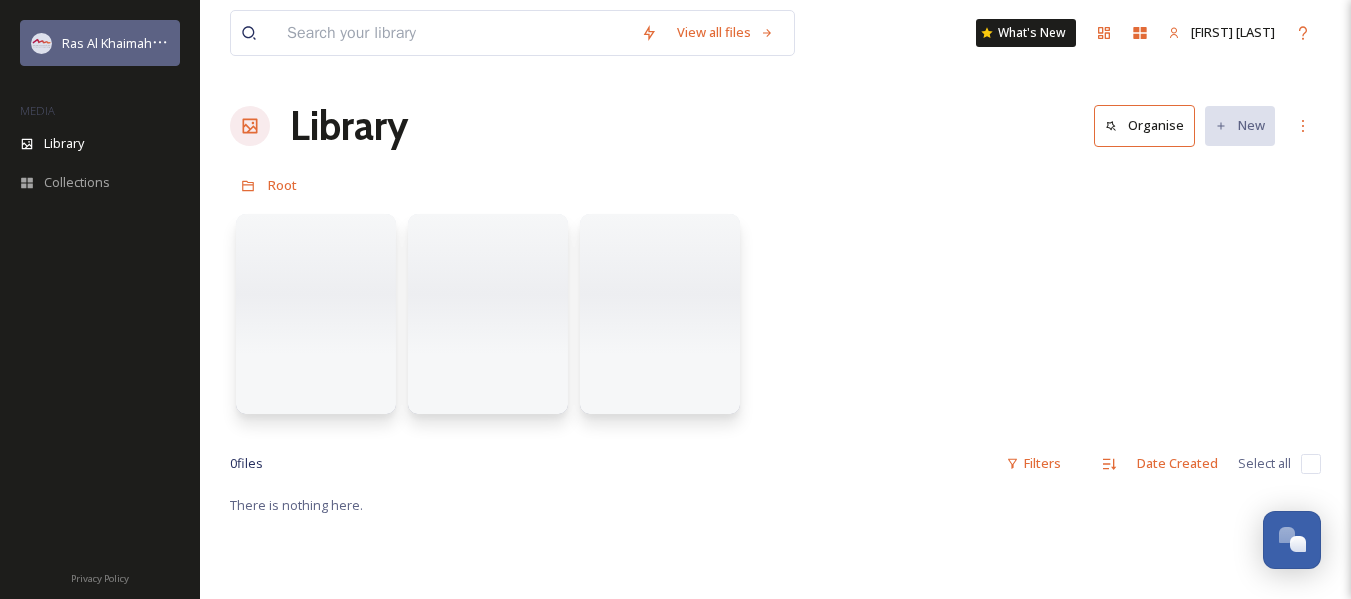 click on "Ras Al Khaimah Tourism Development Authority" at bounding box center (203, 43) 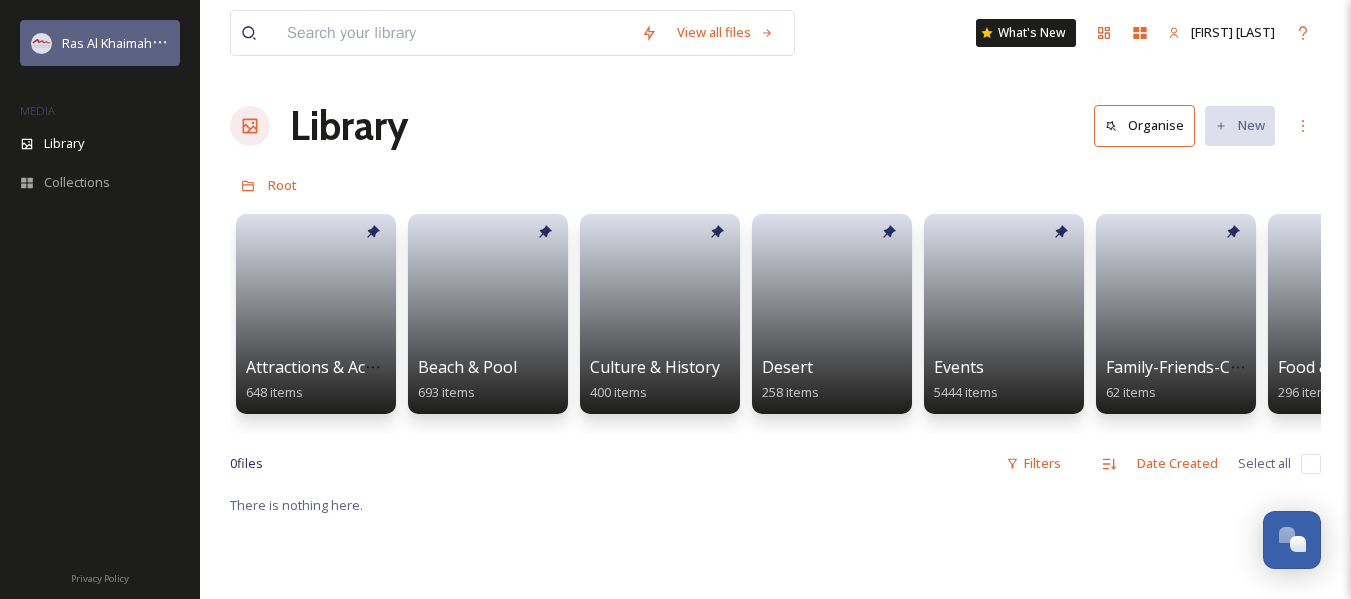 click on "Ras Al Khaimah Tourism Development Authority" at bounding box center (203, 43) 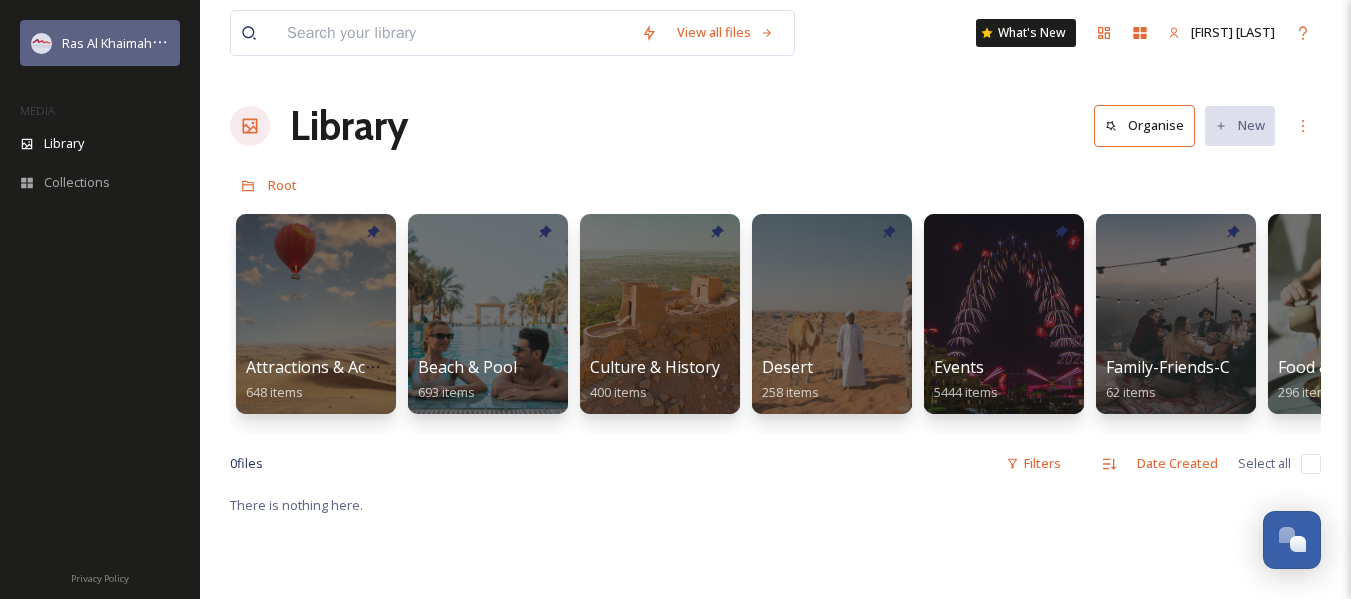 click on "Ras Al Khaimah Tourism Development Authority" at bounding box center [203, 43] 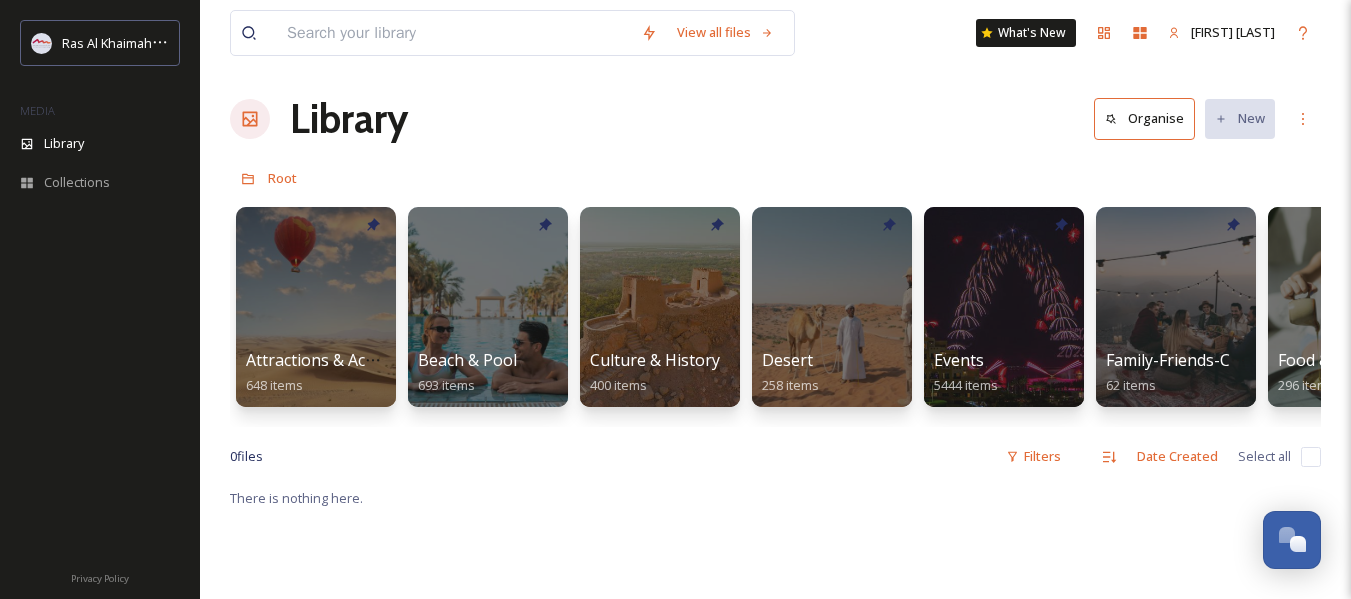 scroll, scrollTop: 0, scrollLeft: 0, axis: both 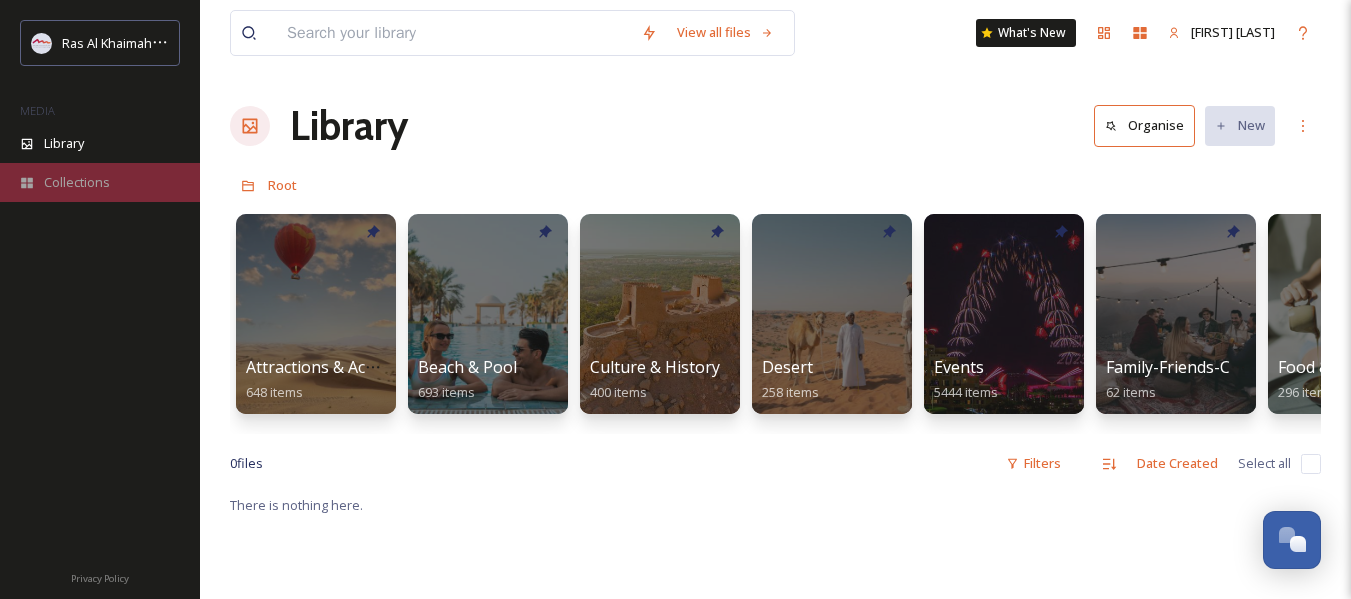 click on "Collections" at bounding box center (77, 182) 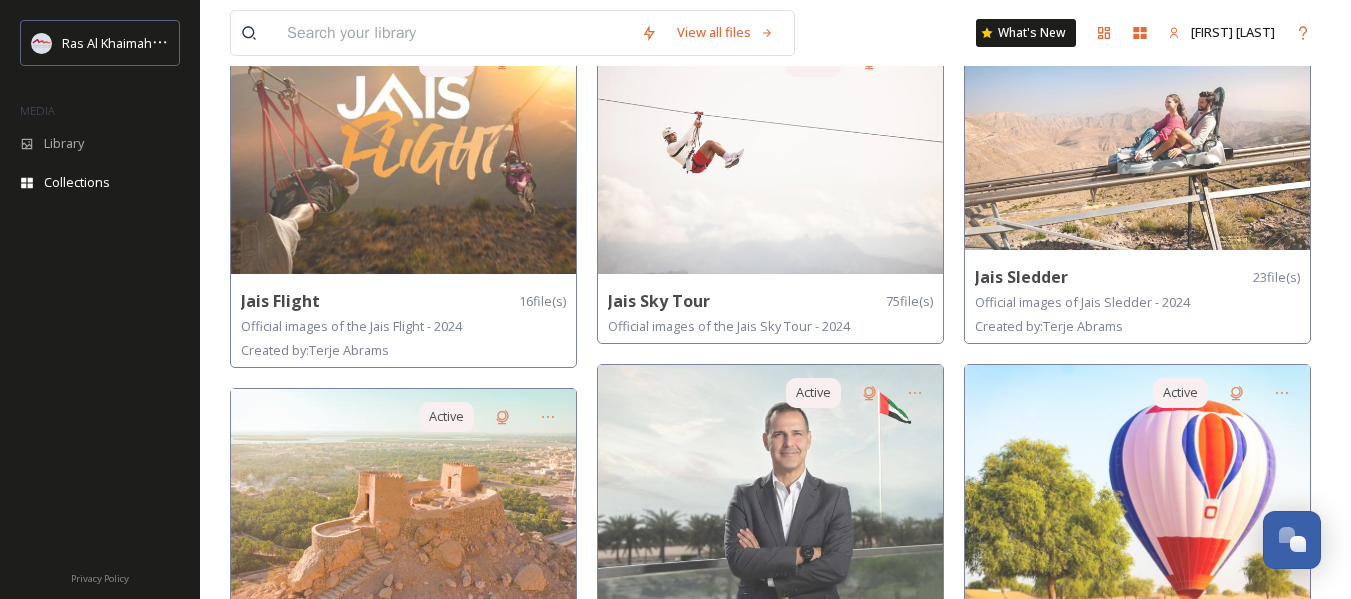 scroll, scrollTop: 631, scrollLeft: 0, axis: vertical 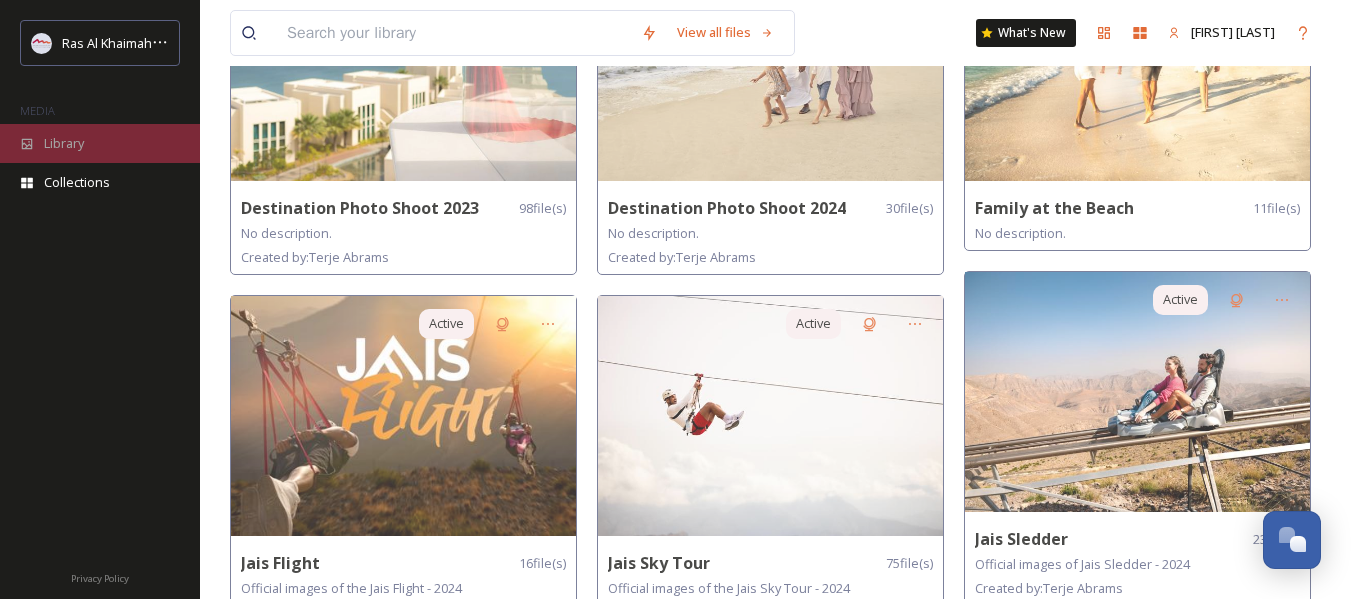 click on "Library" at bounding box center (100, 143) 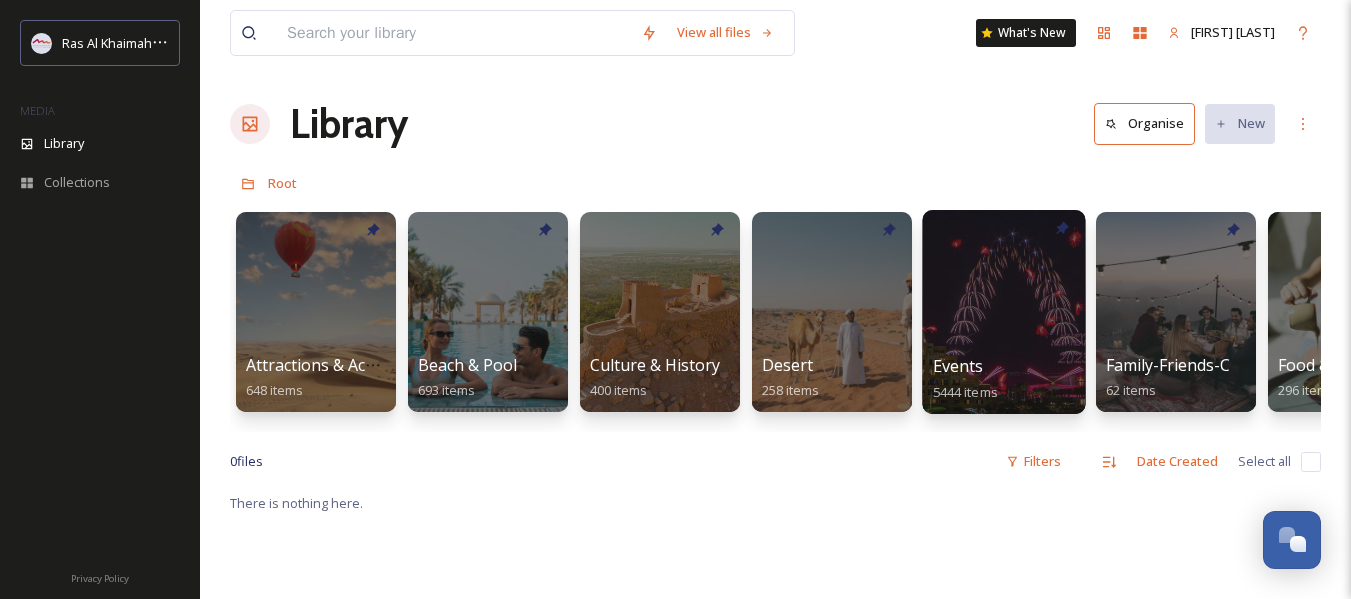 scroll, scrollTop: 0, scrollLeft: 0, axis: both 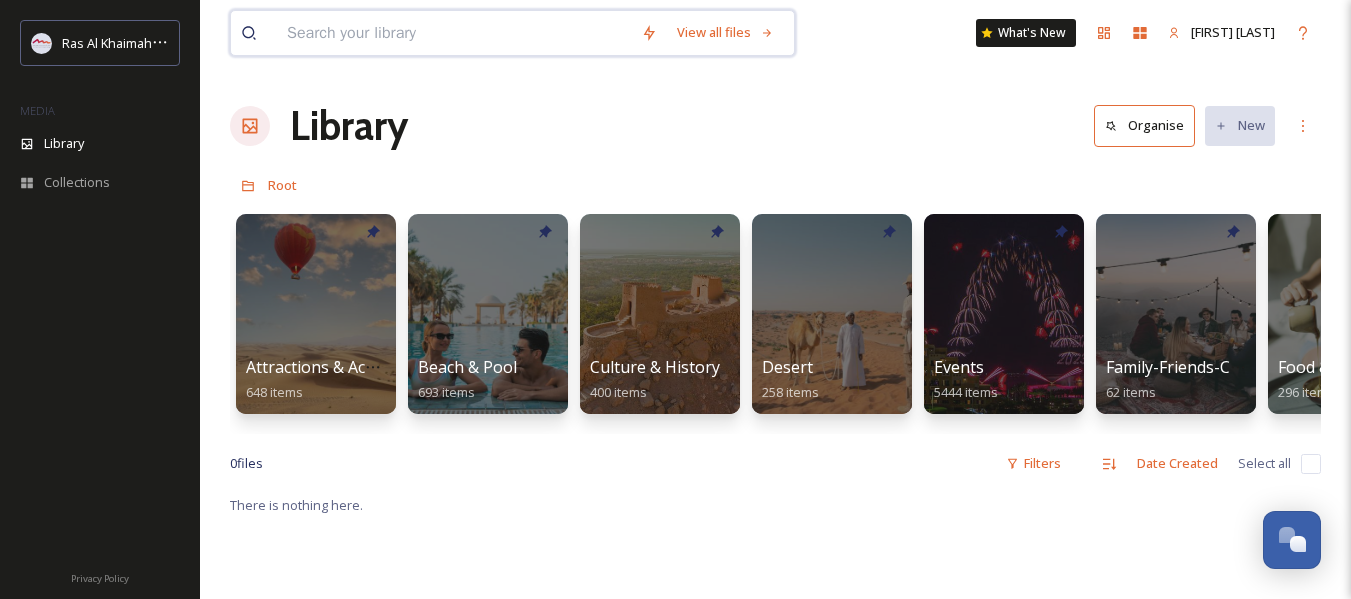 click at bounding box center (454, 33) 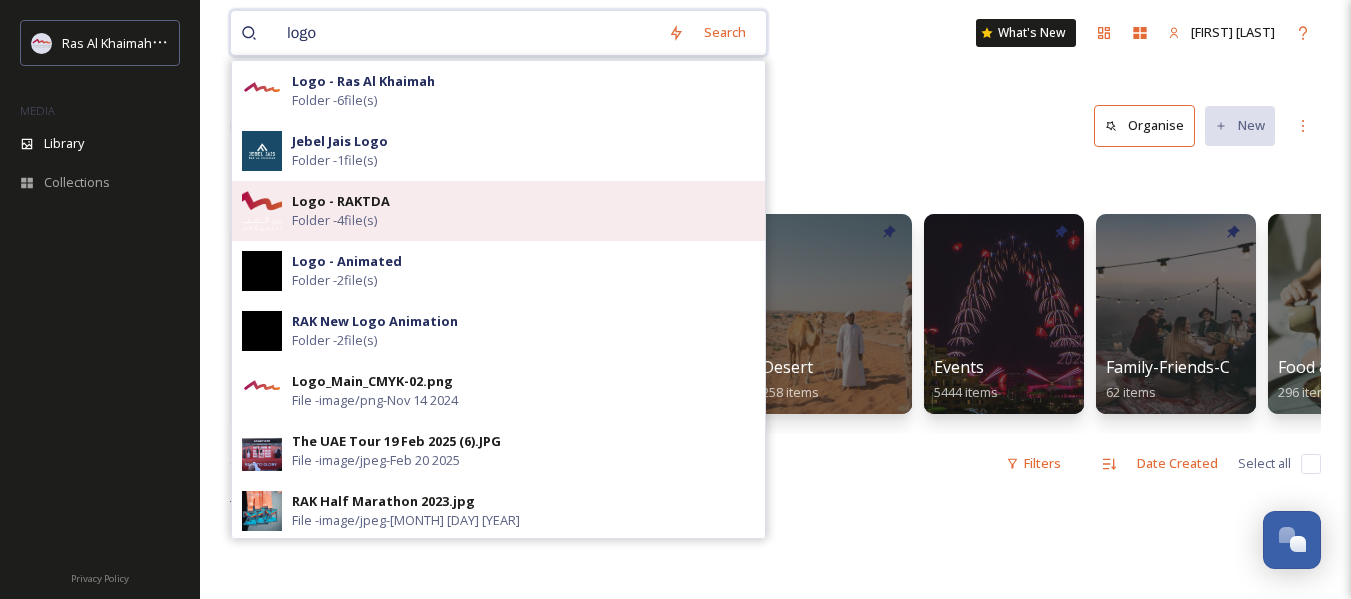 type on "logo" 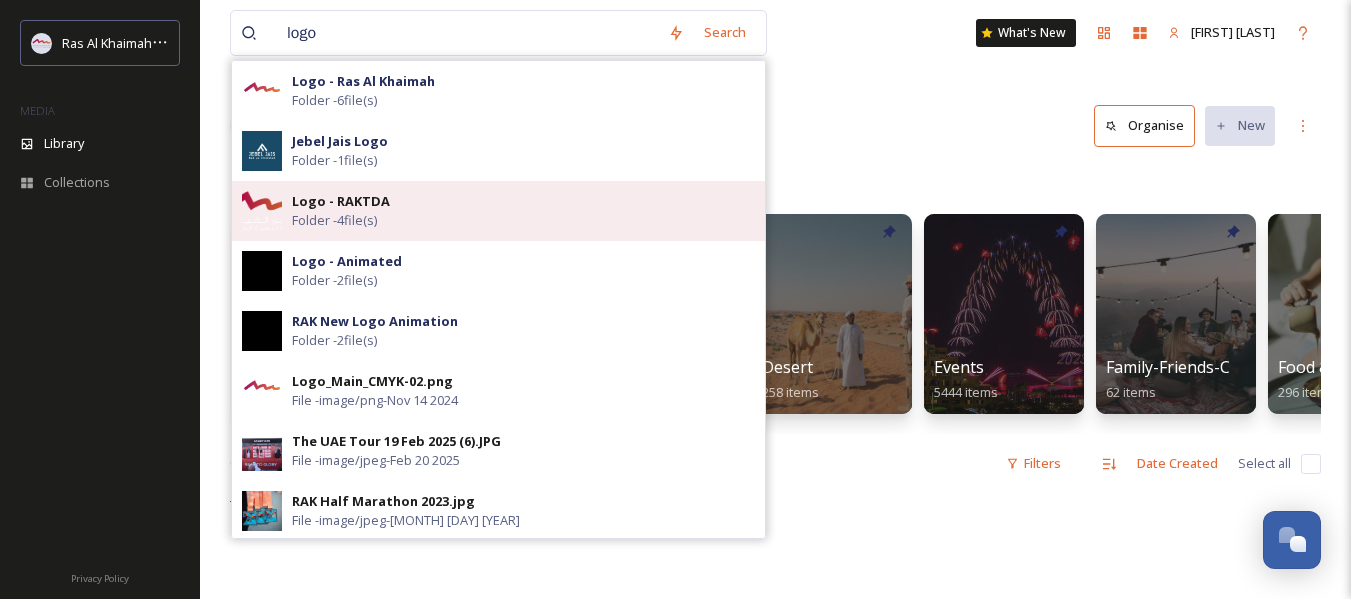 click on "Logo - RAKTDA Folder  -  4  file(s)" at bounding box center (523, 211) 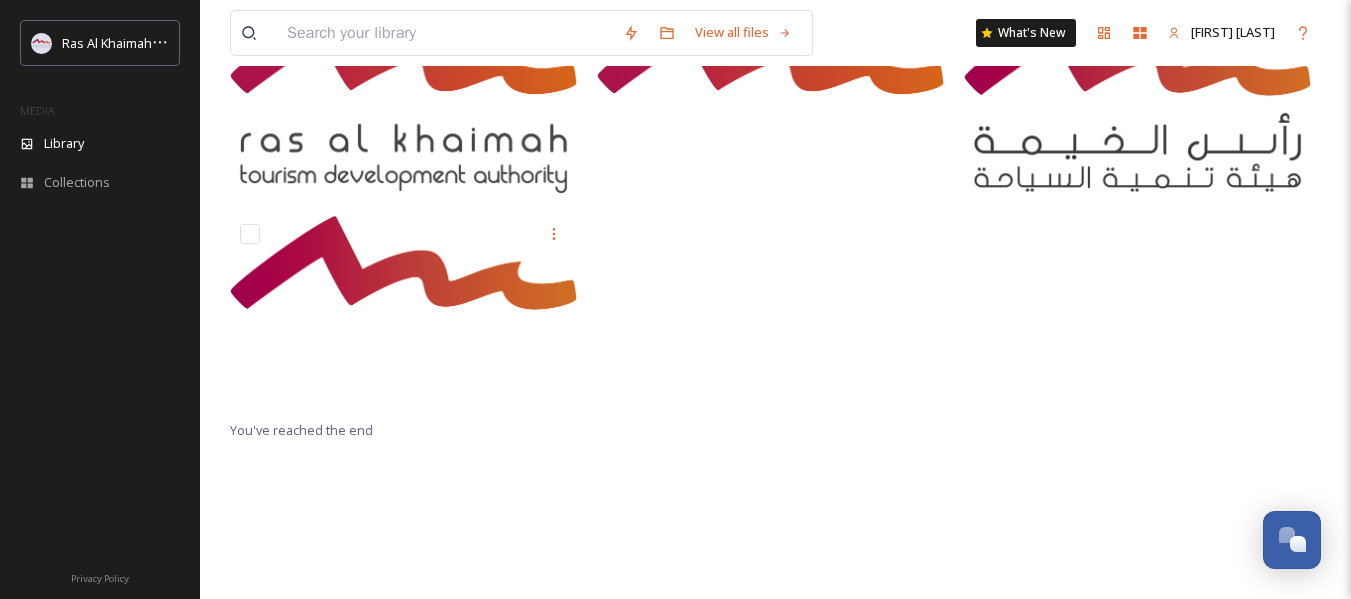 scroll, scrollTop: 0, scrollLeft: 0, axis: both 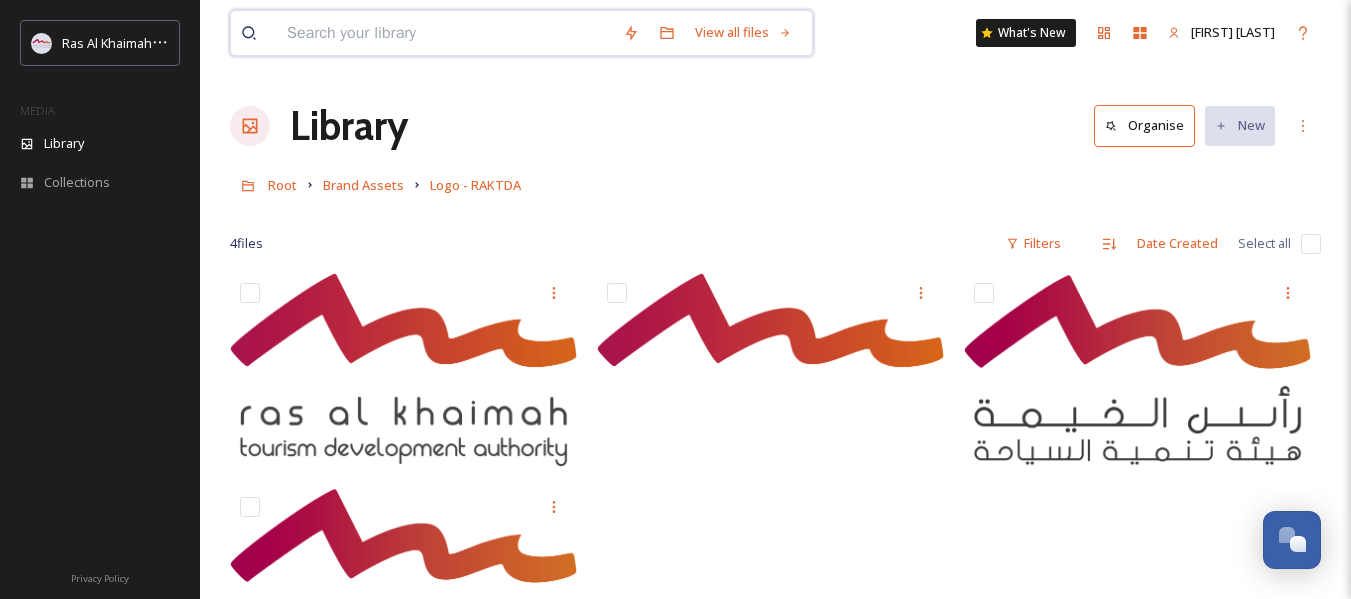 click at bounding box center (445, 33) 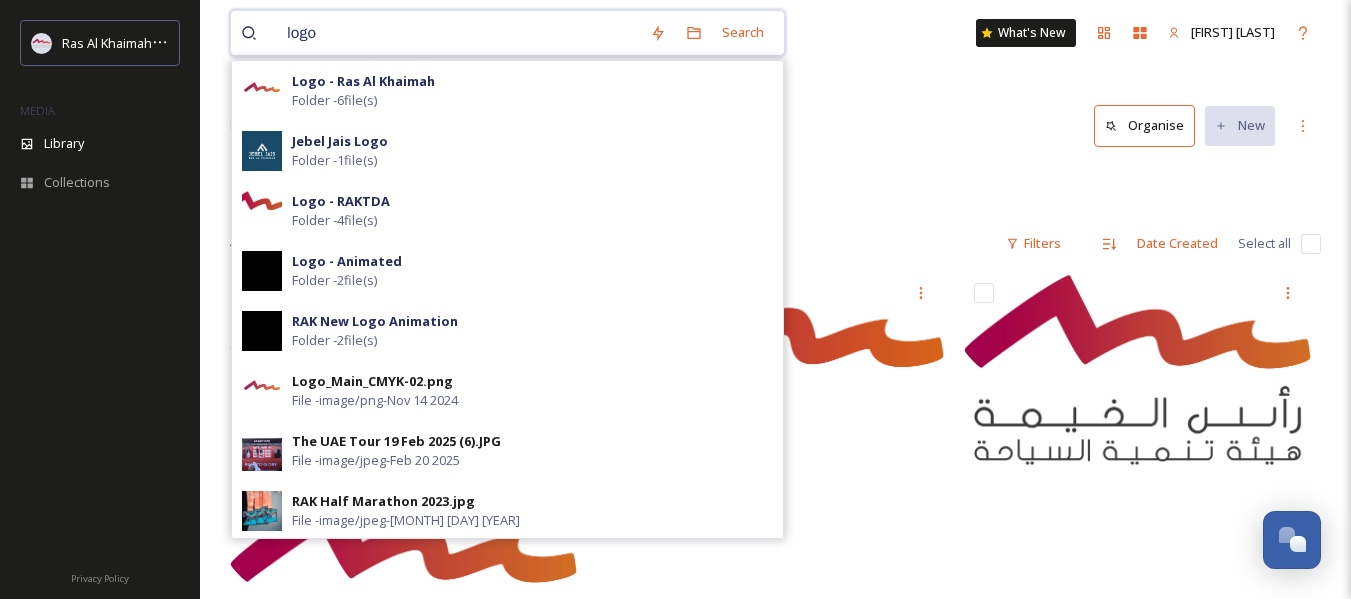 click on "logo" at bounding box center (458, 33) 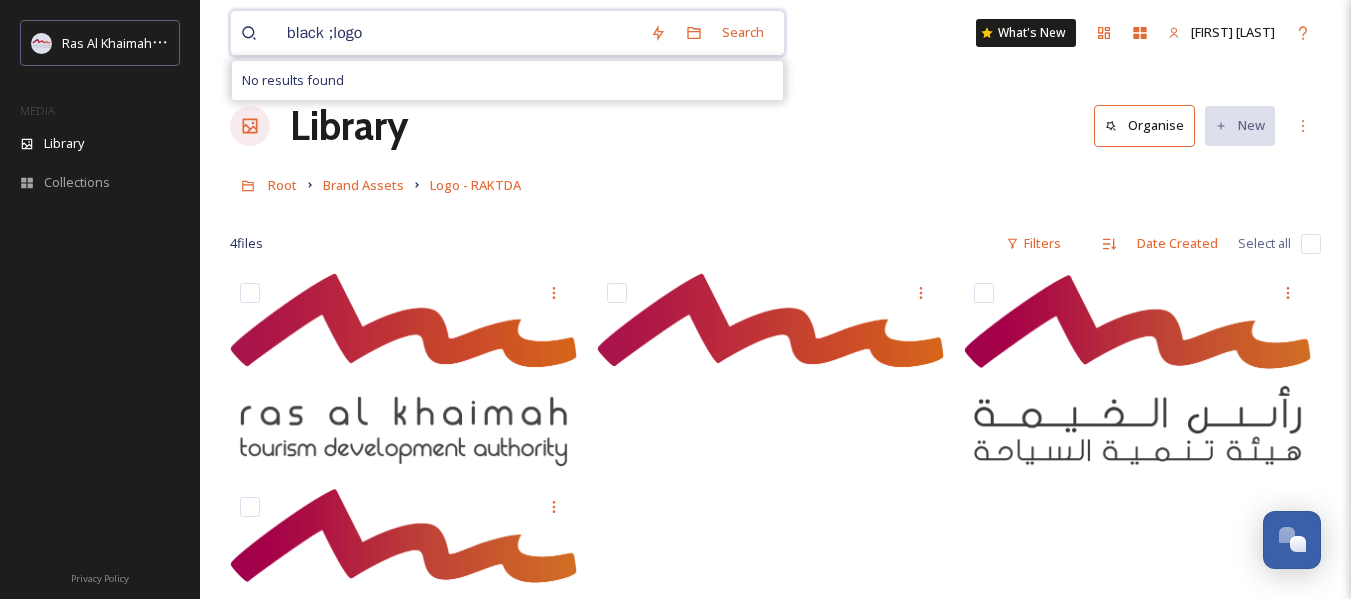 type on "black logo" 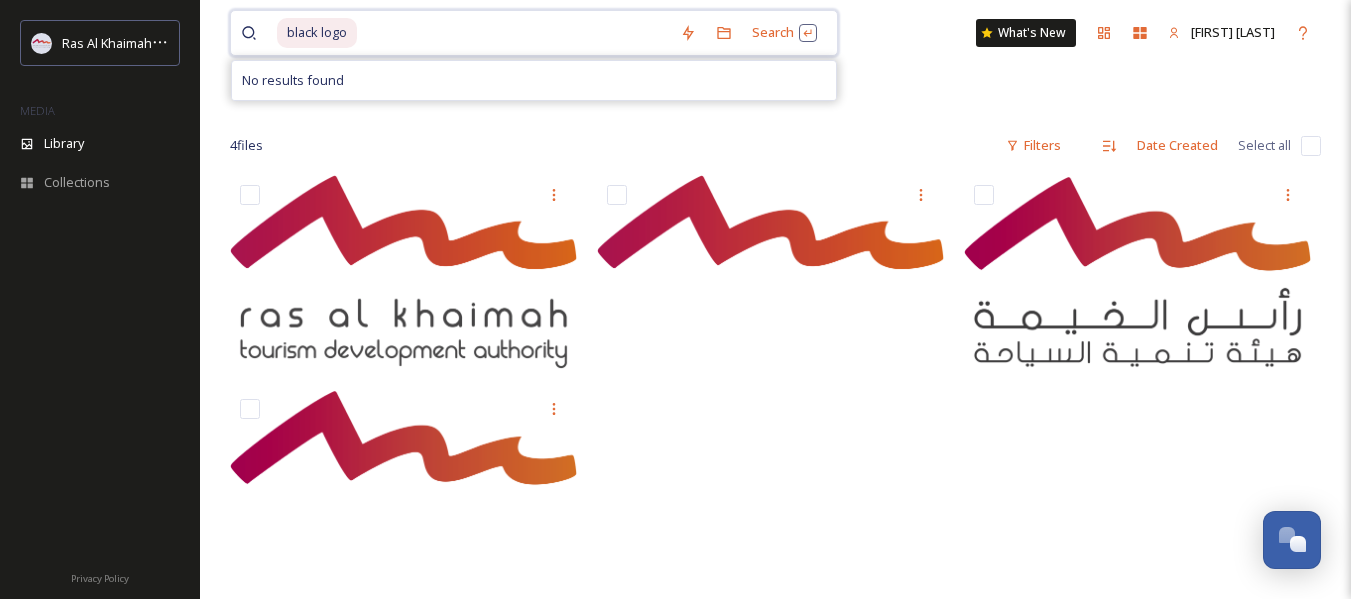 scroll, scrollTop: 0, scrollLeft: 0, axis: both 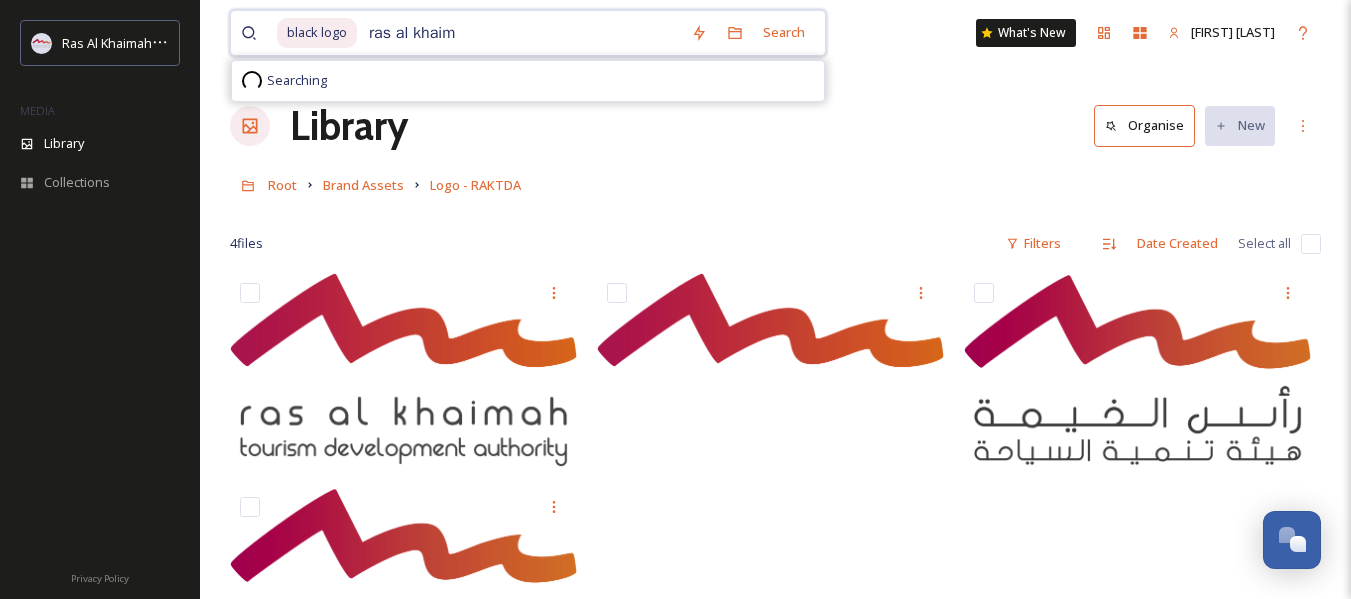 type on "ras al khaima" 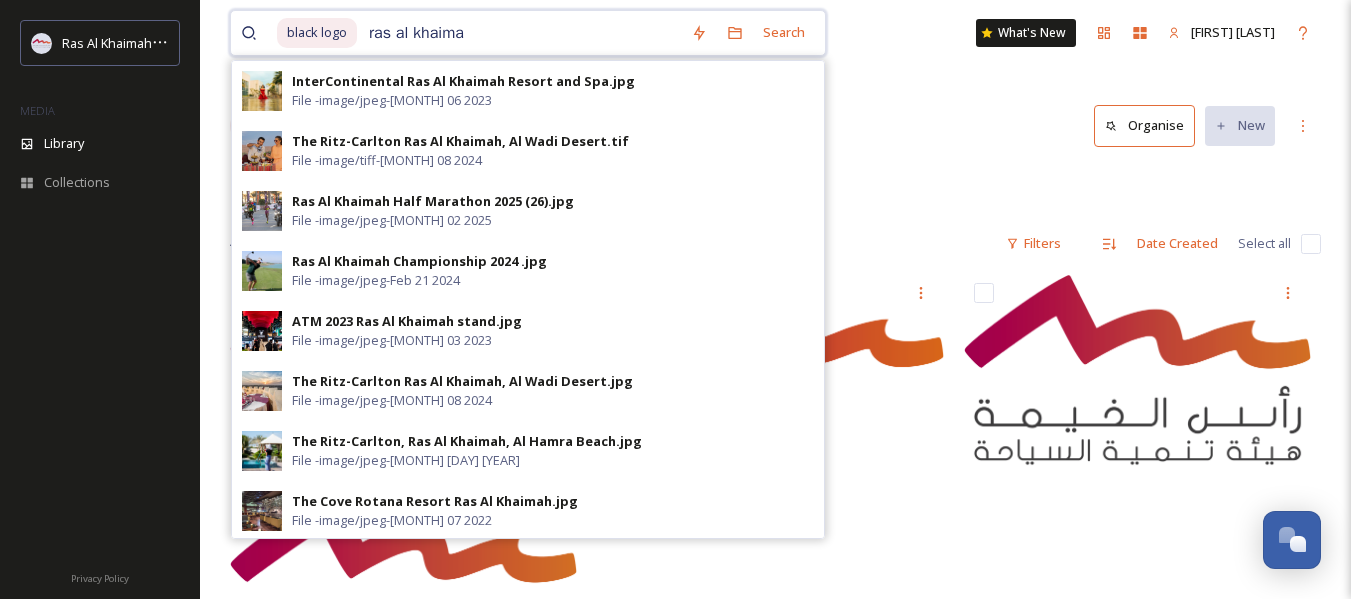 type 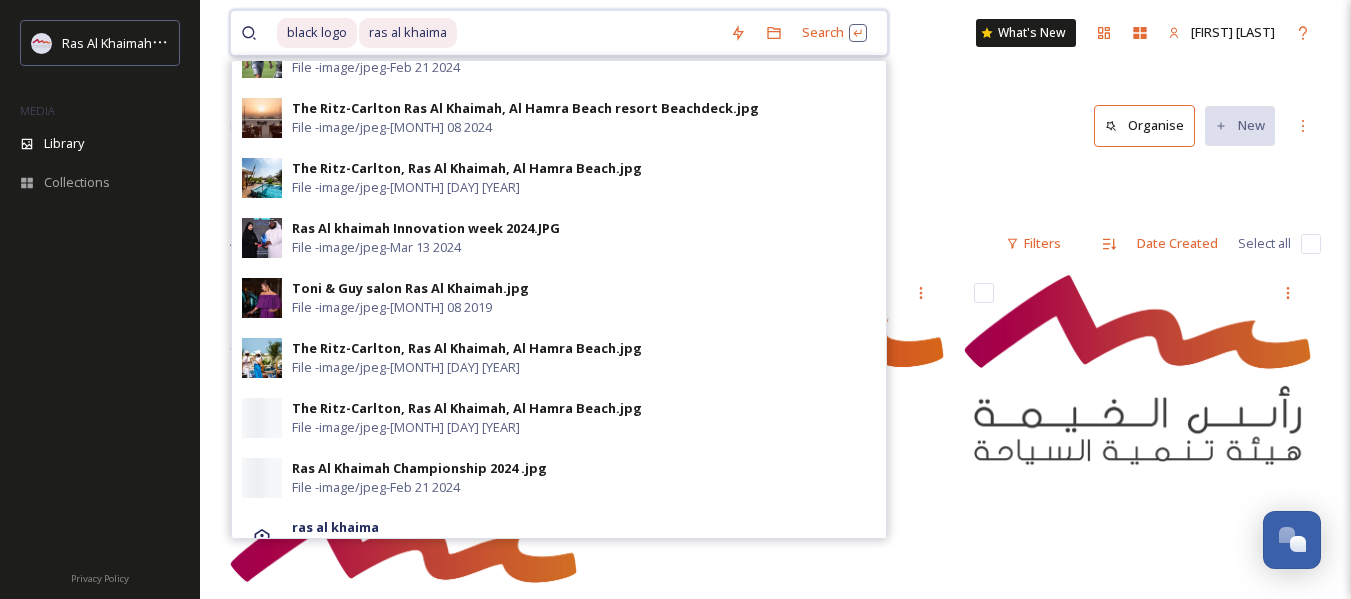 scroll, scrollTop: 780, scrollLeft: 0, axis: vertical 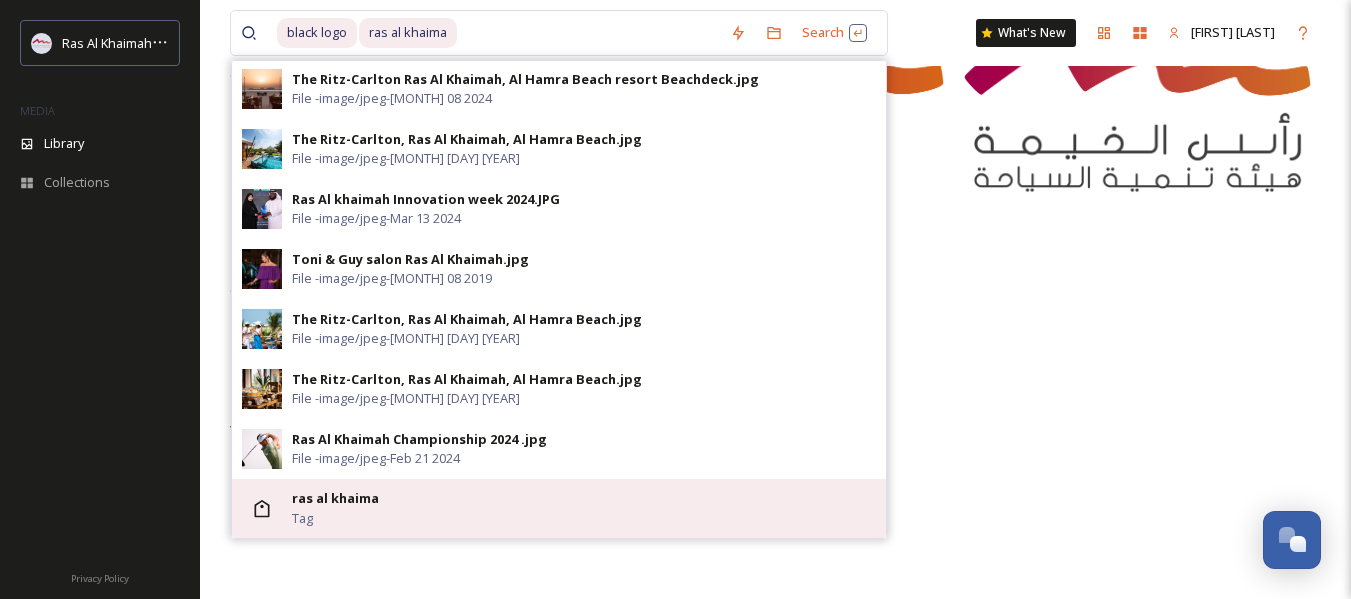 click on "ras al khaima Tag" at bounding box center [584, 508] 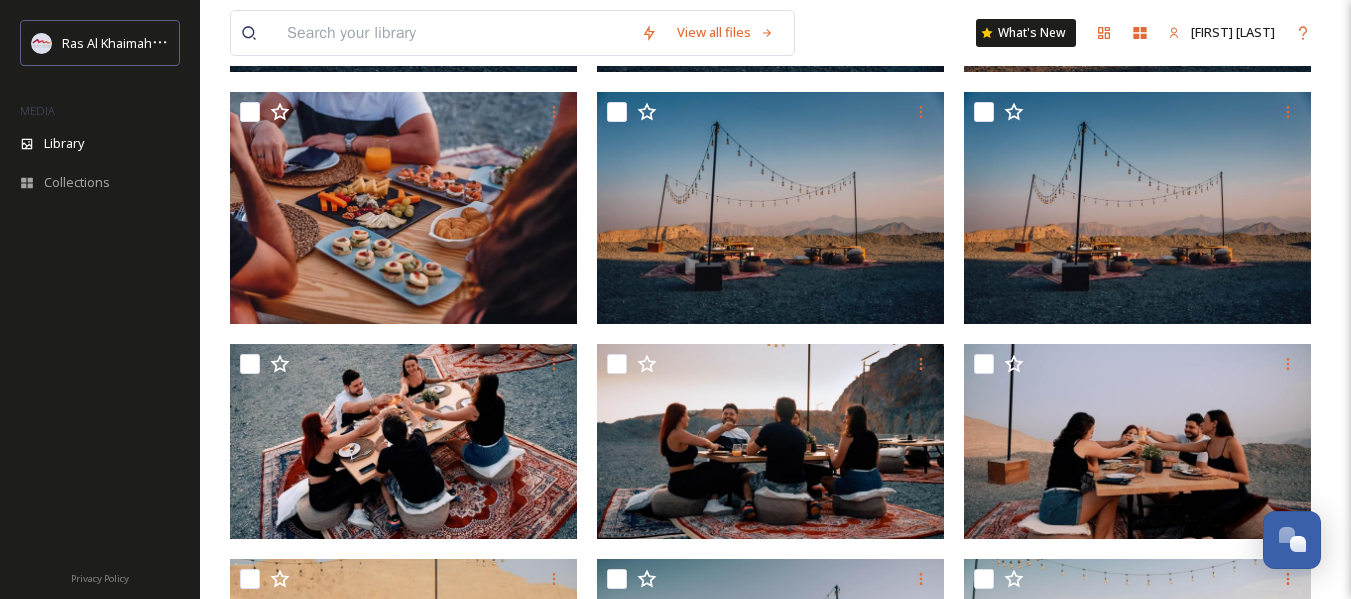 scroll, scrollTop: 109, scrollLeft: 0, axis: vertical 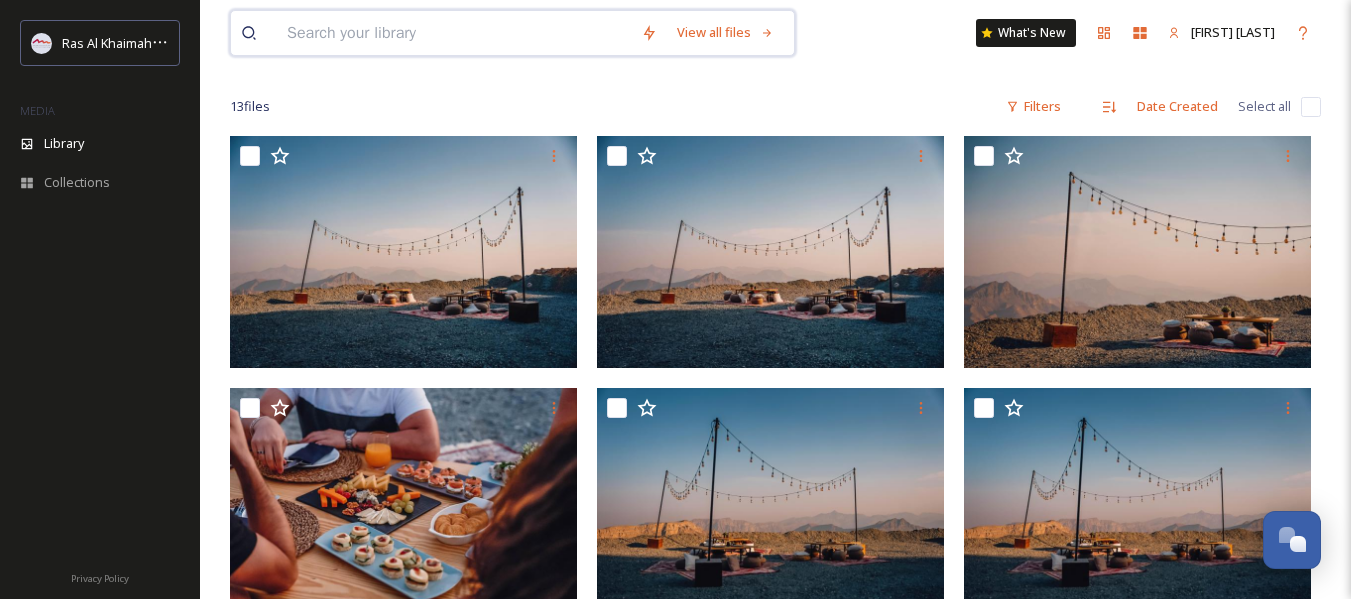 click at bounding box center [454, 33] 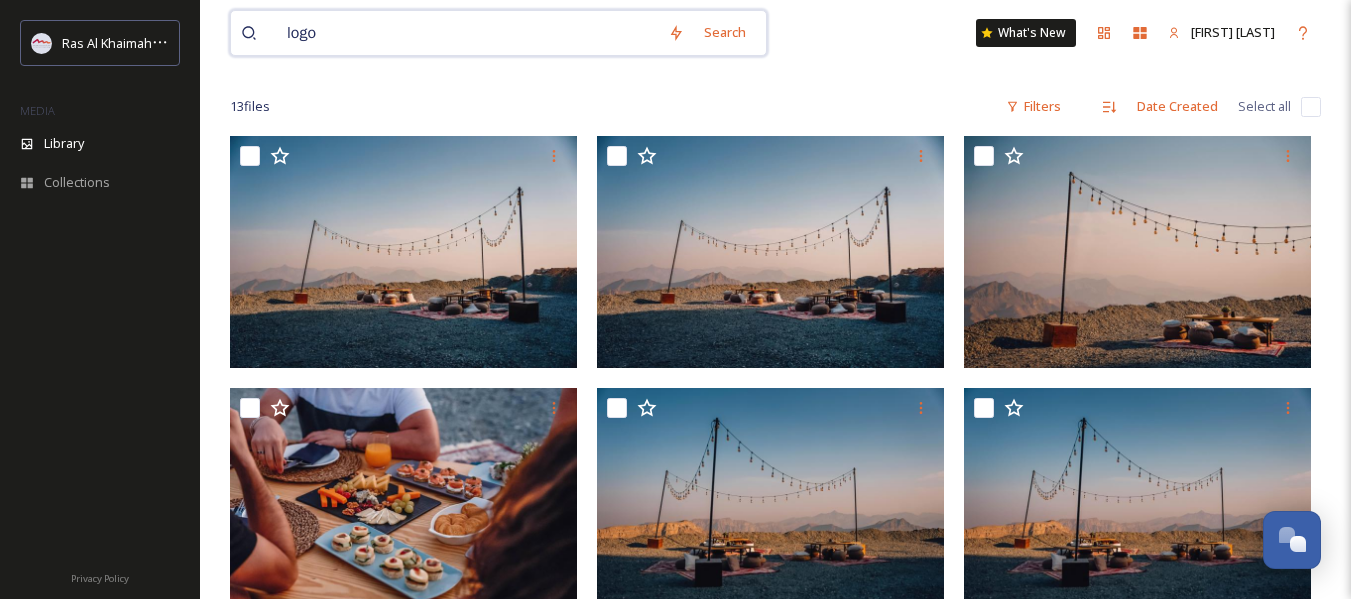 type on "logos" 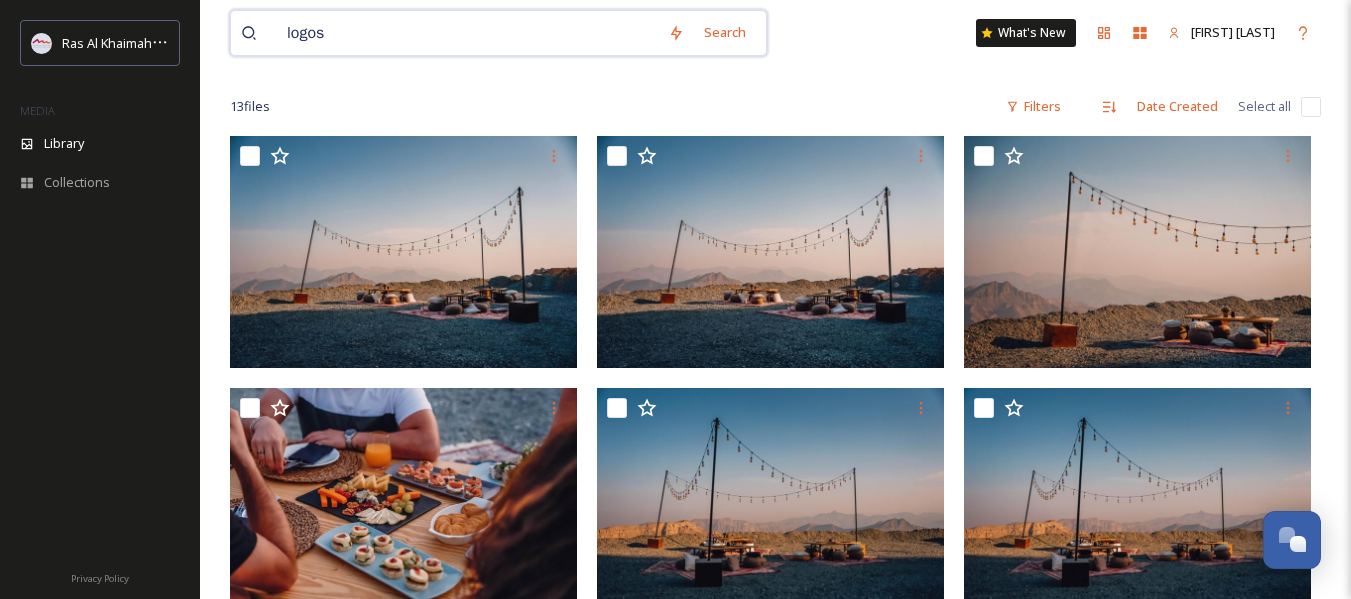 type 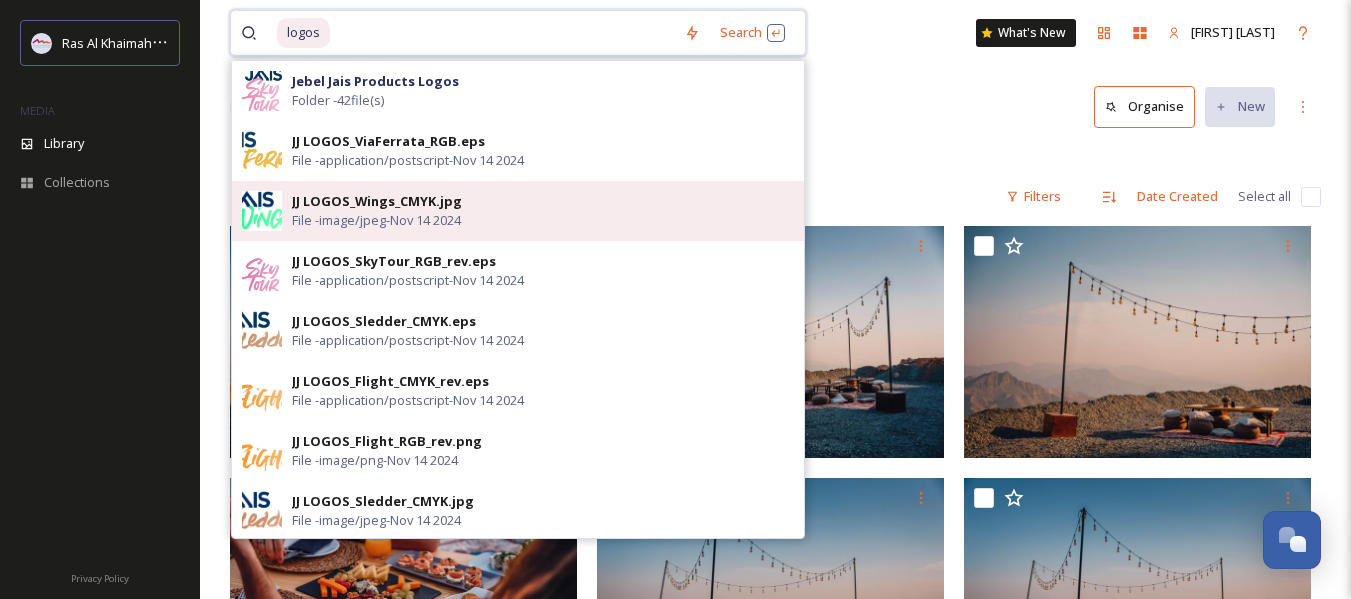 scroll, scrollTop: 9, scrollLeft: 0, axis: vertical 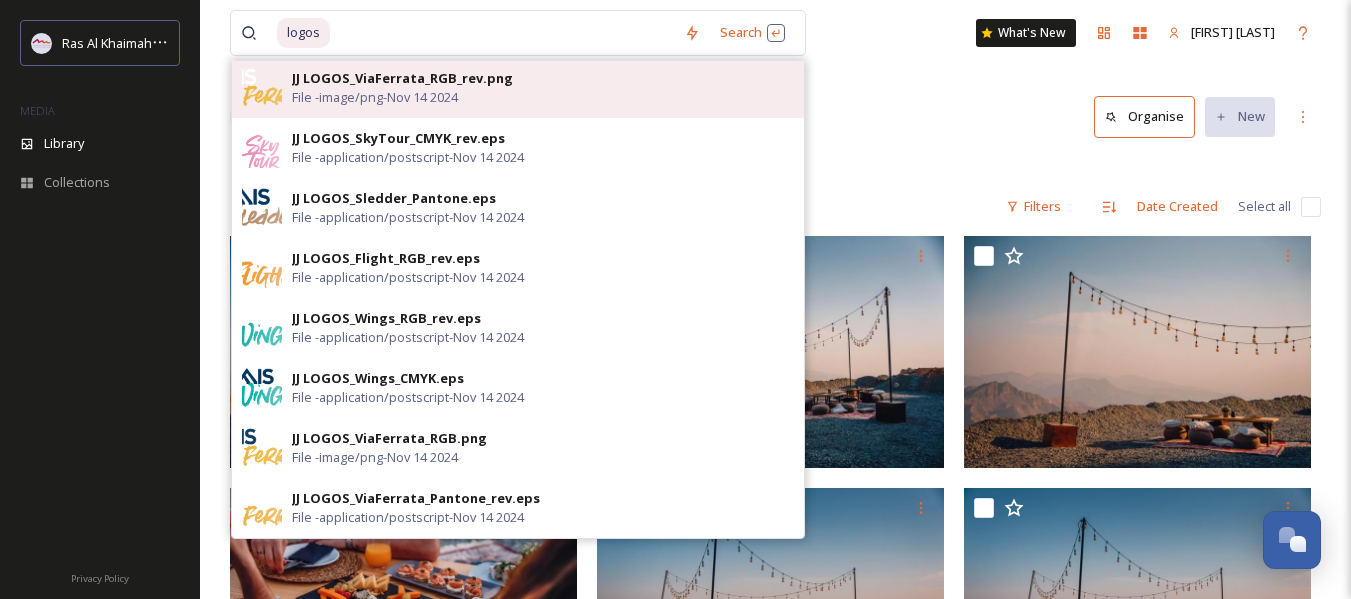 click on "JJ LOGOS_ViaFerrata_RGB_rev.png" at bounding box center (402, 78) 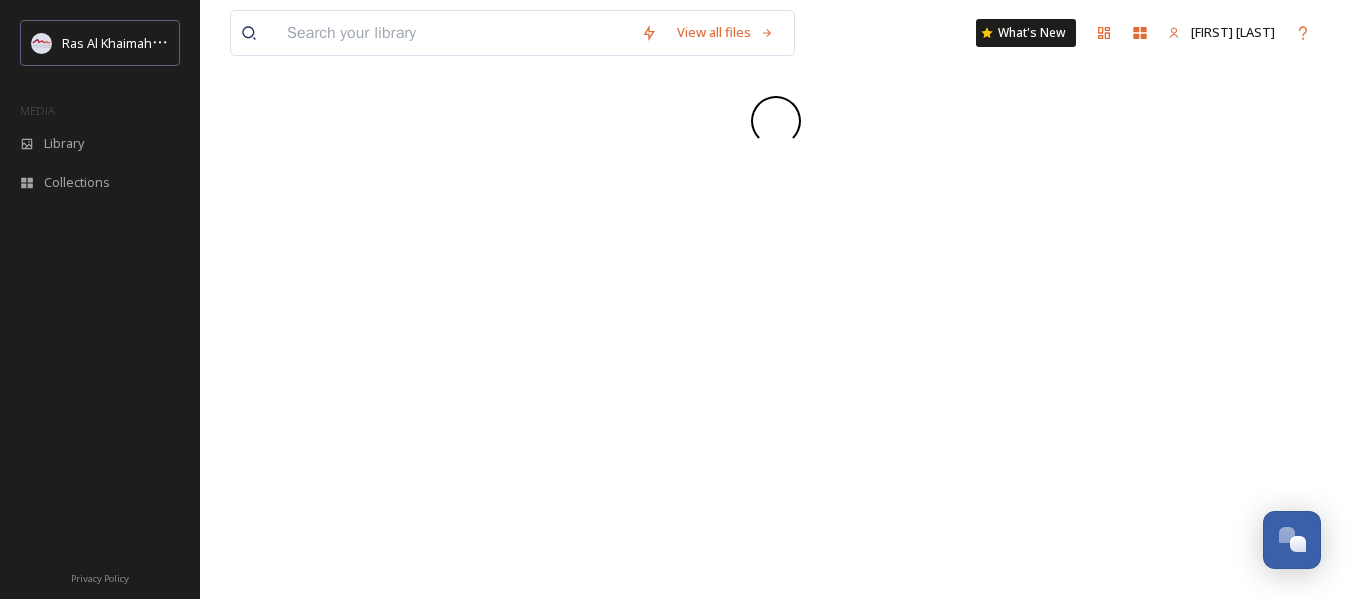scroll, scrollTop: 0, scrollLeft: 0, axis: both 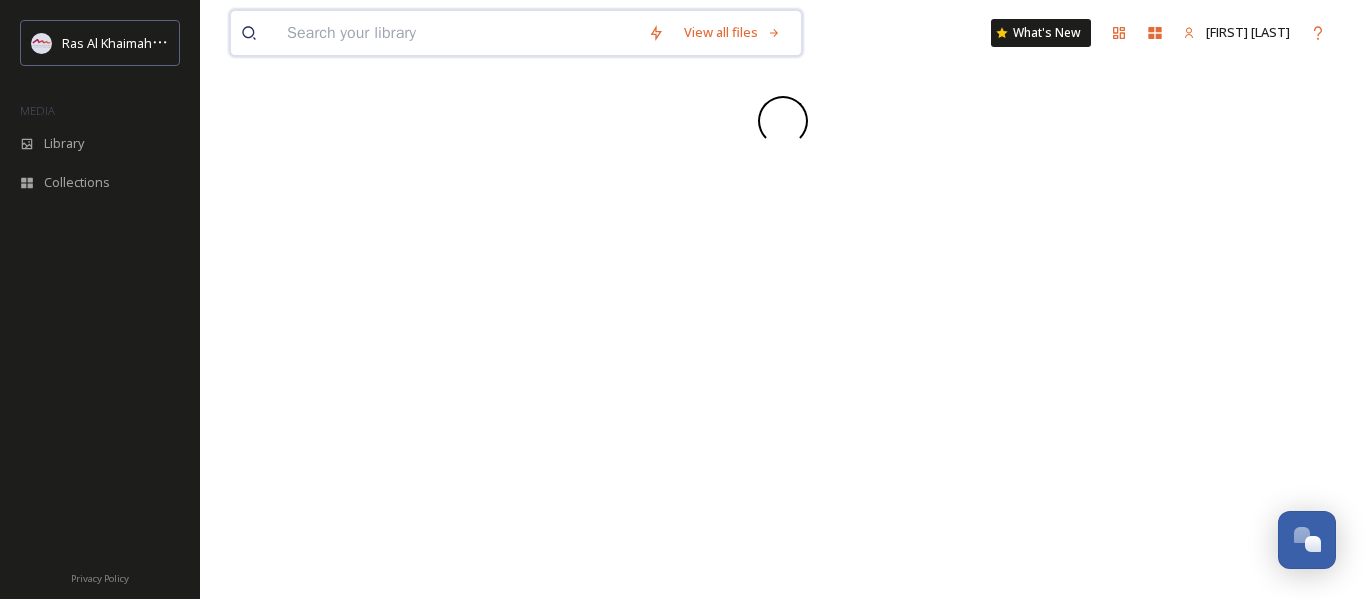 click at bounding box center (457, 33) 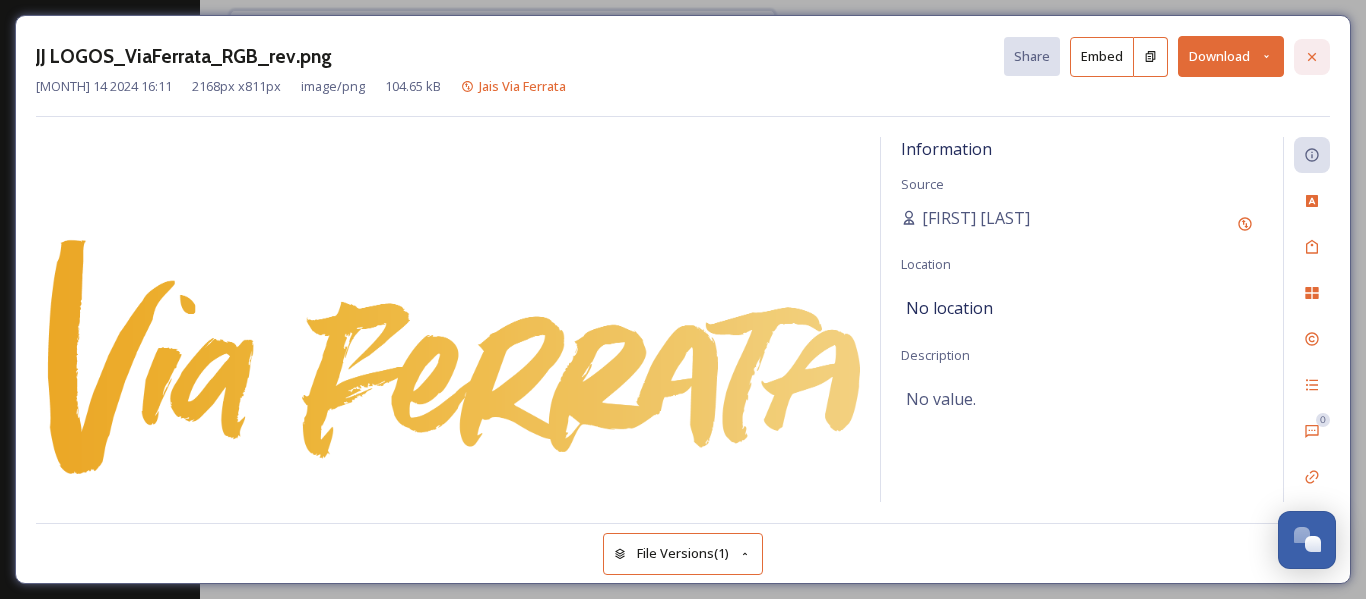 type on "ras" 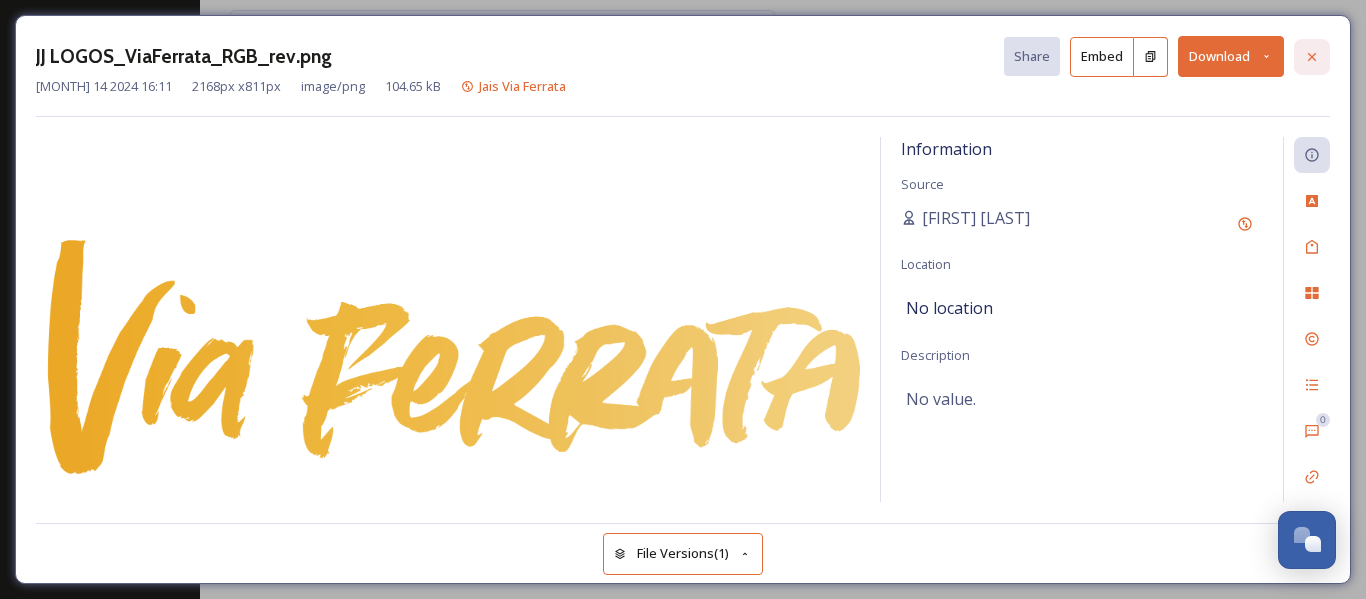 click 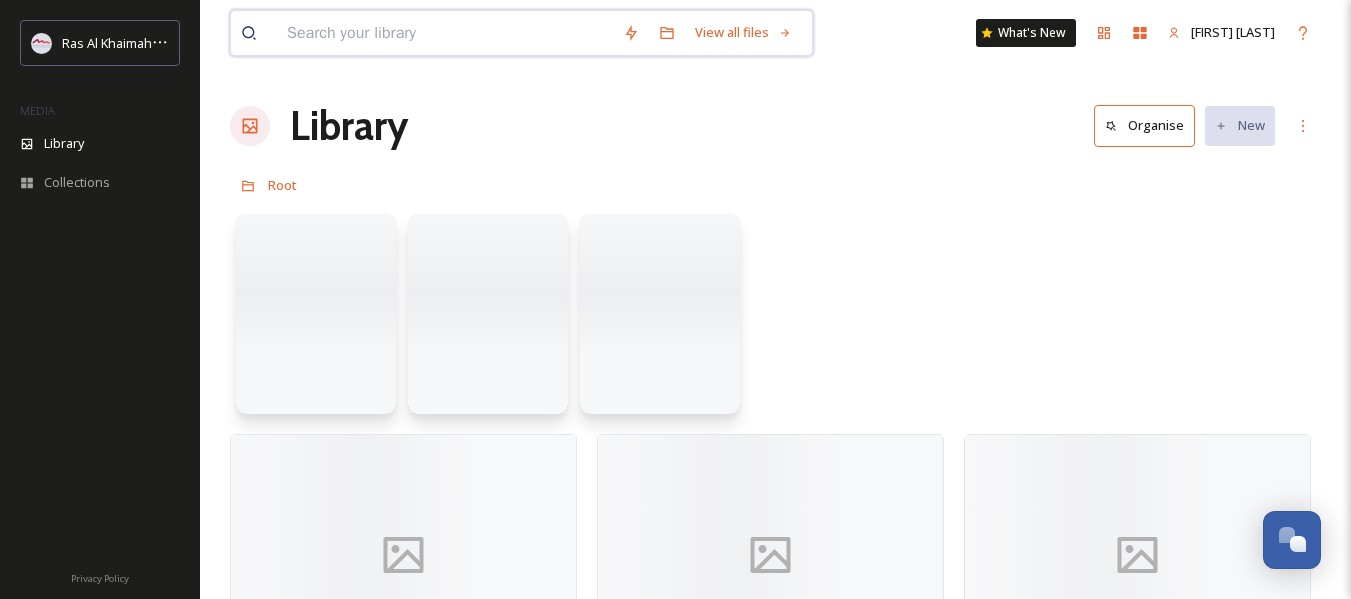click at bounding box center (445, 33) 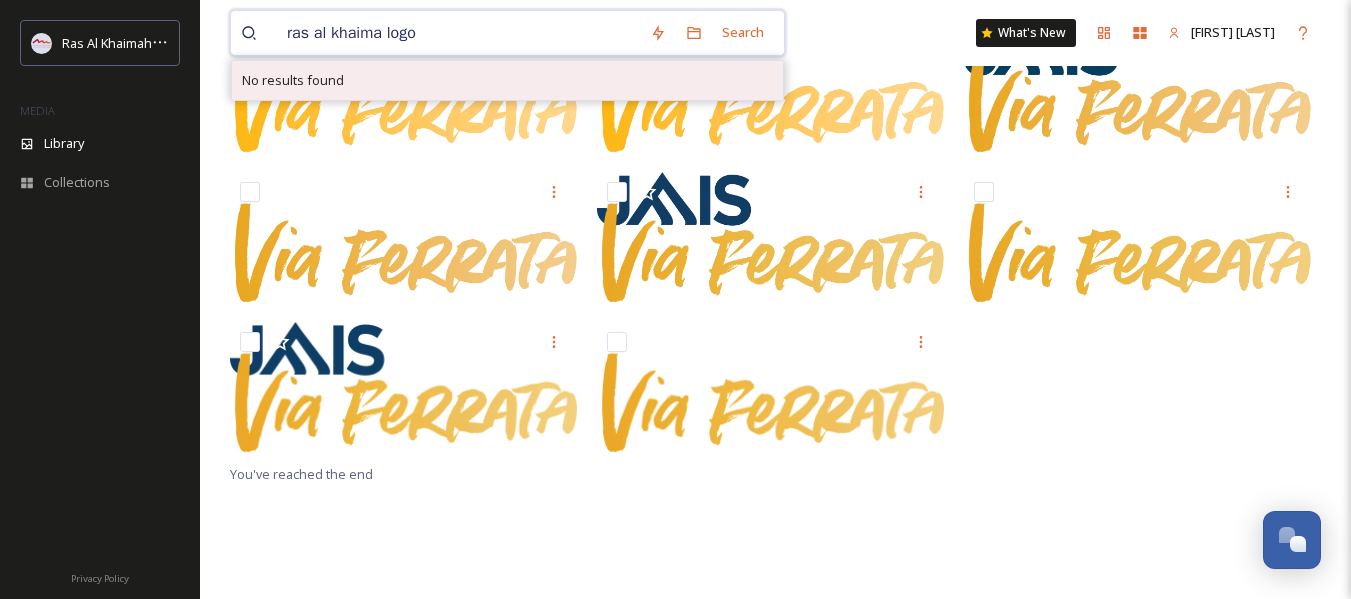 scroll, scrollTop: 273, scrollLeft: 0, axis: vertical 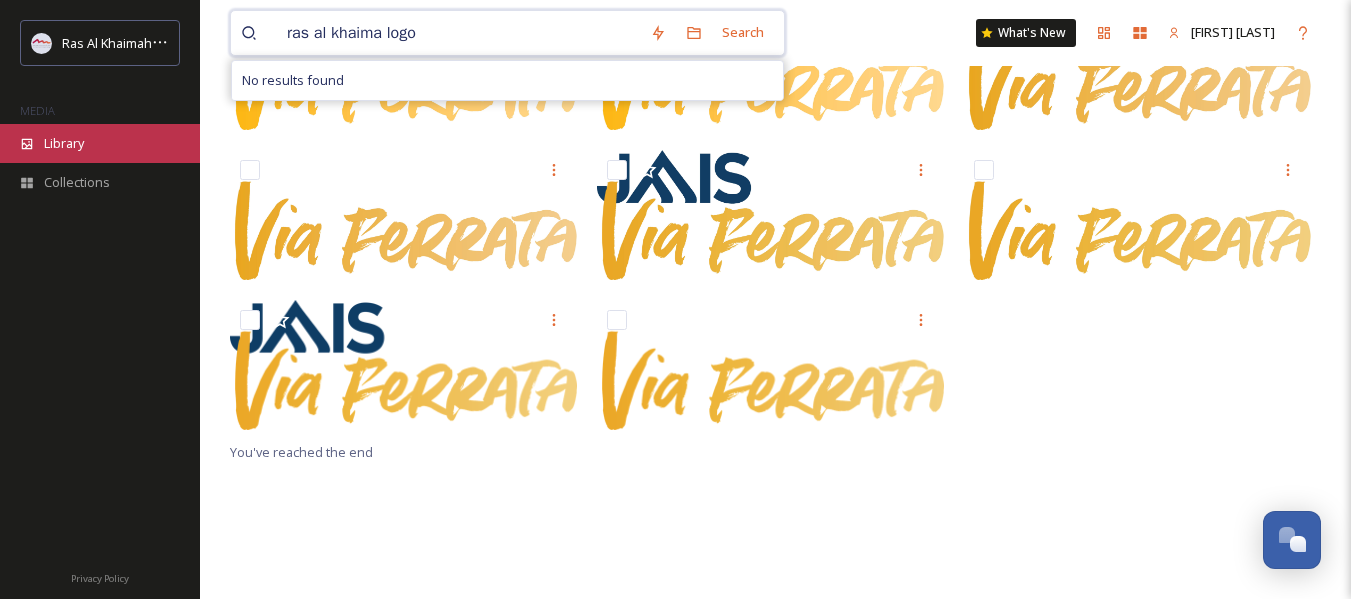 type on "ras al khaima logo" 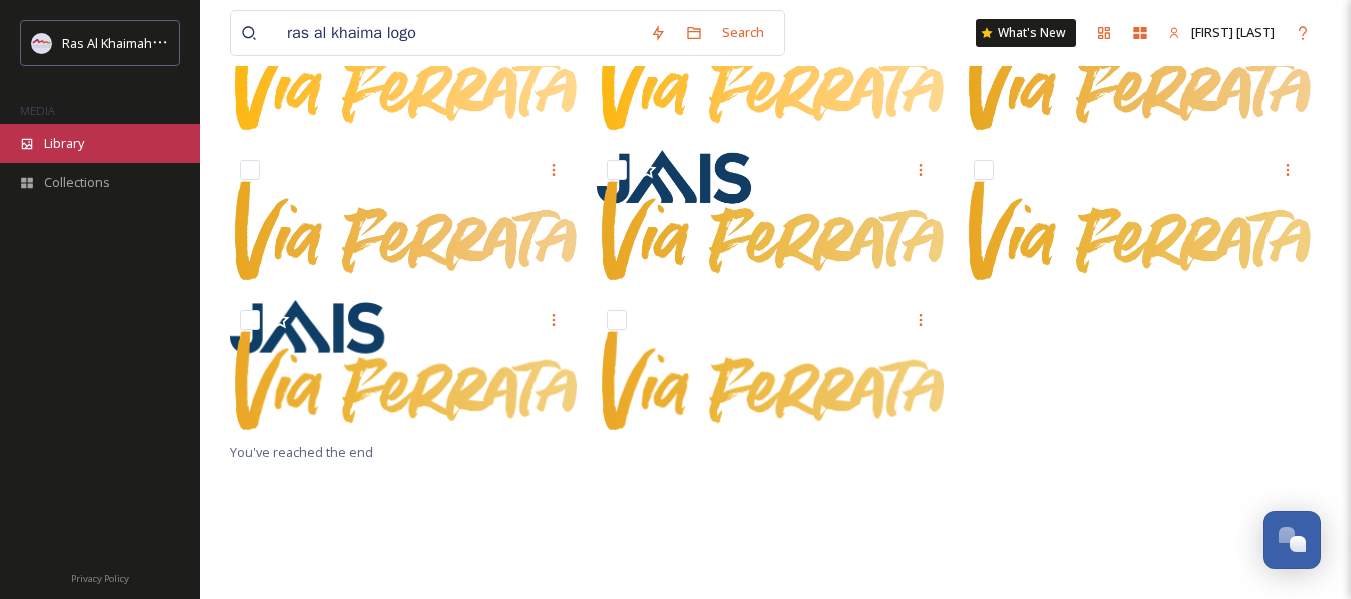 click on "Library" at bounding box center (100, 143) 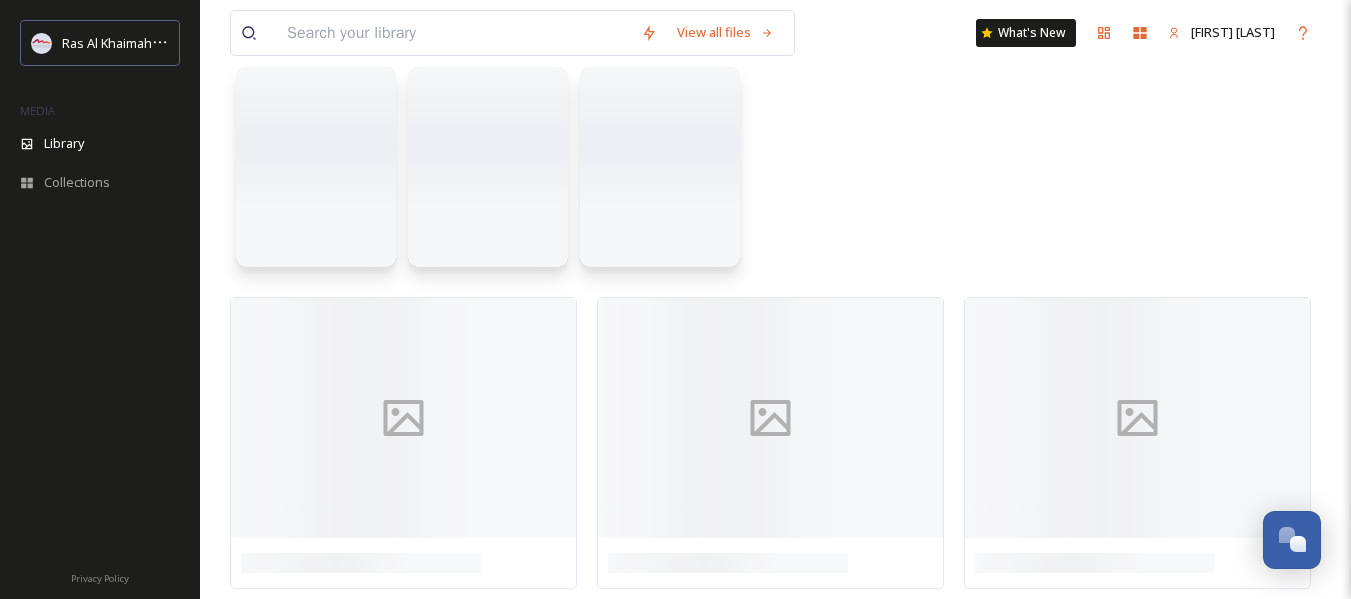 scroll, scrollTop: 0, scrollLeft: 0, axis: both 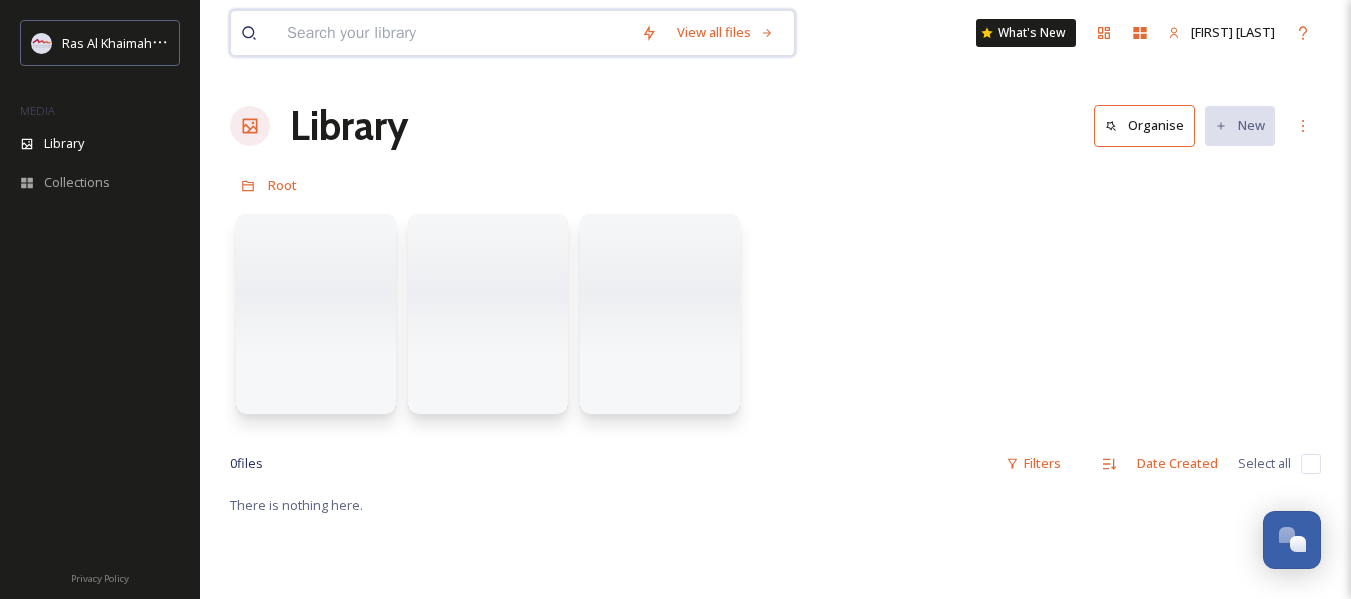 click at bounding box center [454, 33] 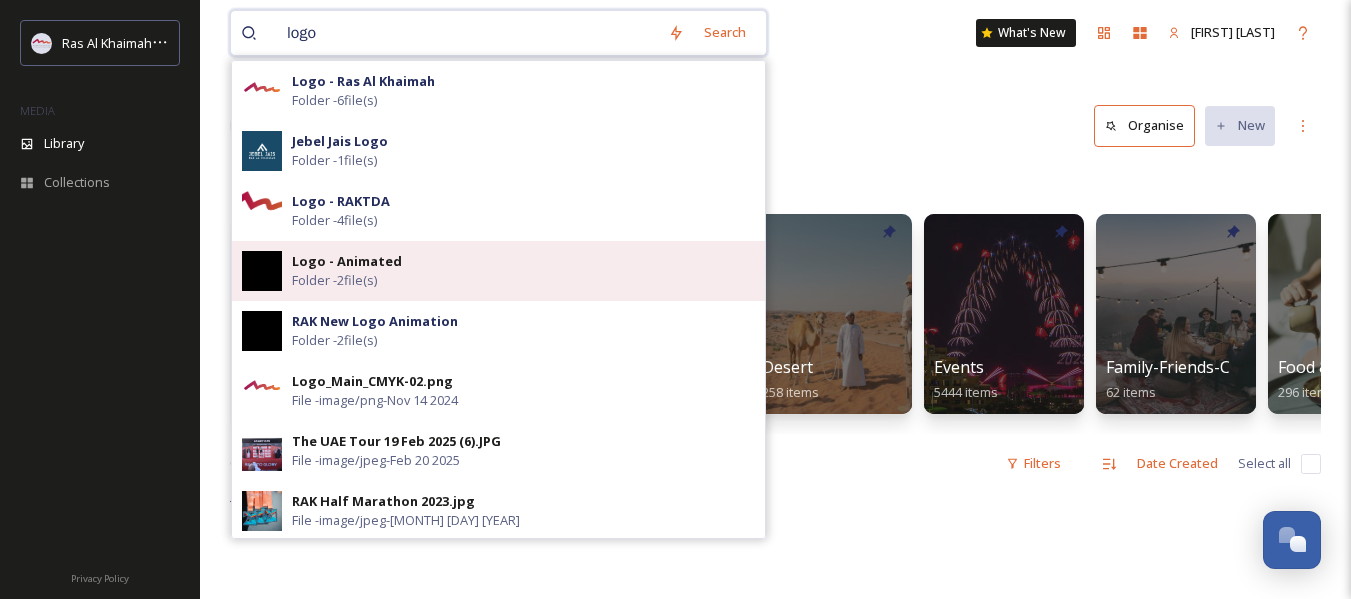 type on "logo" 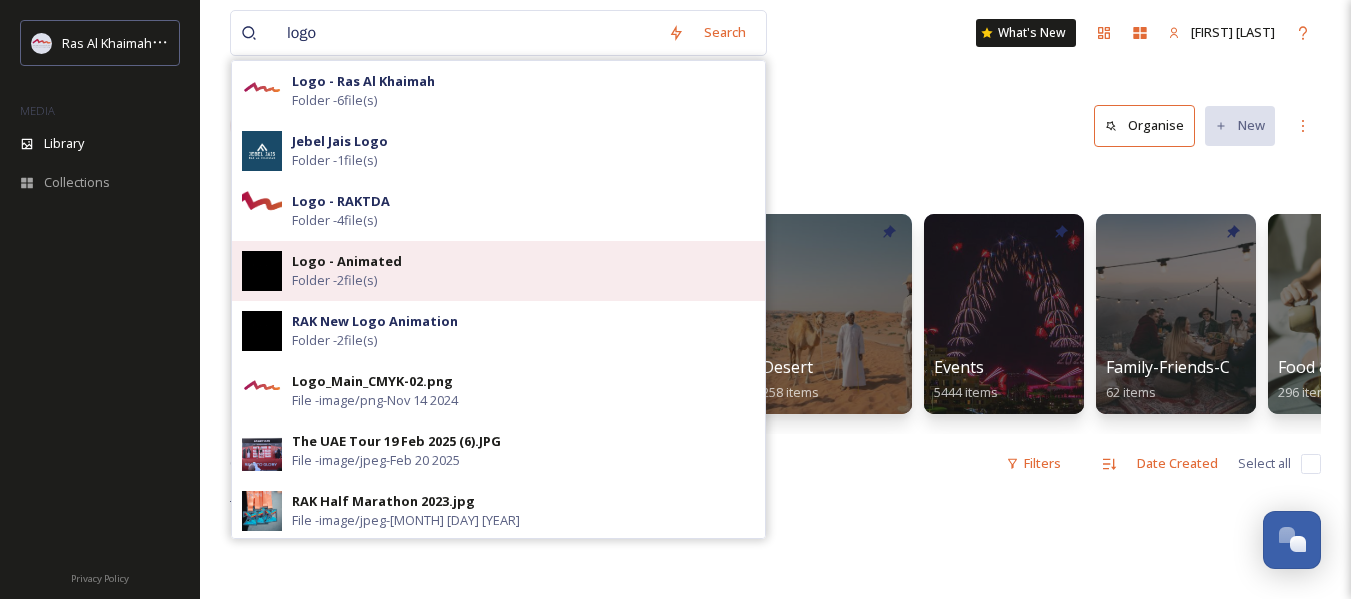 click on "Folder  -  2  file(s)" at bounding box center [334, 280] 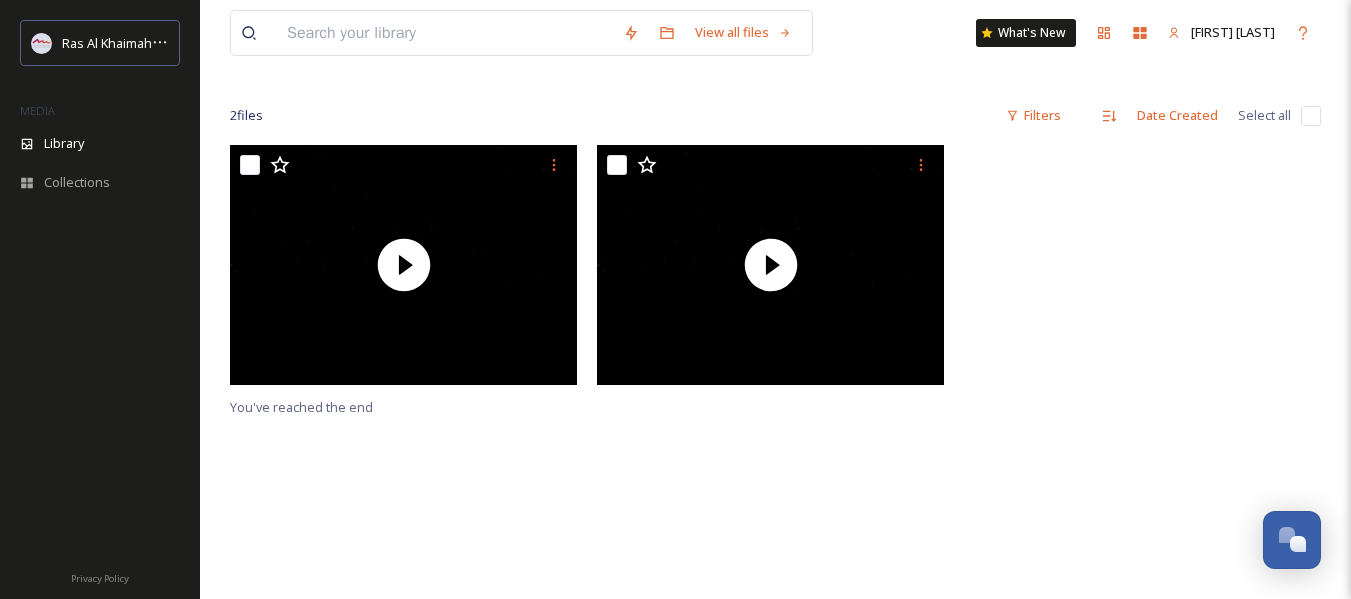 scroll, scrollTop: 73, scrollLeft: 0, axis: vertical 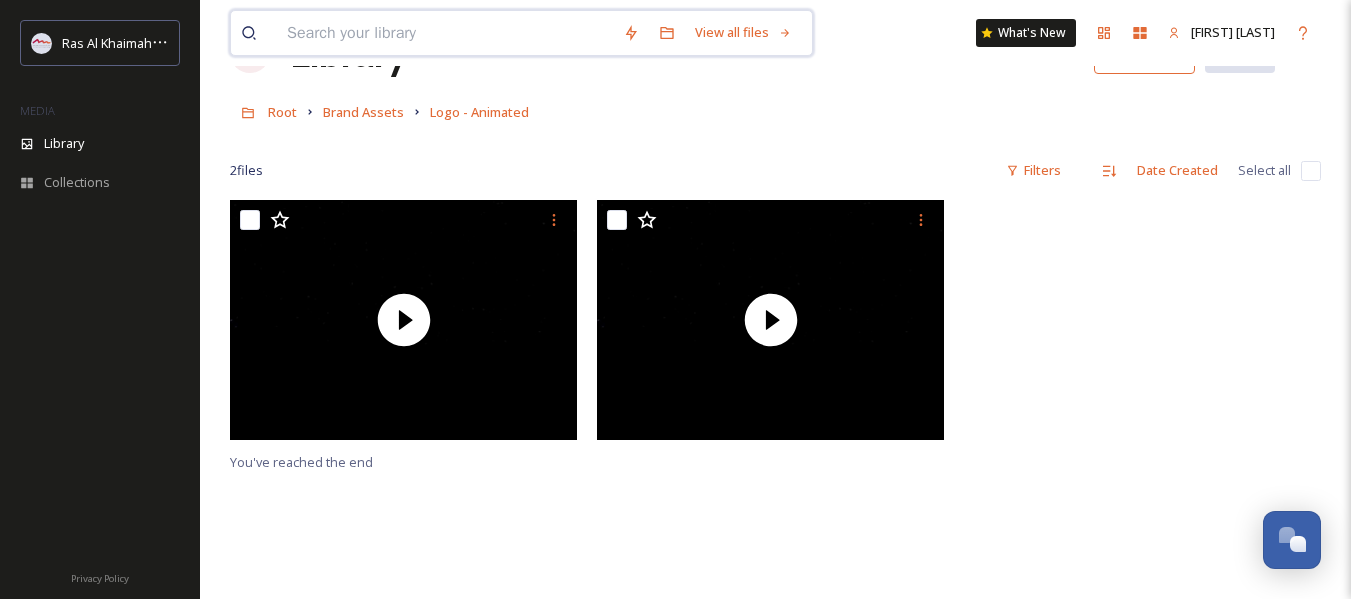click at bounding box center (445, 33) 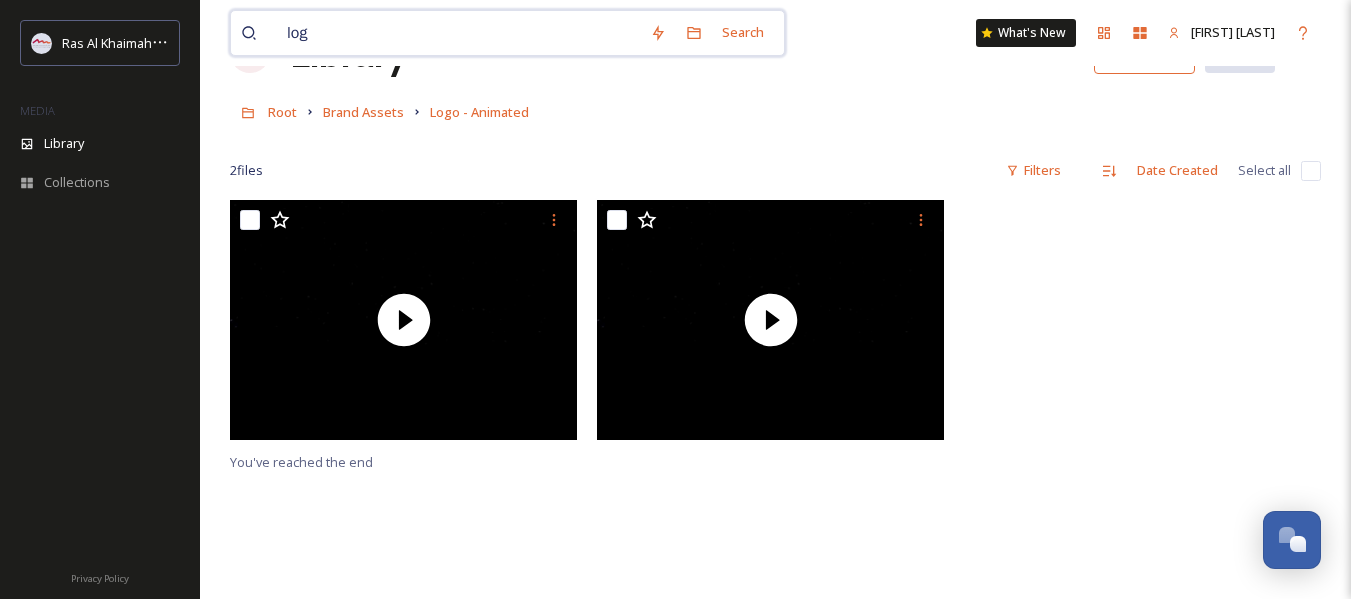 type on "logo" 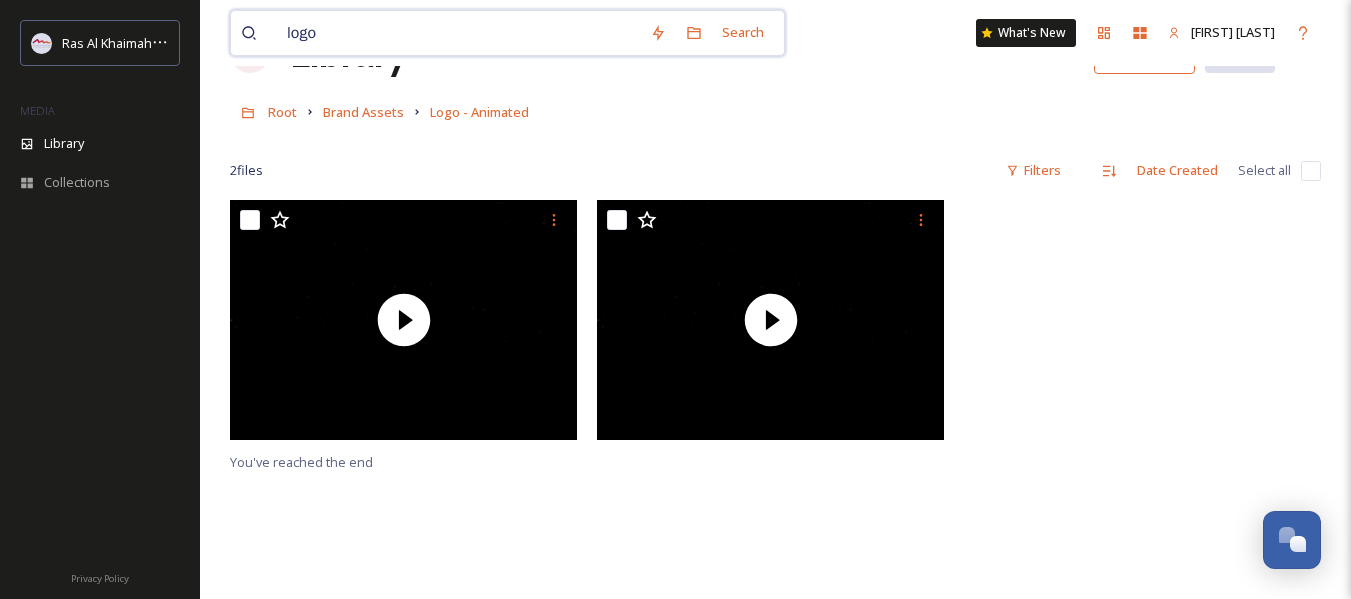 type 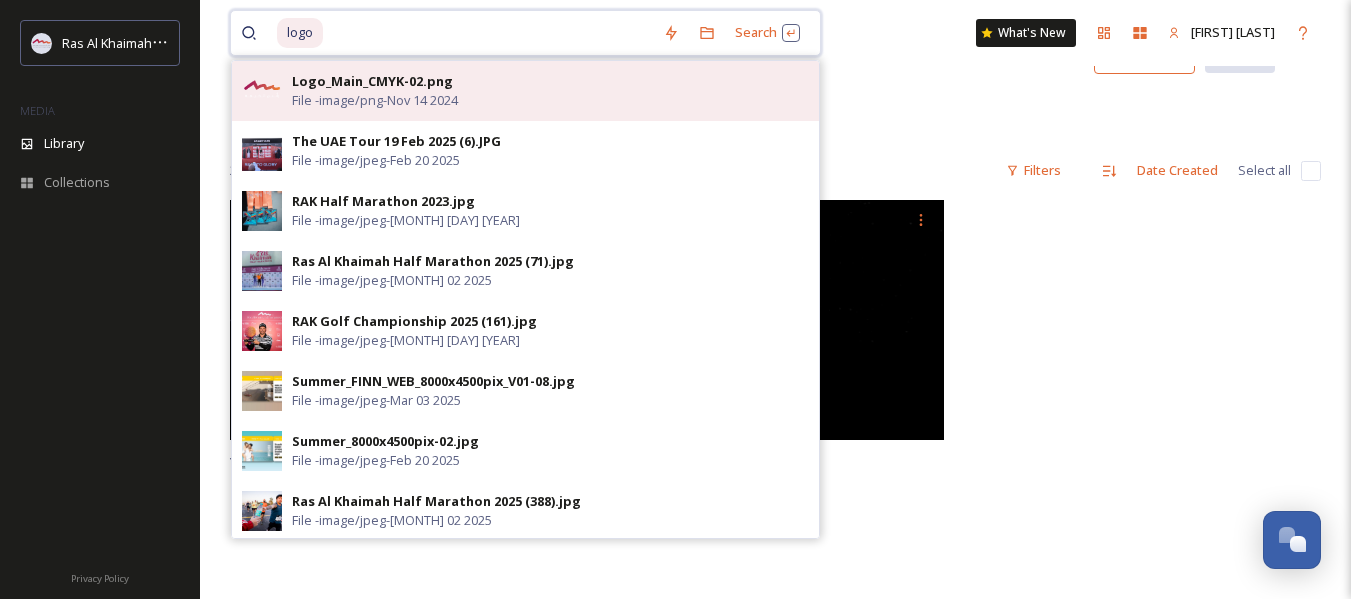 scroll, scrollTop: 200, scrollLeft: 0, axis: vertical 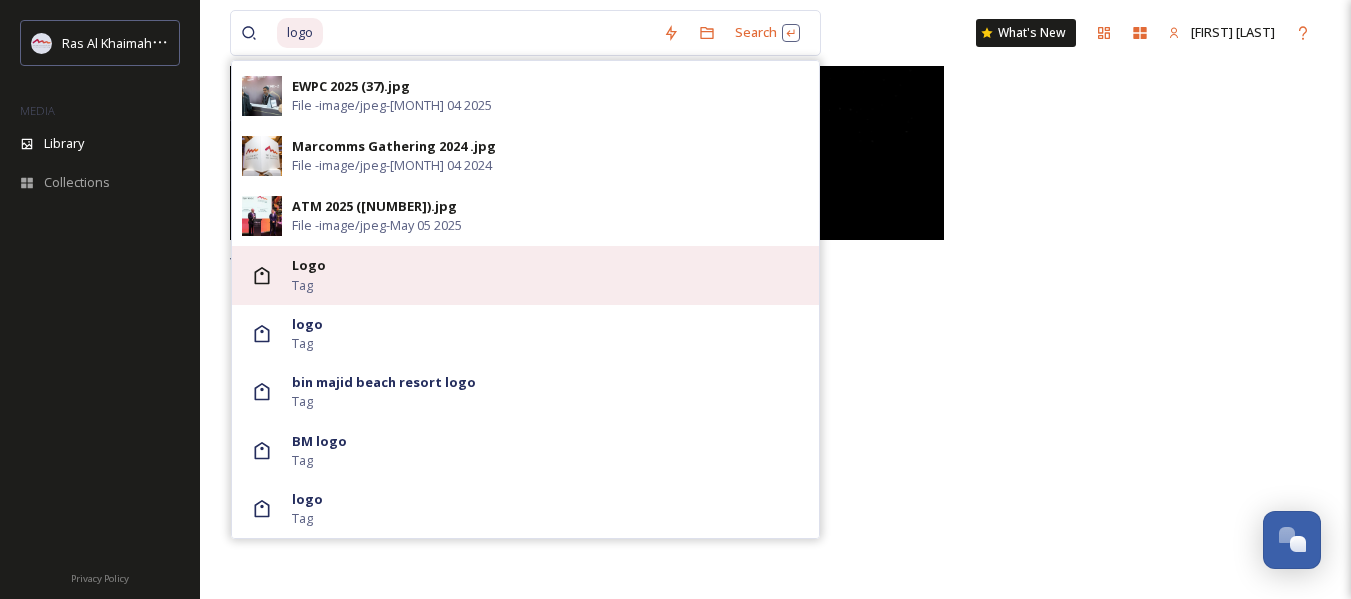 click on "Logo Tag" at bounding box center [550, 275] 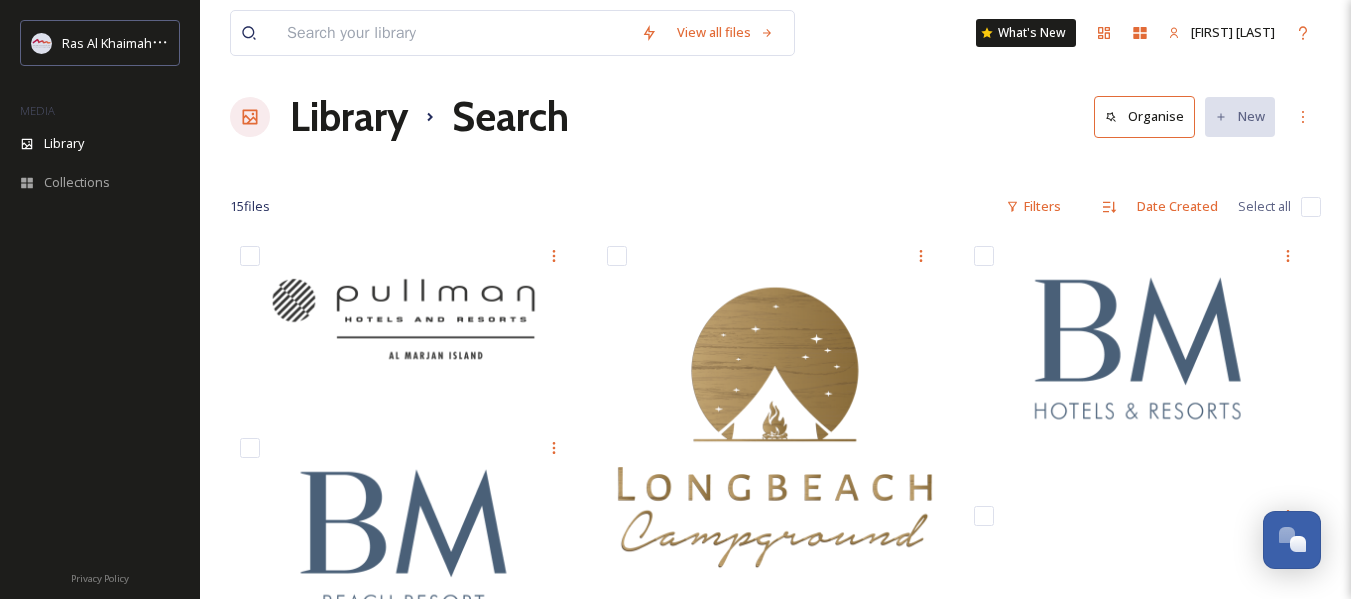 scroll, scrollTop: 0, scrollLeft: 0, axis: both 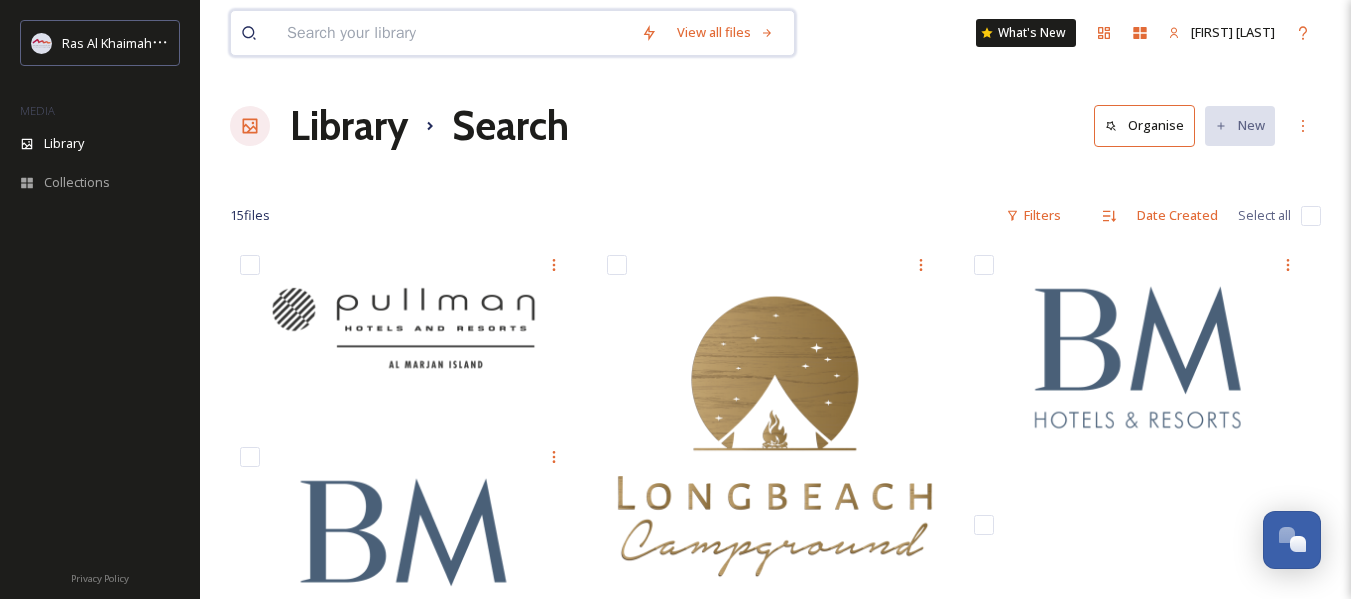click at bounding box center (454, 33) 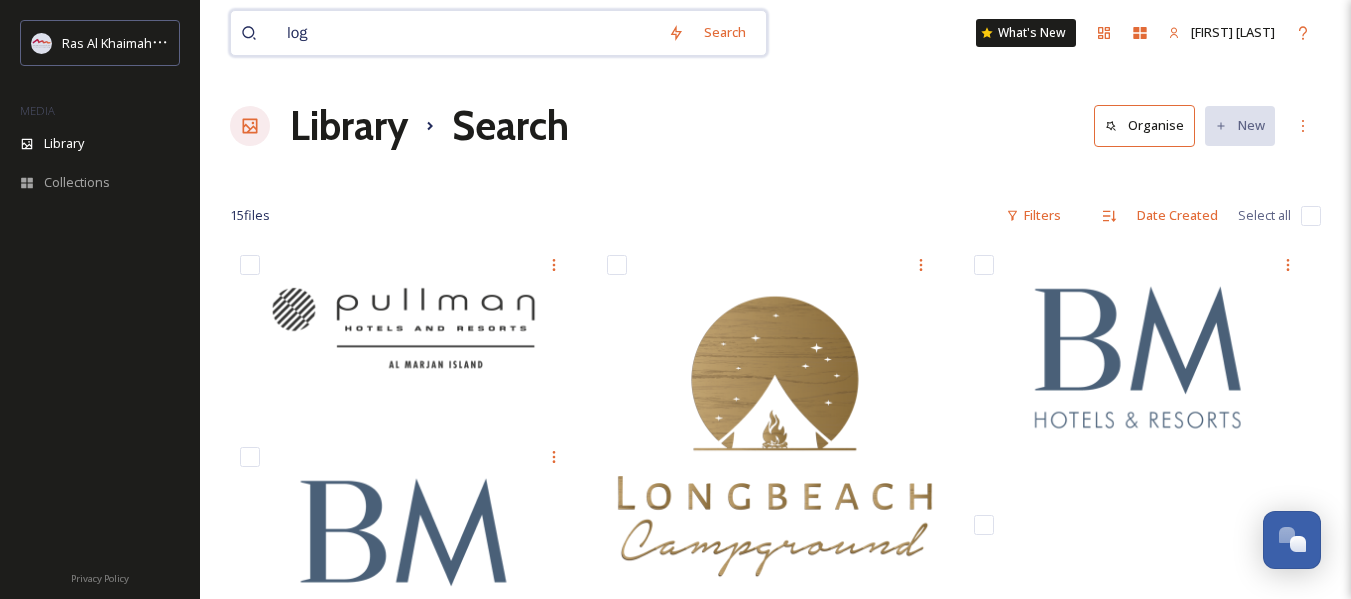 type on "logo" 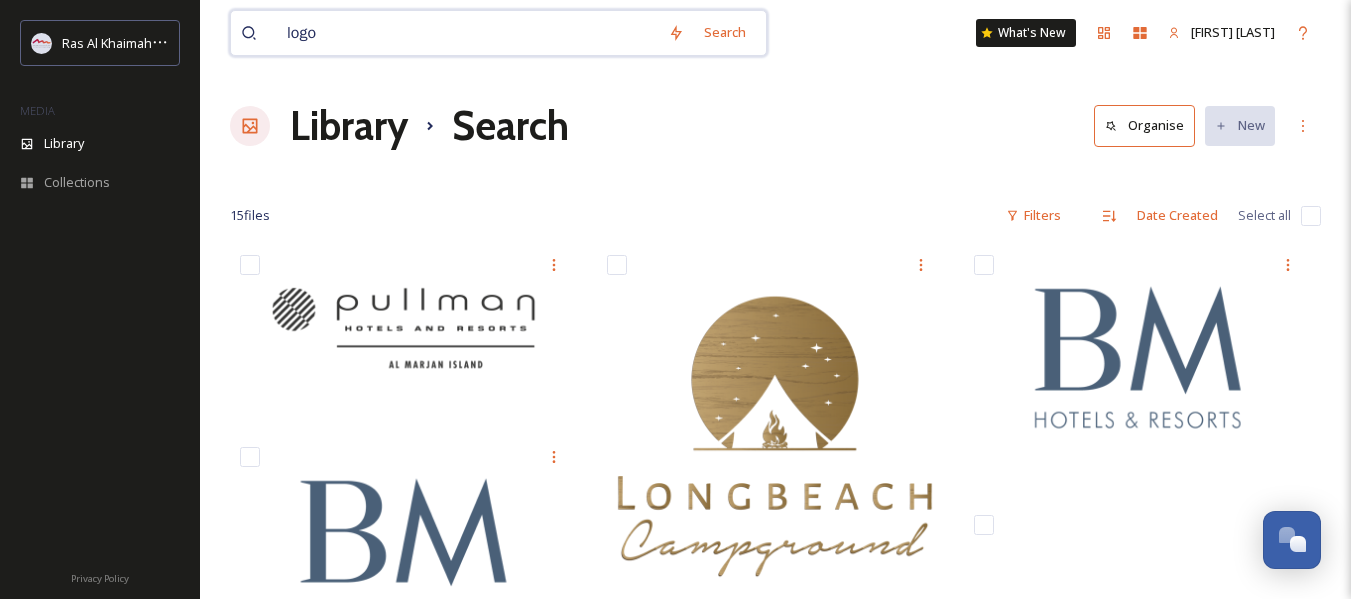 type 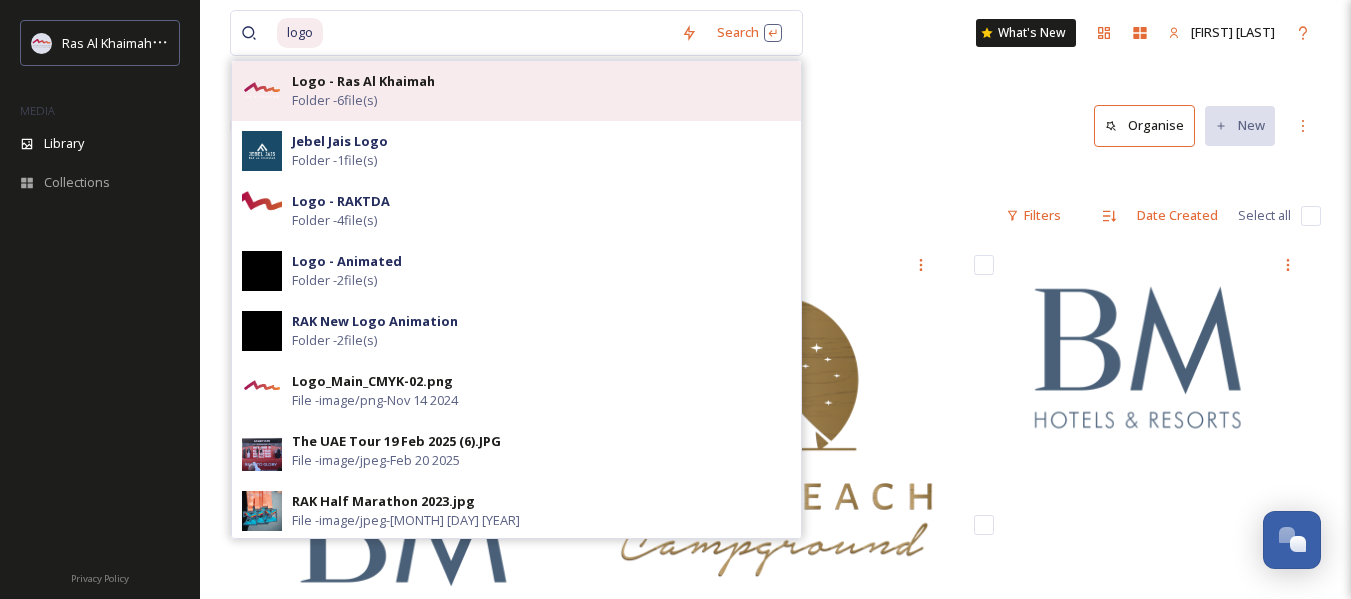 click on "Folder  -  6  file(s)" at bounding box center [334, 100] 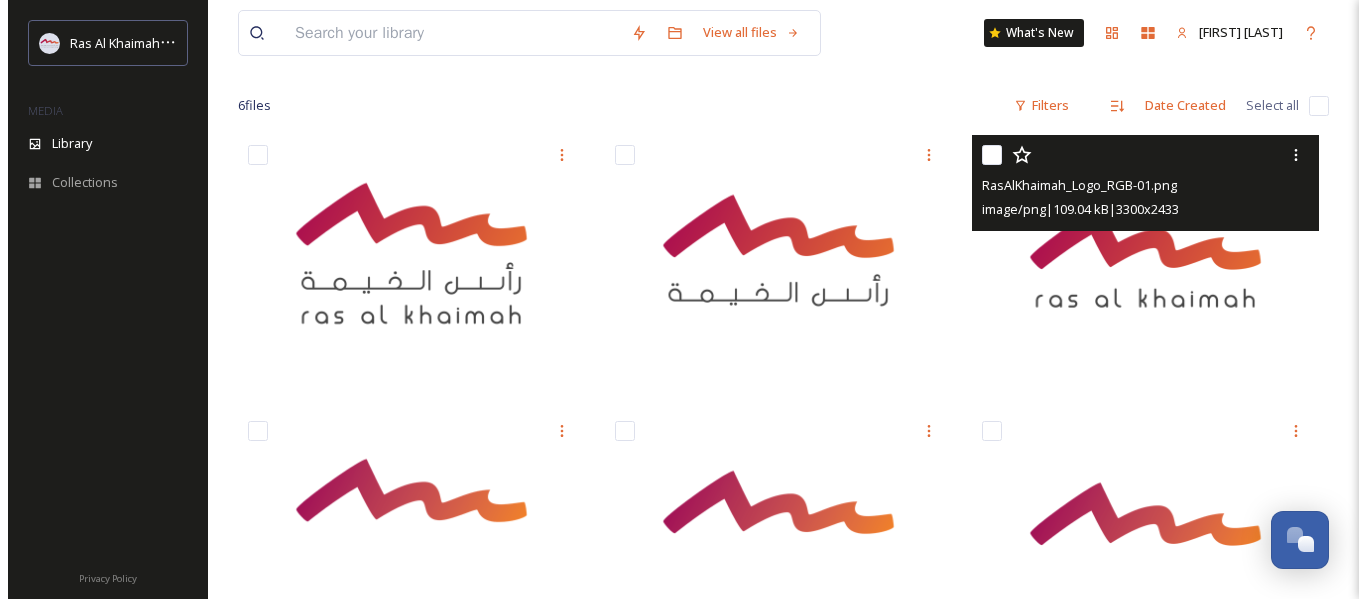 scroll, scrollTop: 173, scrollLeft: 0, axis: vertical 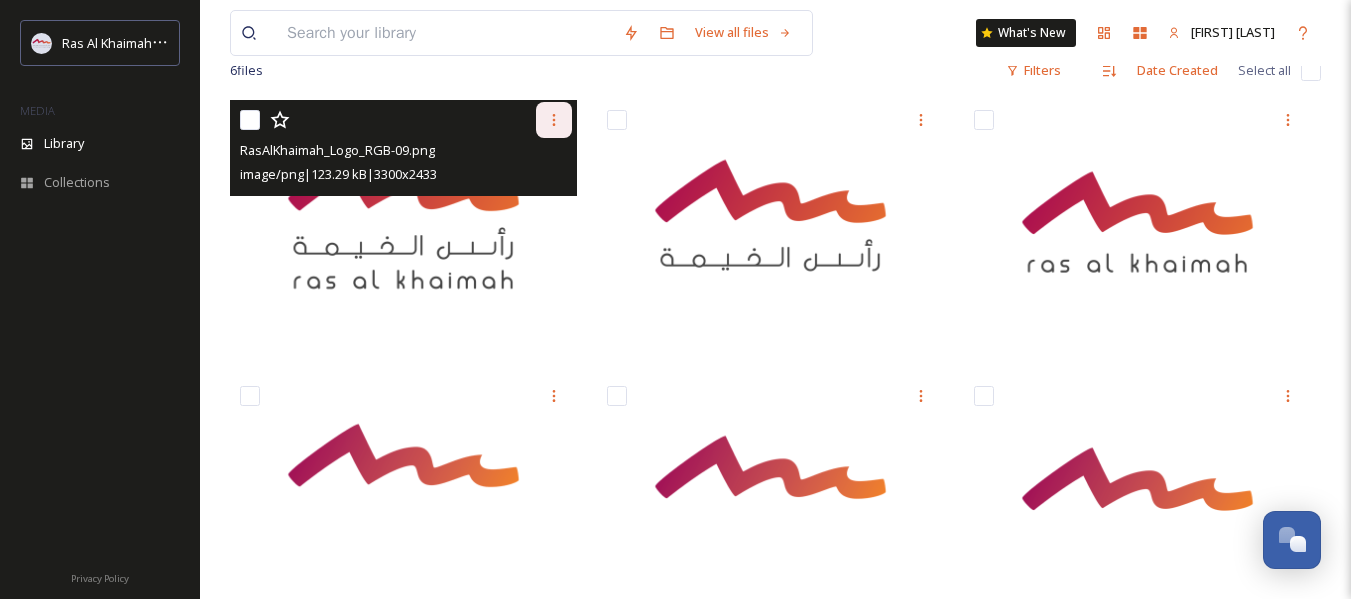 click at bounding box center [554, 120] 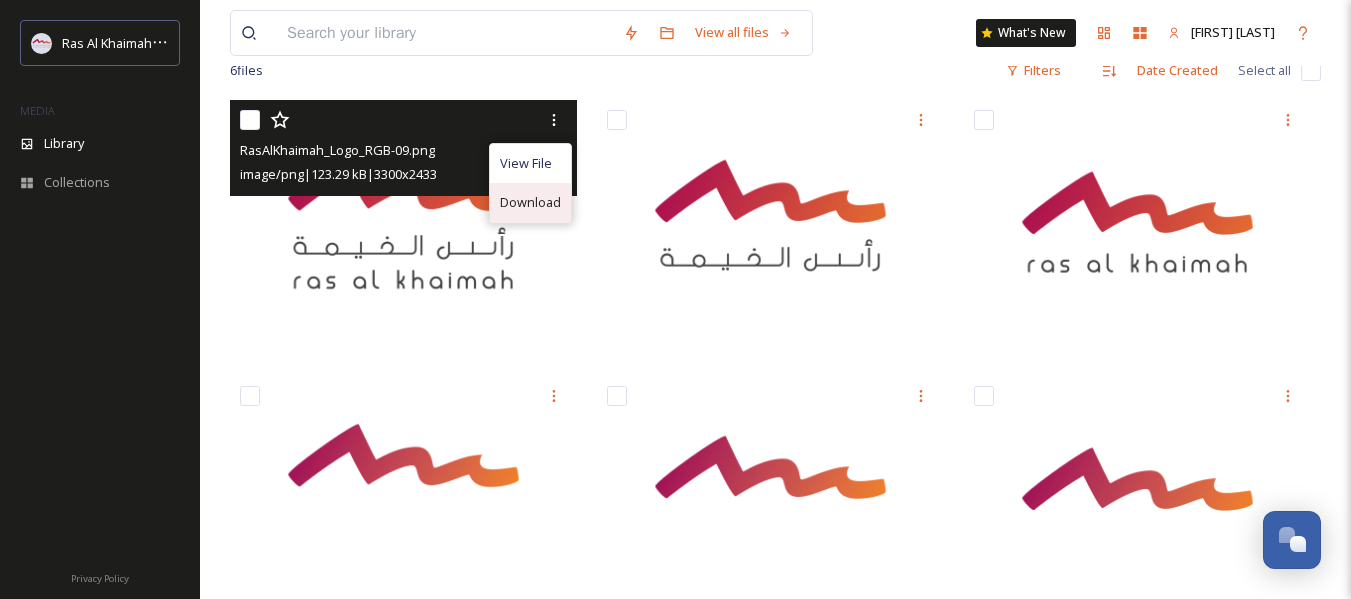 click on "Download" at bounding box center (530, 202) 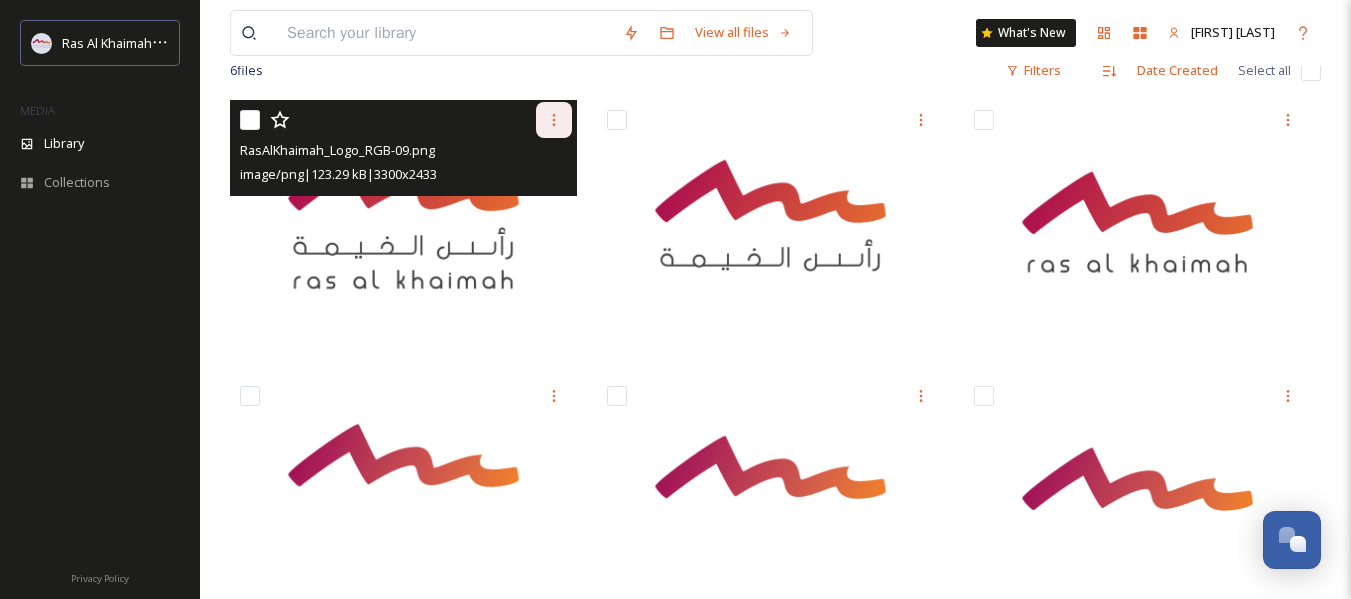 click 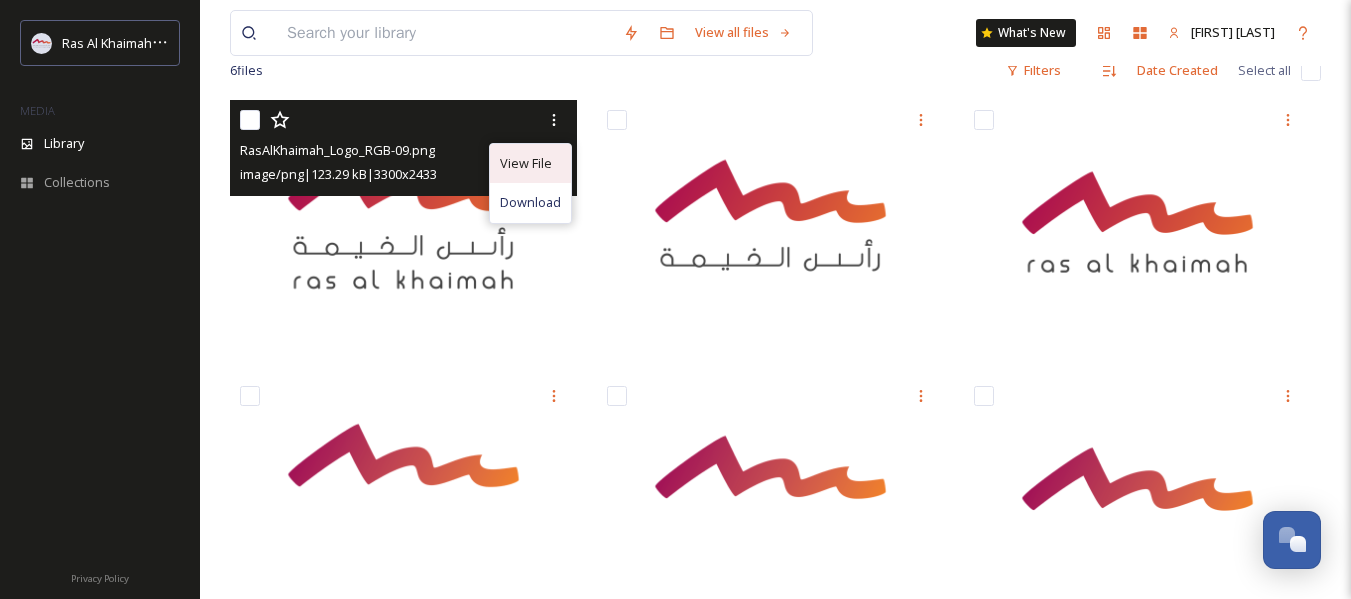 click on "View File" at bounding box center [526, 163] 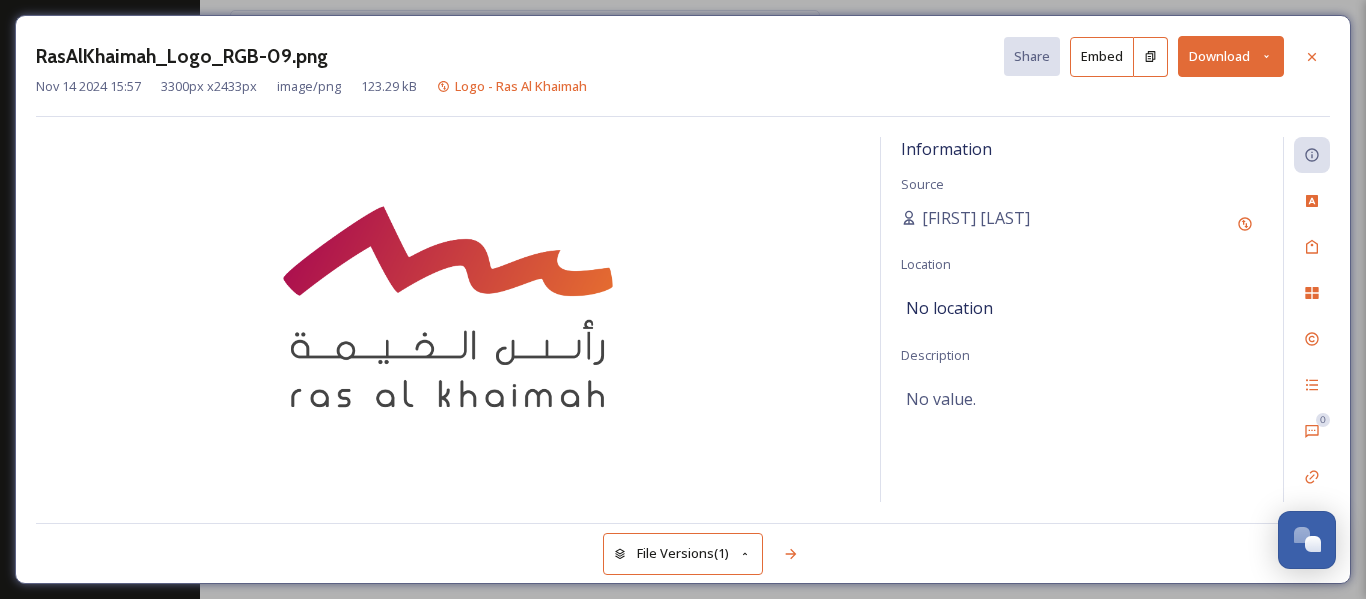 click on "File Versions  (1)" at bounding box center [683, 553] 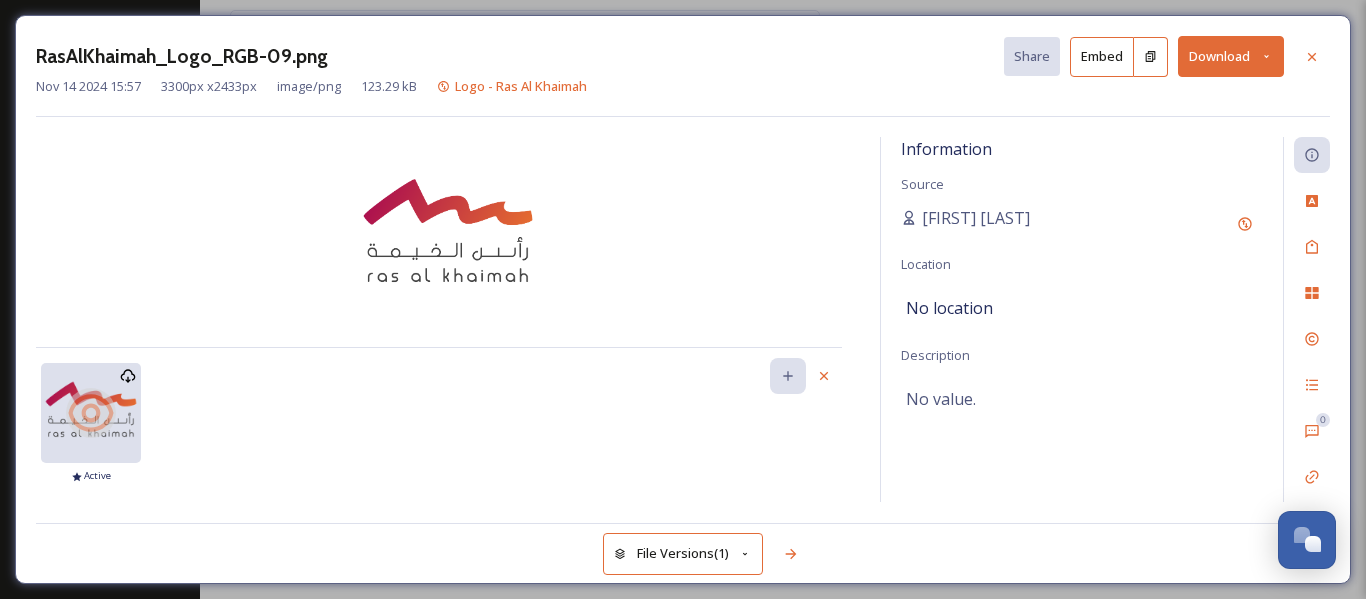 click 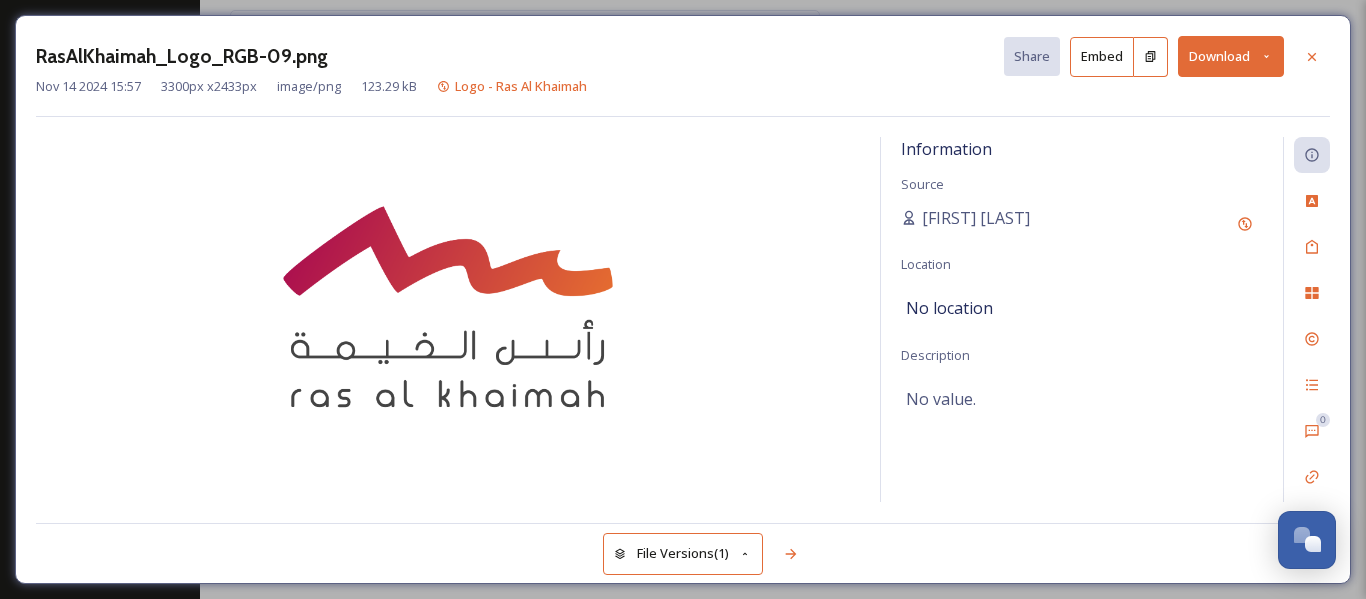click 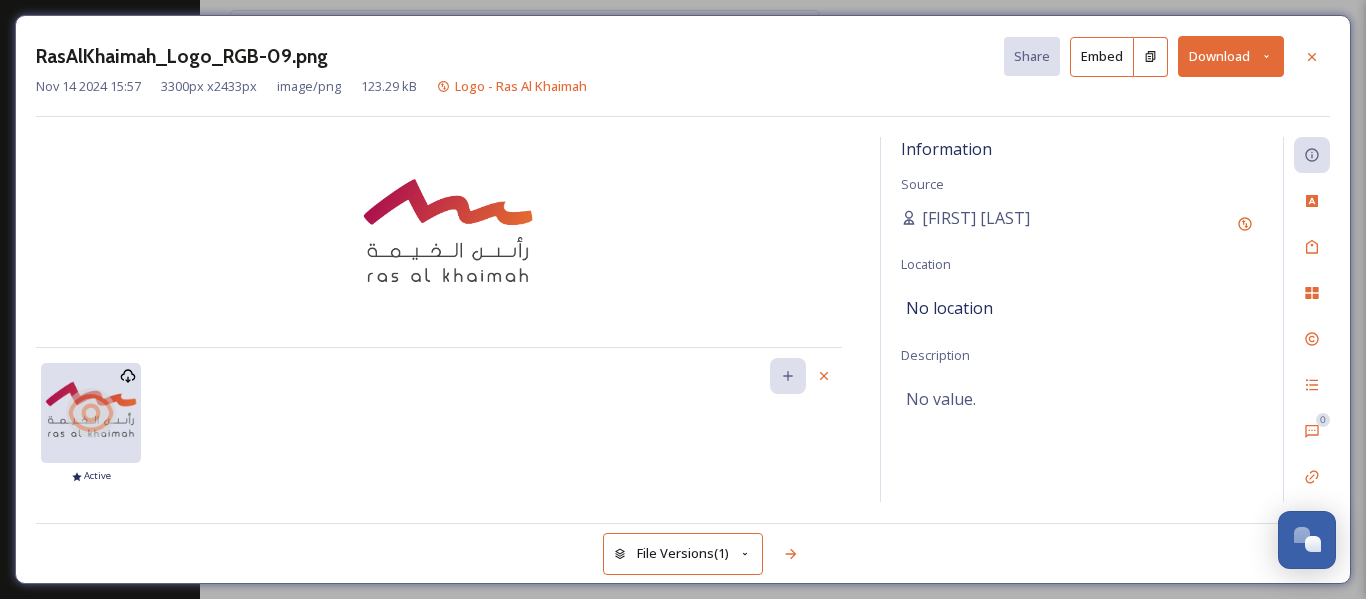 click on "File Versions  (1)" at bounding box center [683, 553] 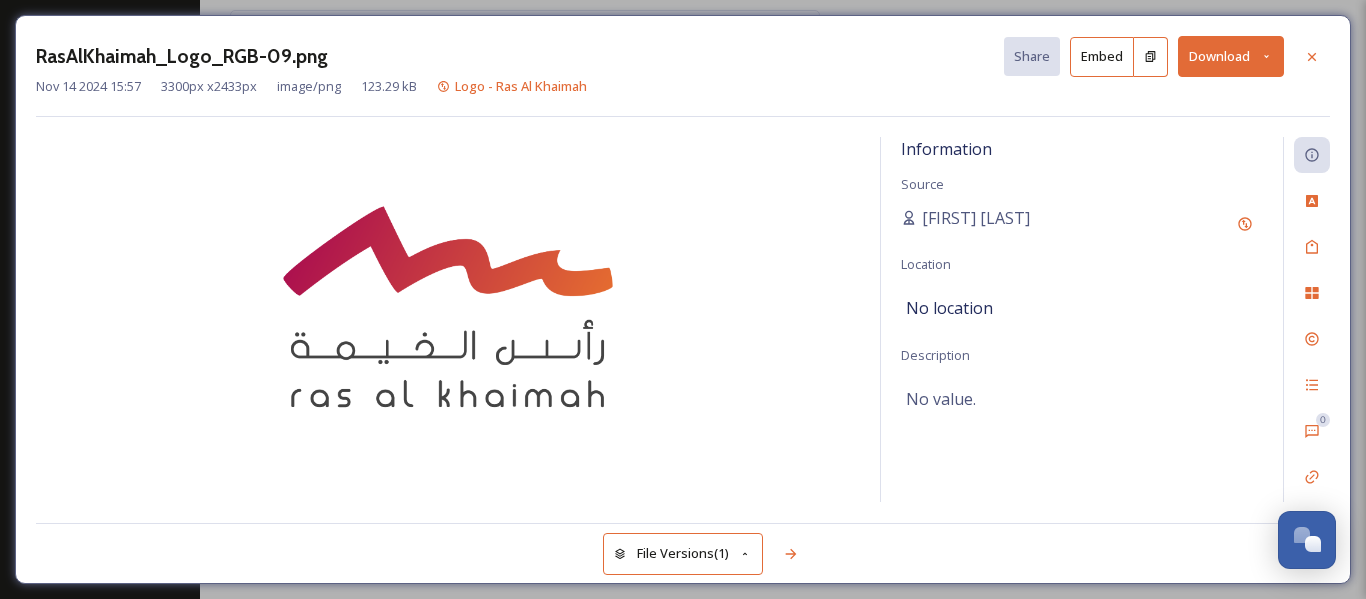 click on "File Versions  (1)" at bounding box center (683, 553) 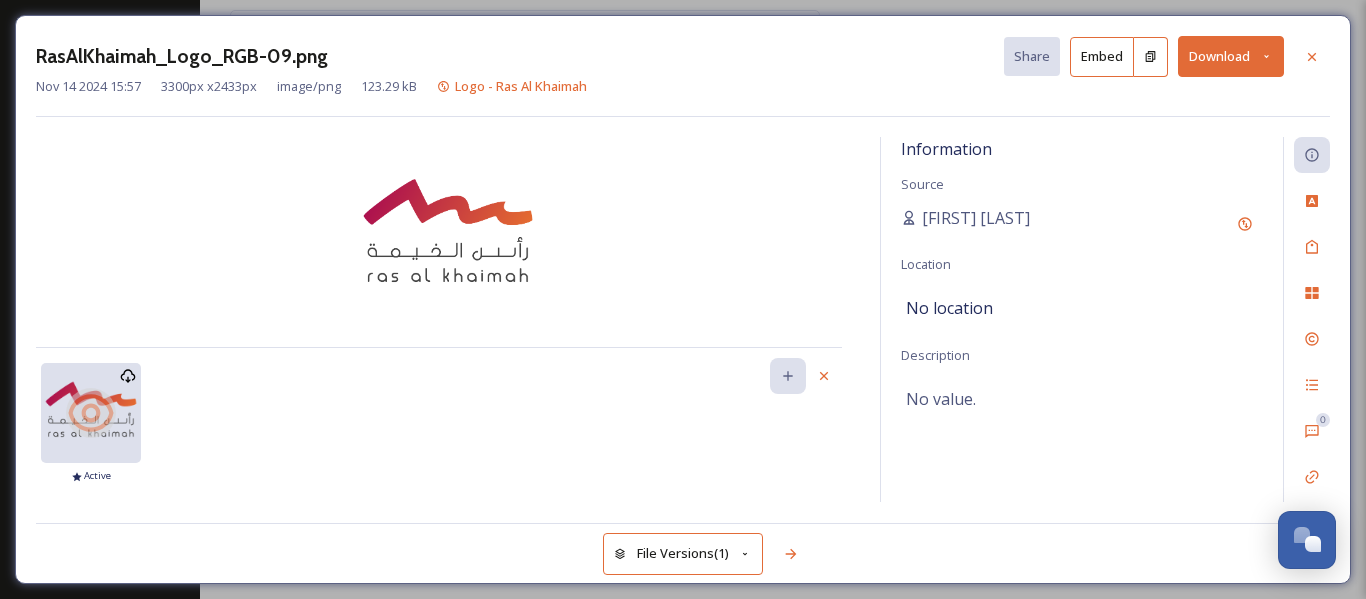 click on "Embed" at bounding box center [1102, 57] 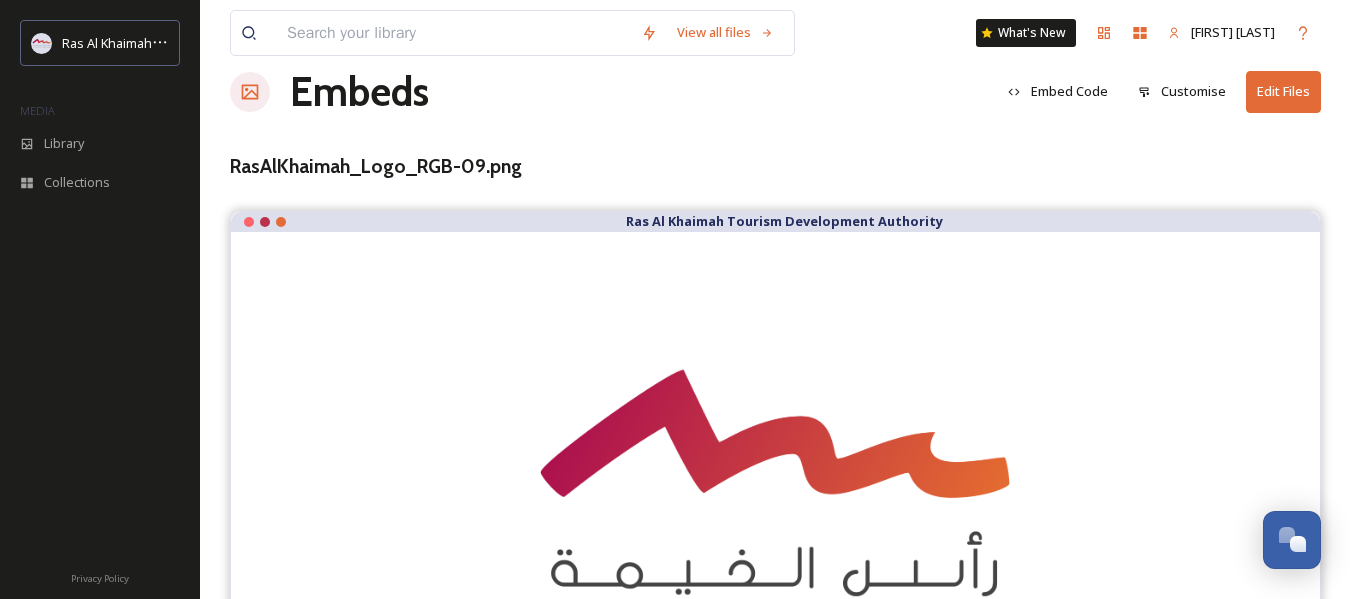 scroll, scrollTop: 0, scrollLeft: 0, axis: both 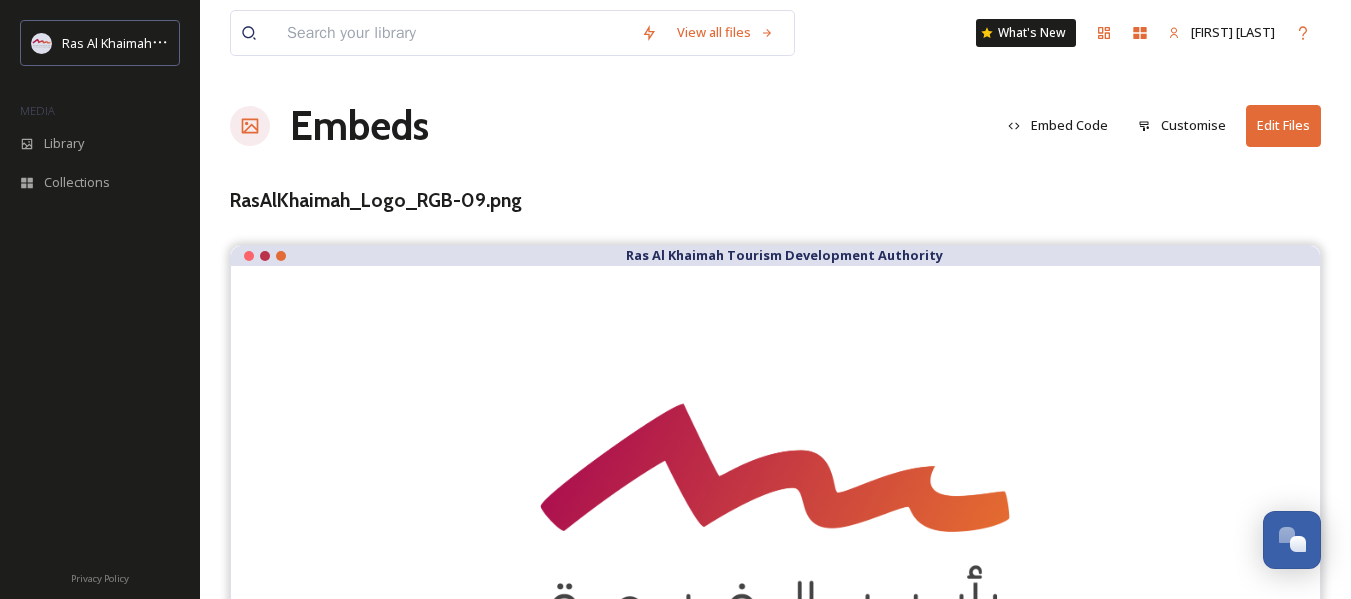 click on "Edit Files" at bounding box center (1283, 125) 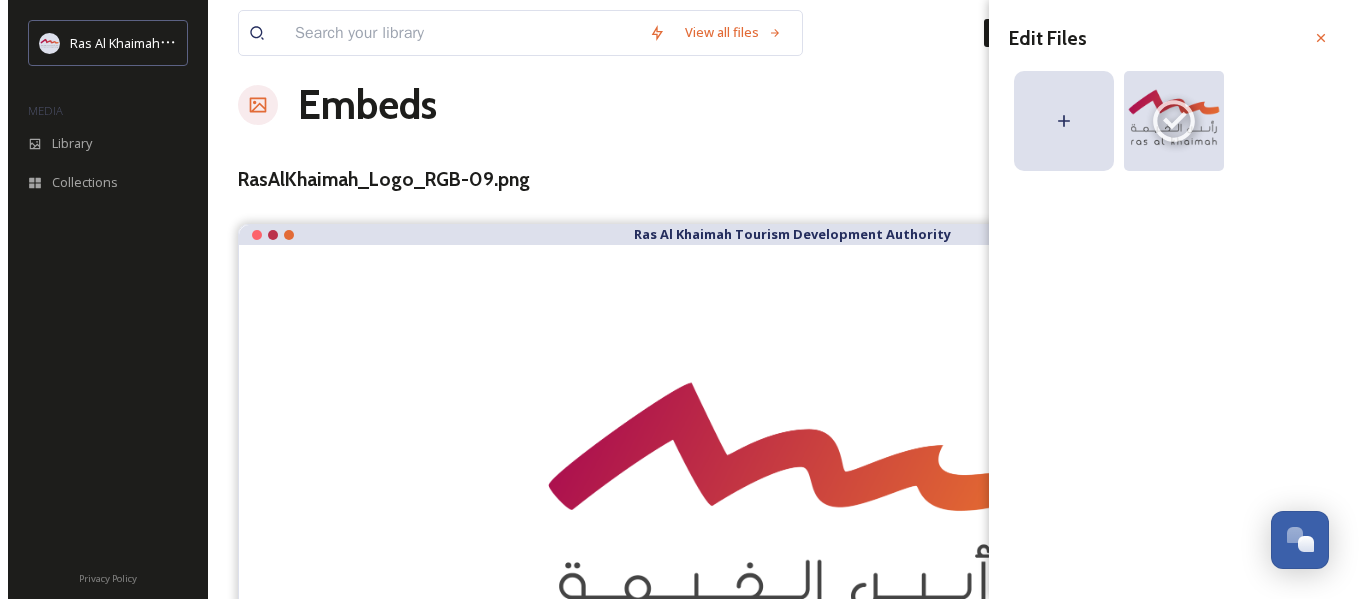 scroll, scrollTop: 0, scrollLeft: 0, axis: both 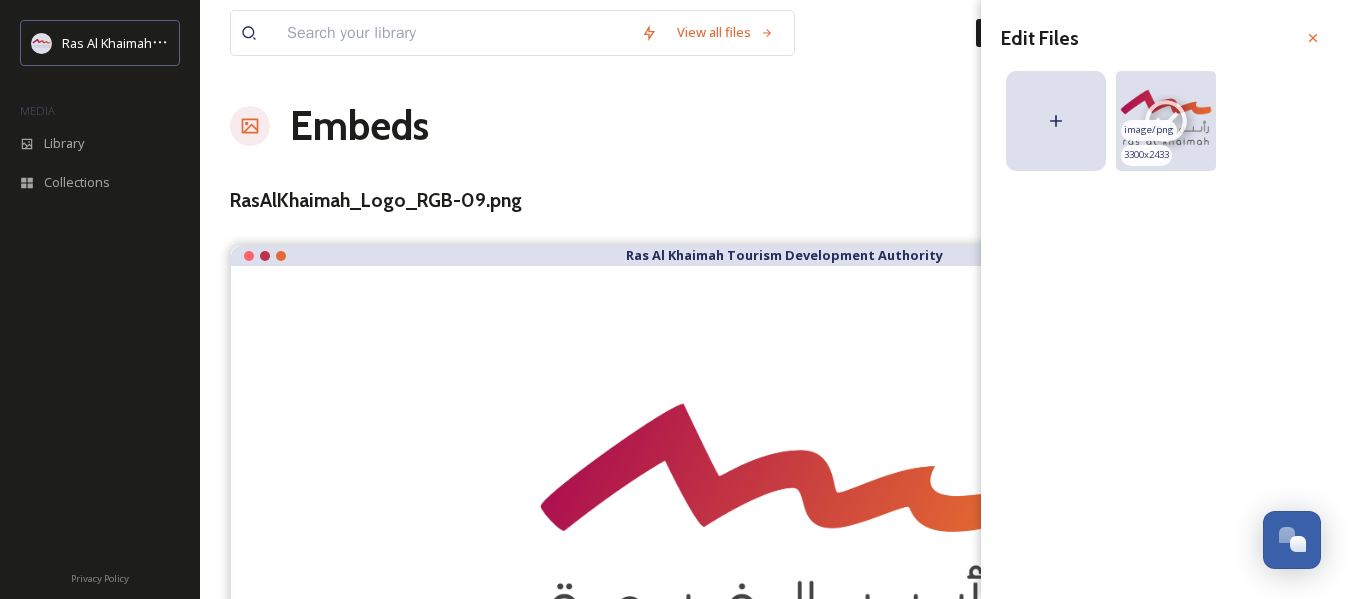 click 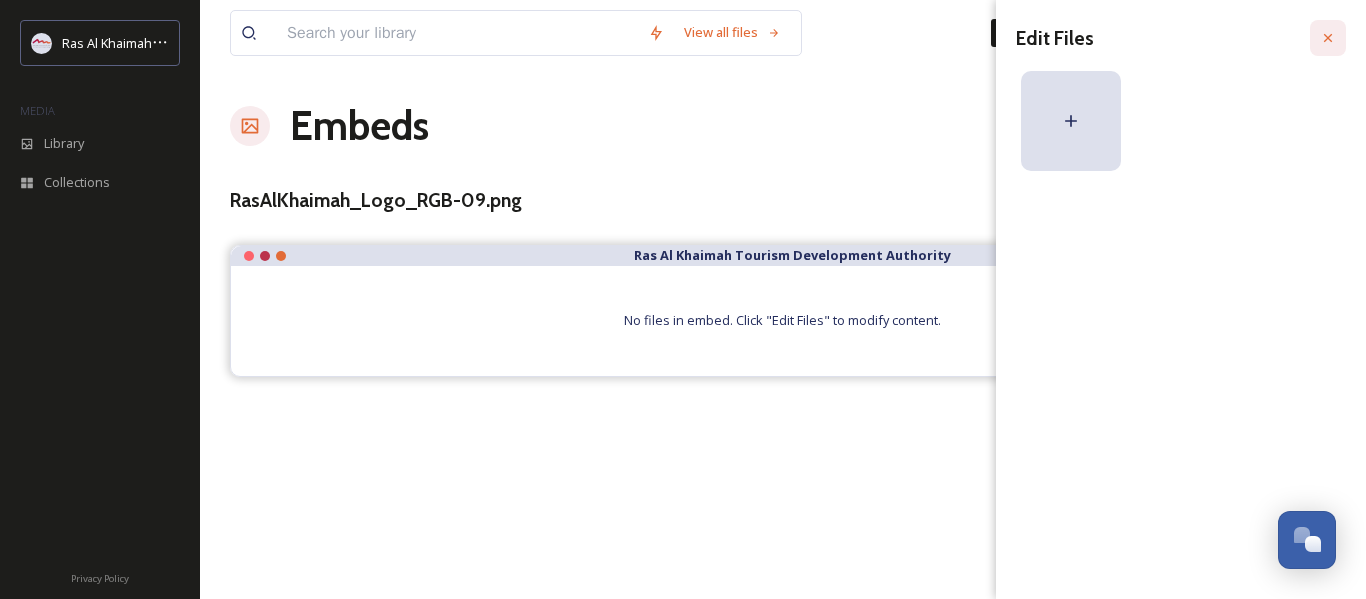 click at bounding box center (1328, 38) 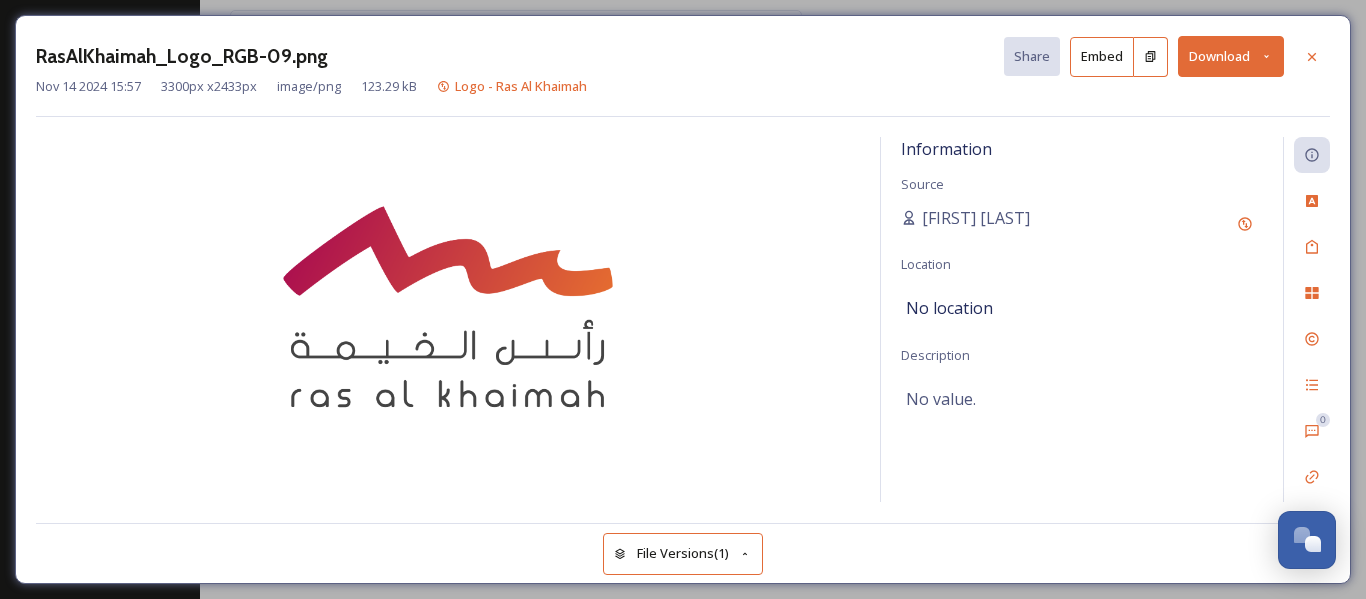 click on "Download" at bounding box center (1231, 56) 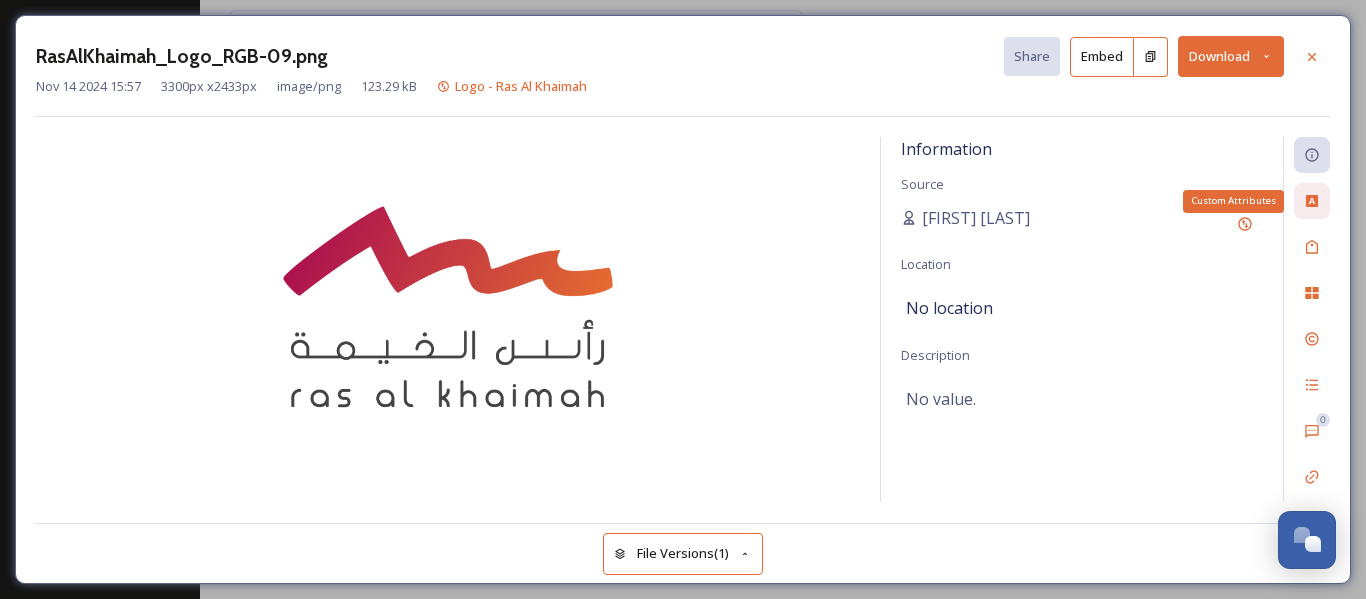 click on "Custom Attributes" at bounding box center (1312, 201) 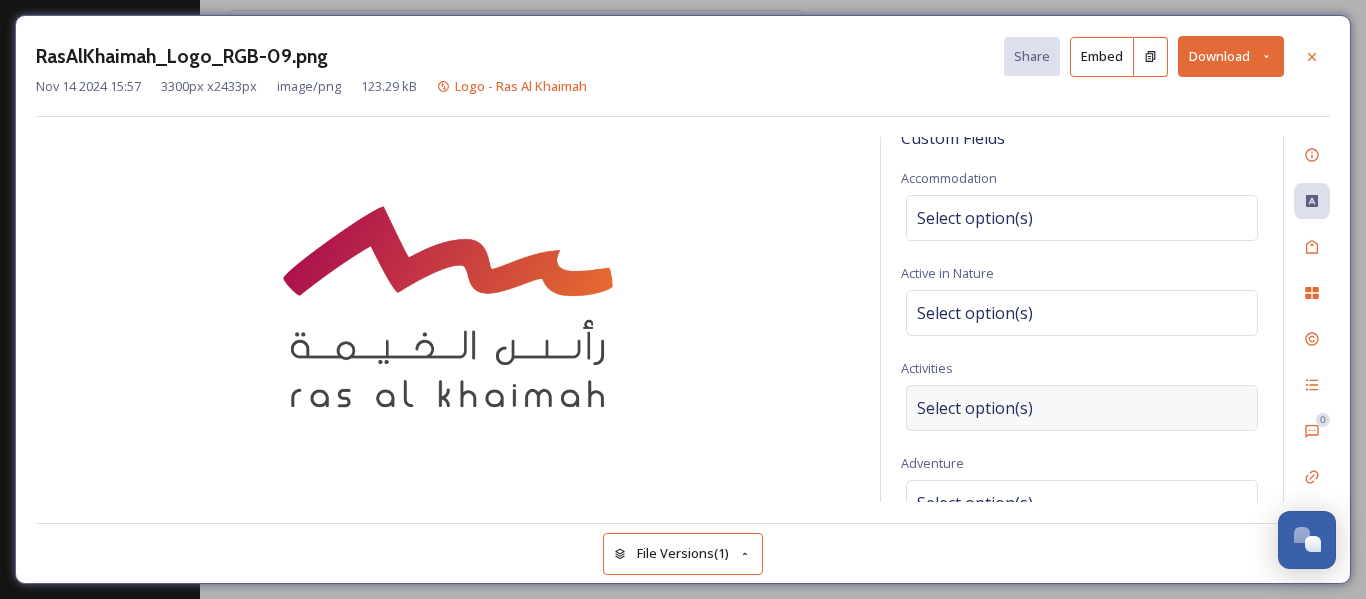 scroll, scrollTop: 0, scrollLeft: 0, axis: both 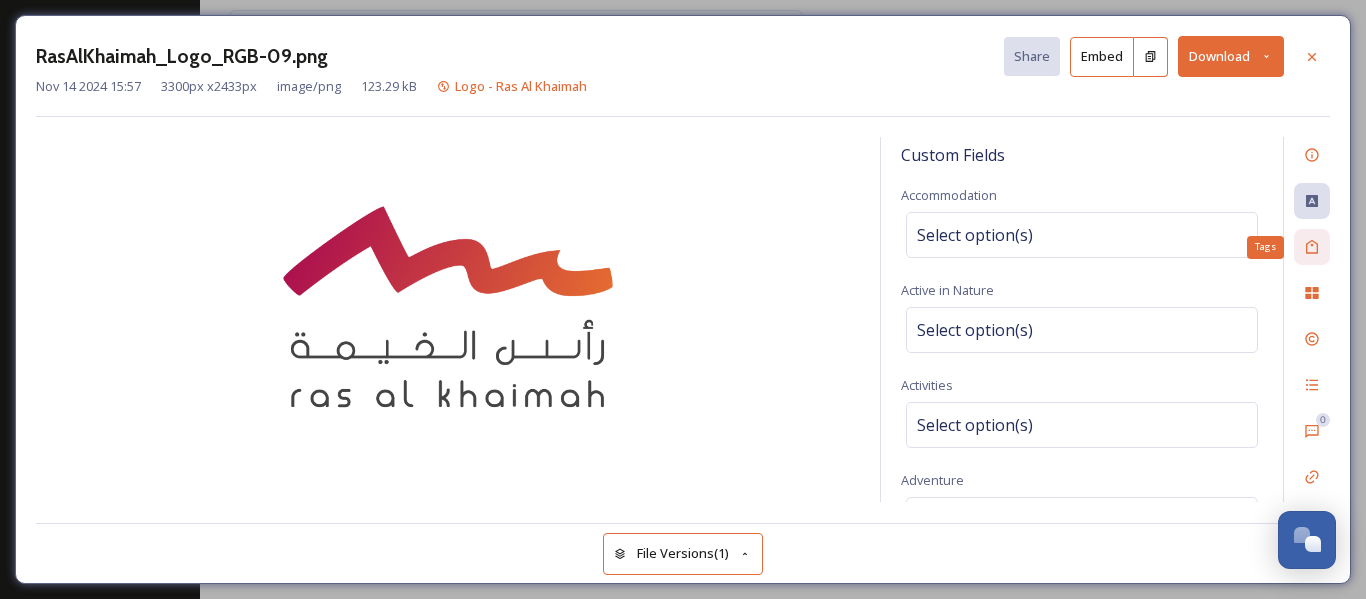 click 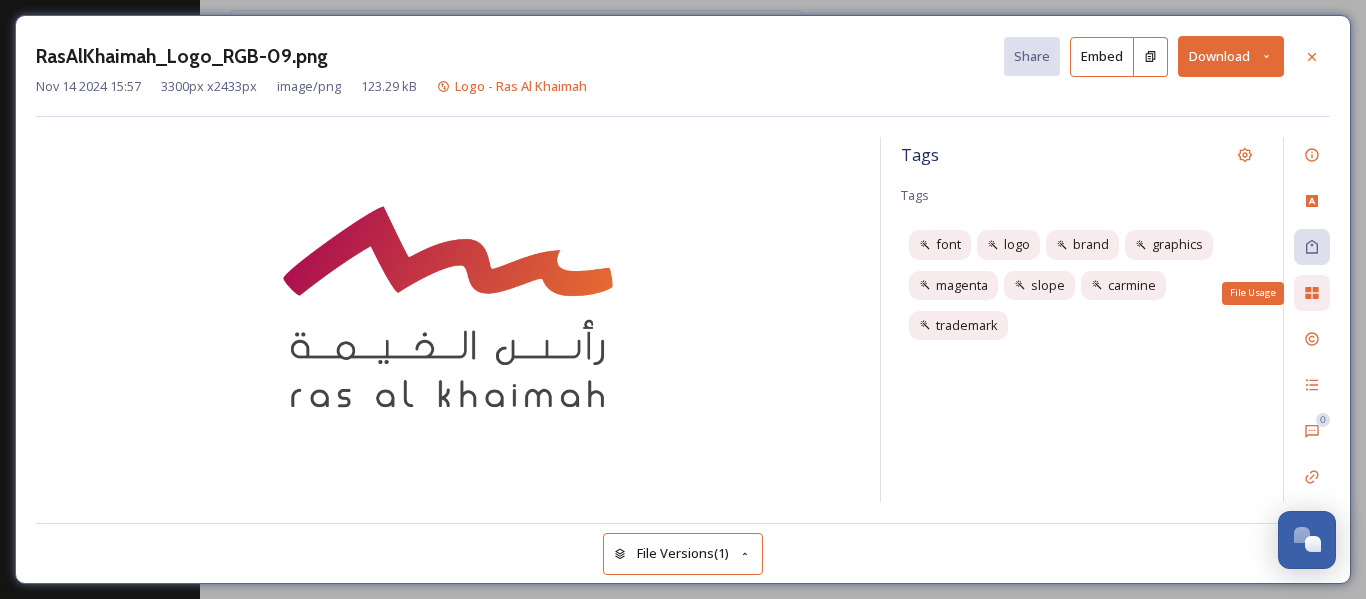 click 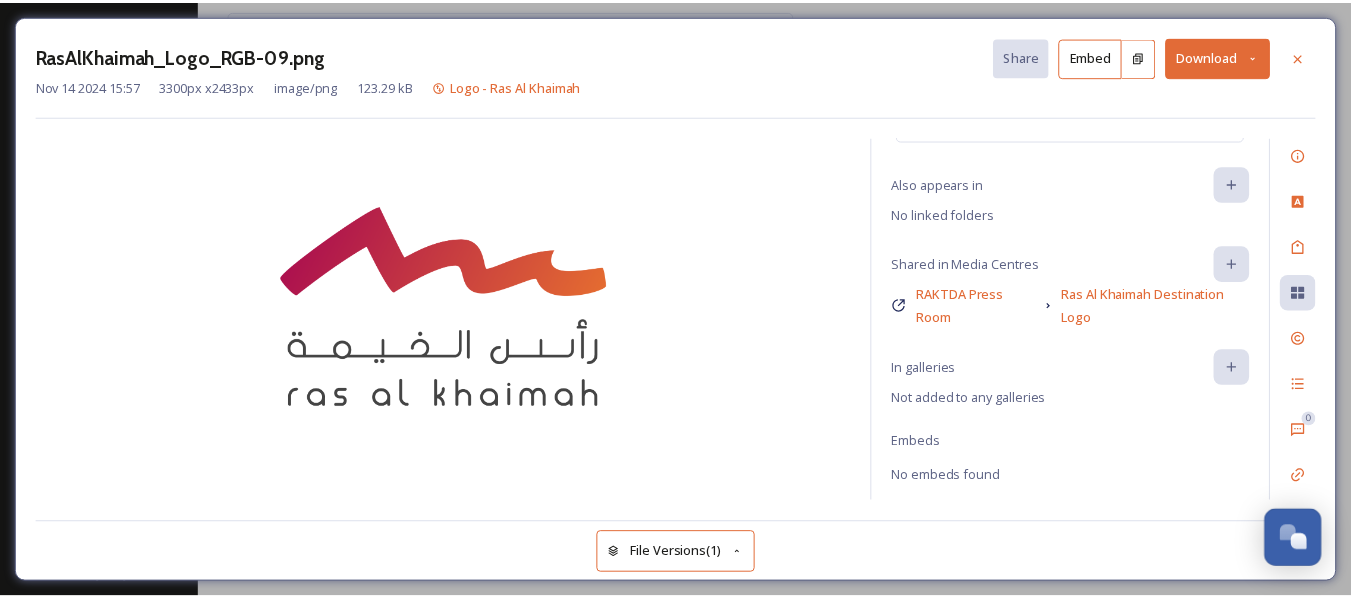 scroll, scrollTop: 135, scrollLeft: 0, axis: vertical 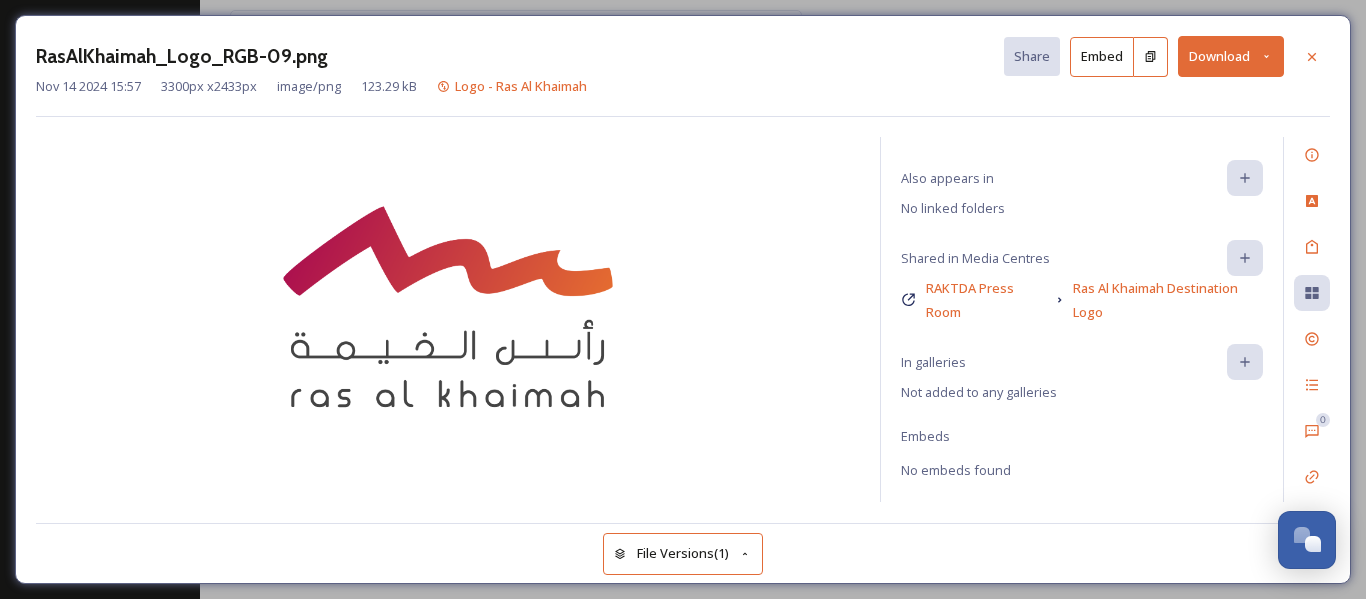 click 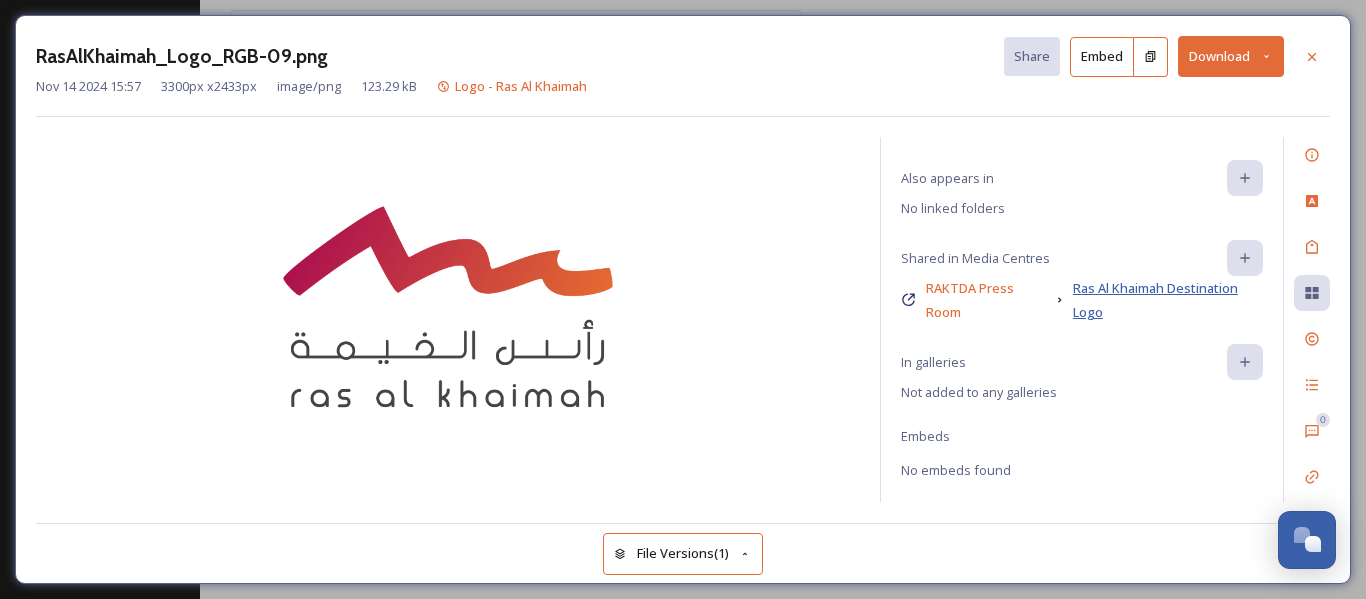 click on "Ras Al Khaimah Destination Logo" at bounding box center (1155, 300) 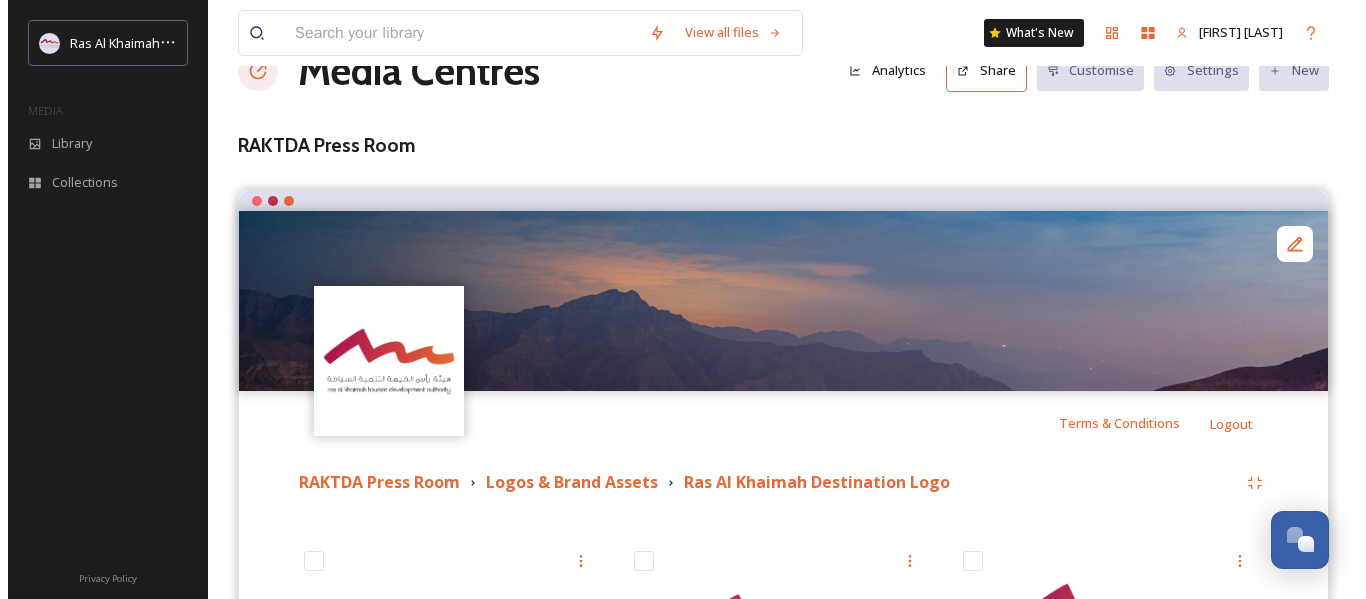 scroll, scrollTop: 0, scrollLeft: 0, axis: both 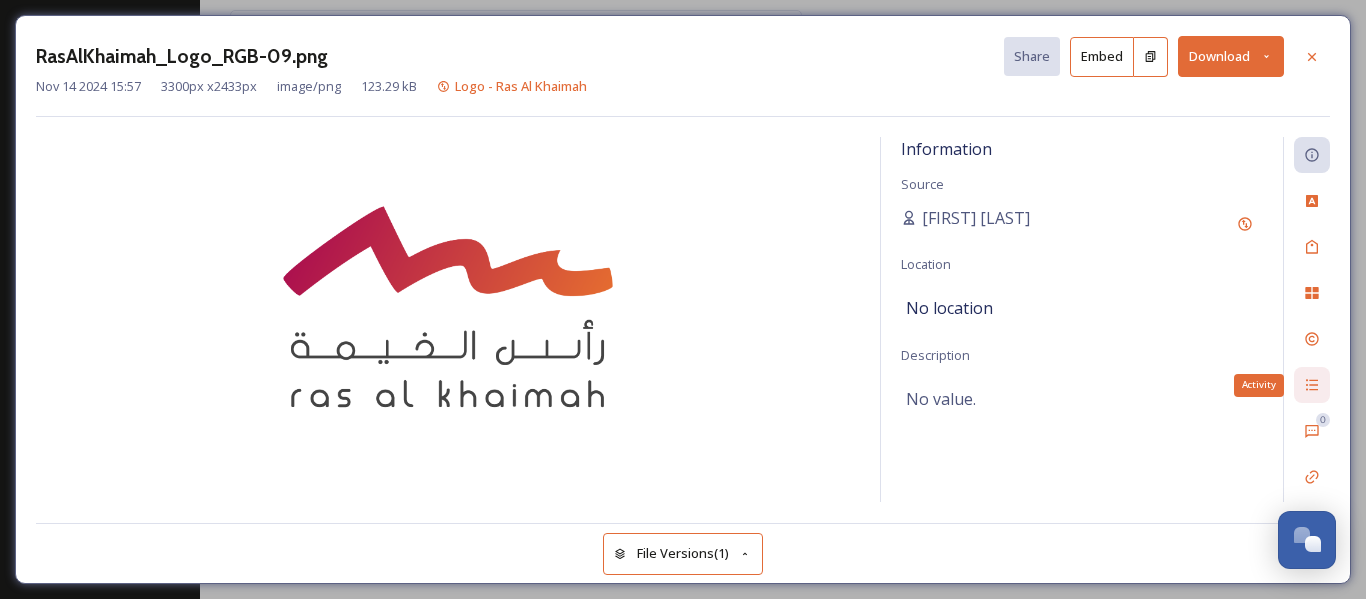 click on "Activity" at bounding box center (1312, 385) 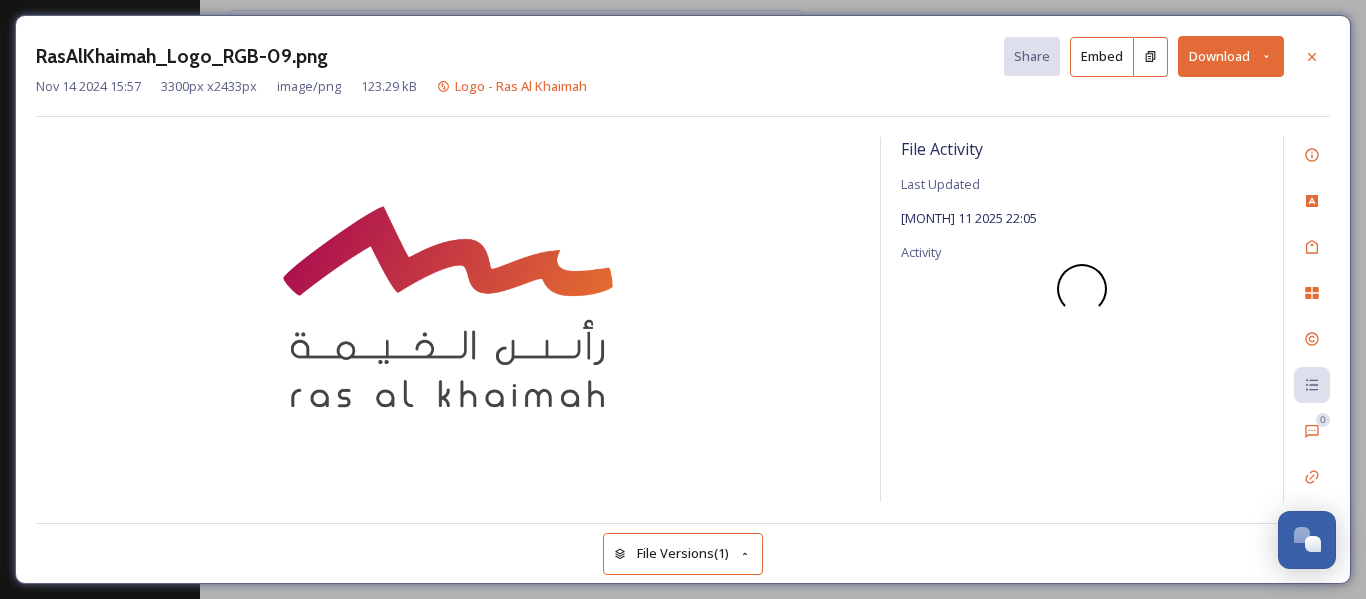 click on "File Versions  (1)" at bounding box center [683, 553] 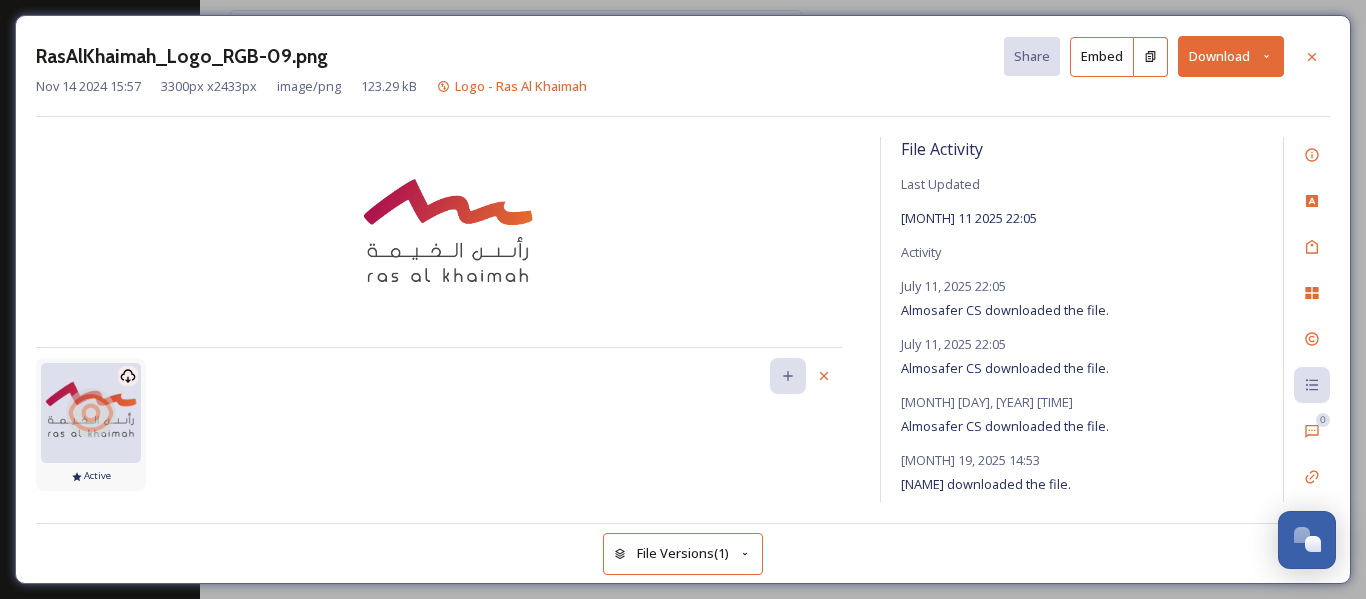 click 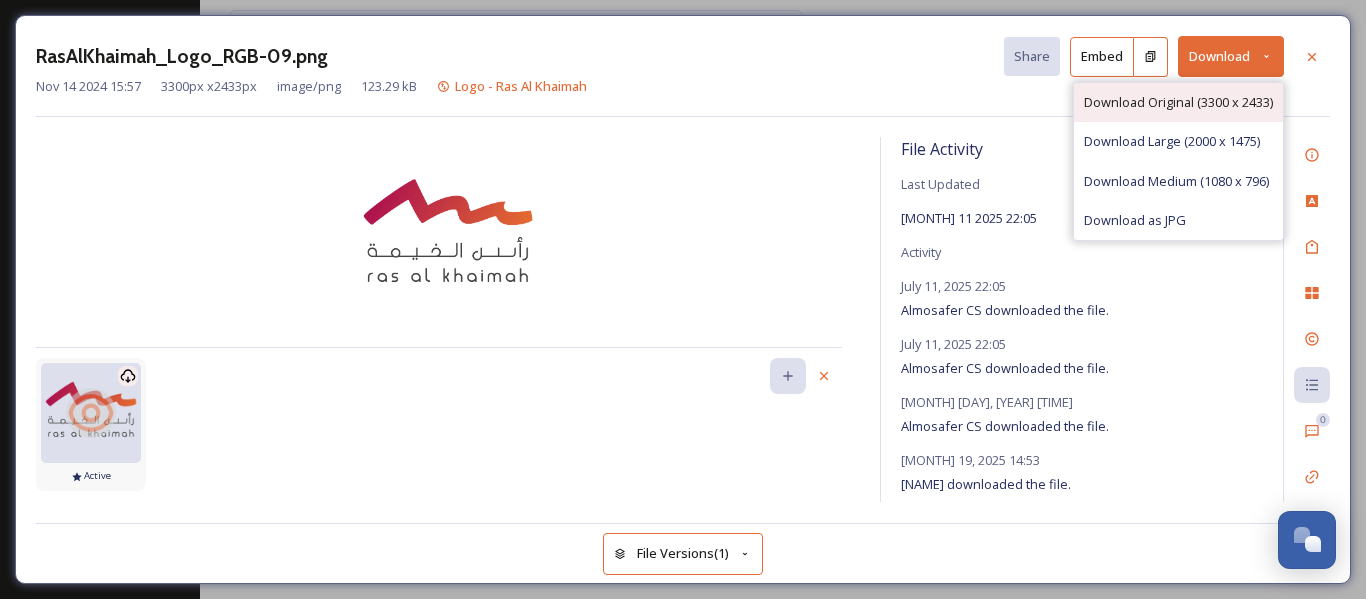 click on "Download Original (3300 x 2433)" at bounding box center [1178, 102] 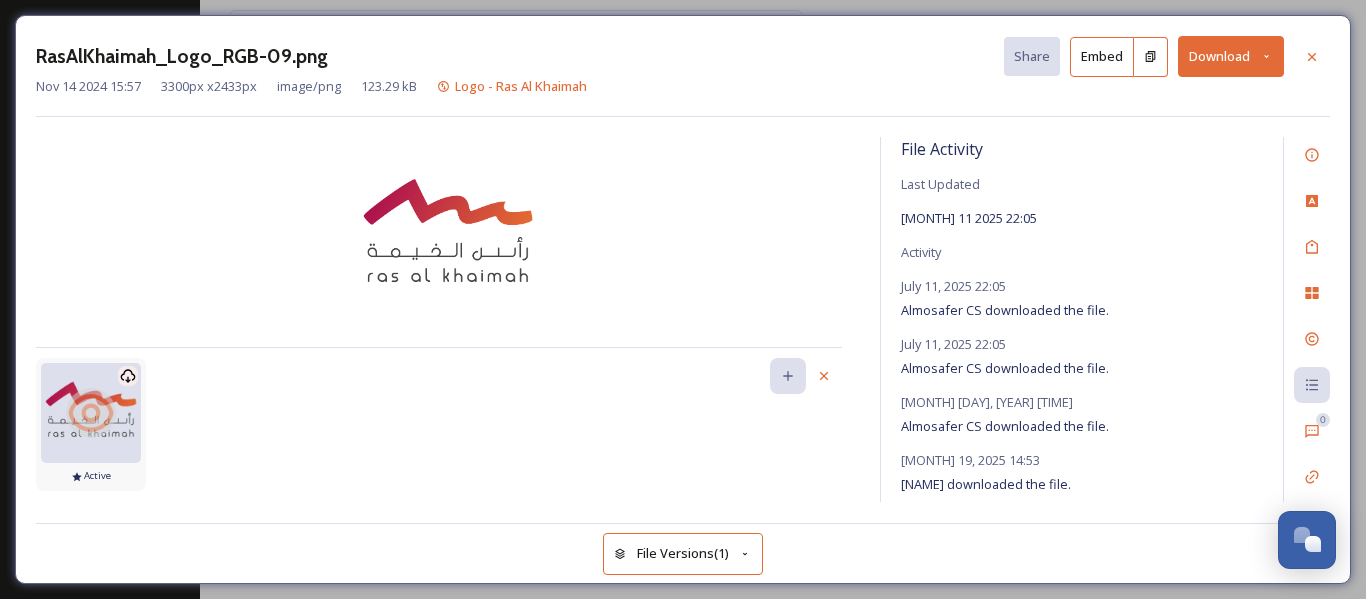 click on "Download" at bounding box center [1231, 56] 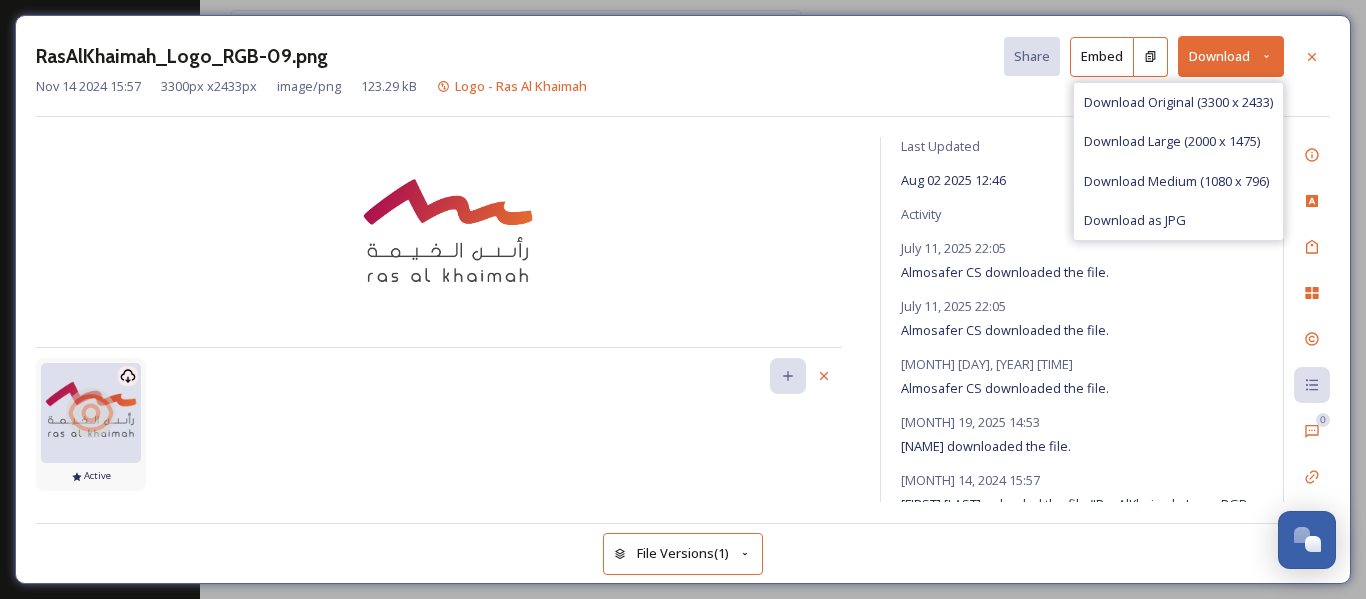 scroll, scrollTop: 75, scrollLeft: 0, axis: vertical 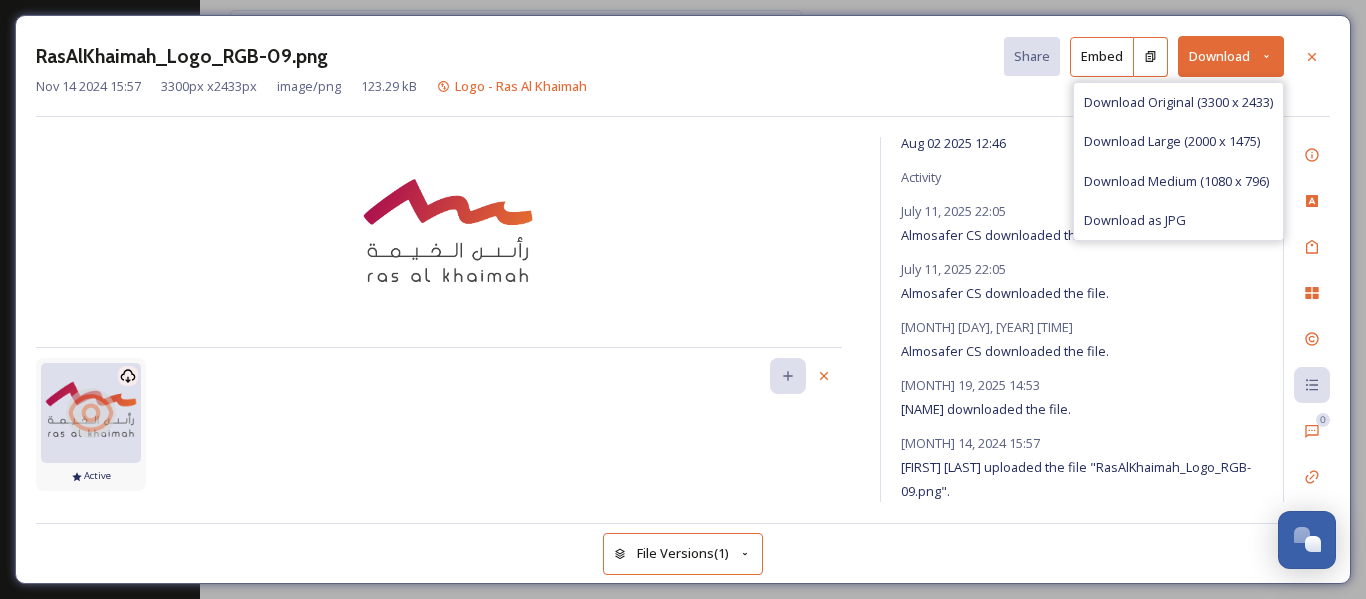 click at bounding box center (448, 237) 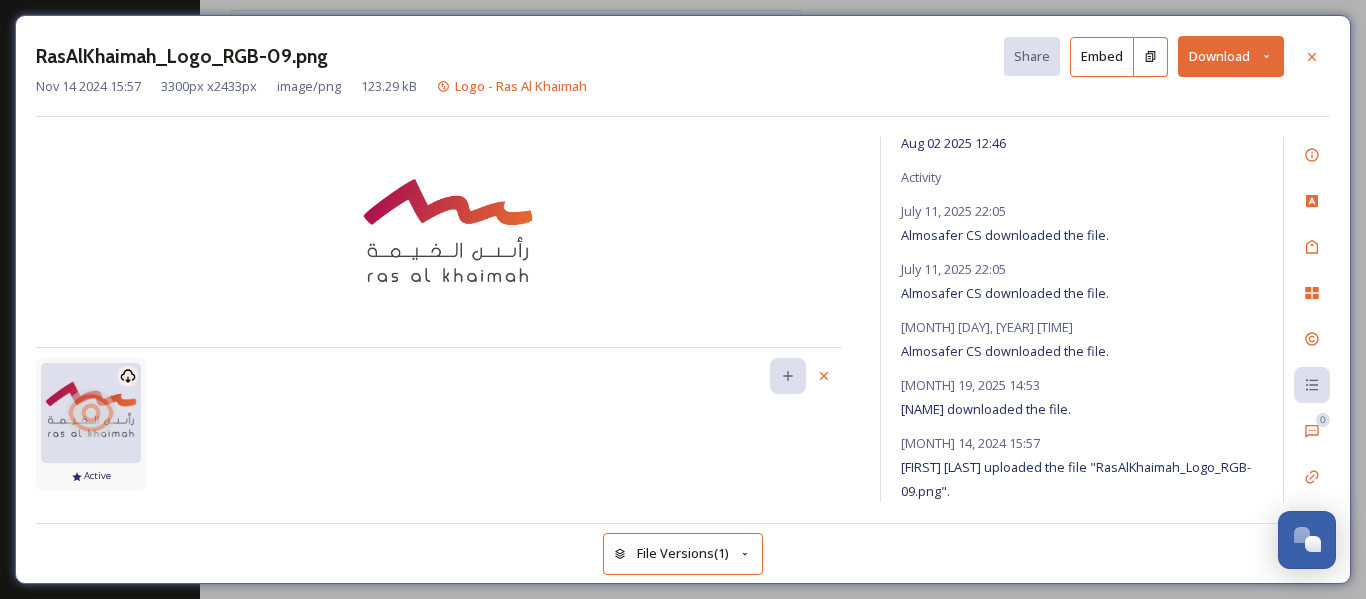 click on "123.29 kB" at bounding box center [389, 86] 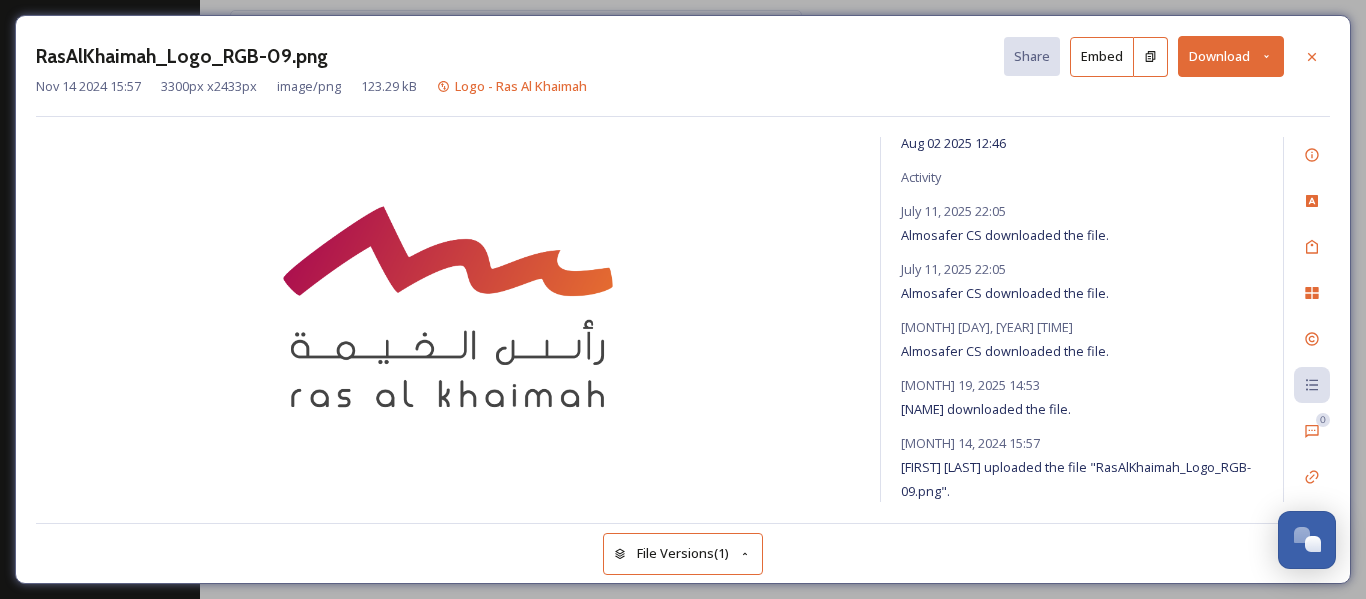 click 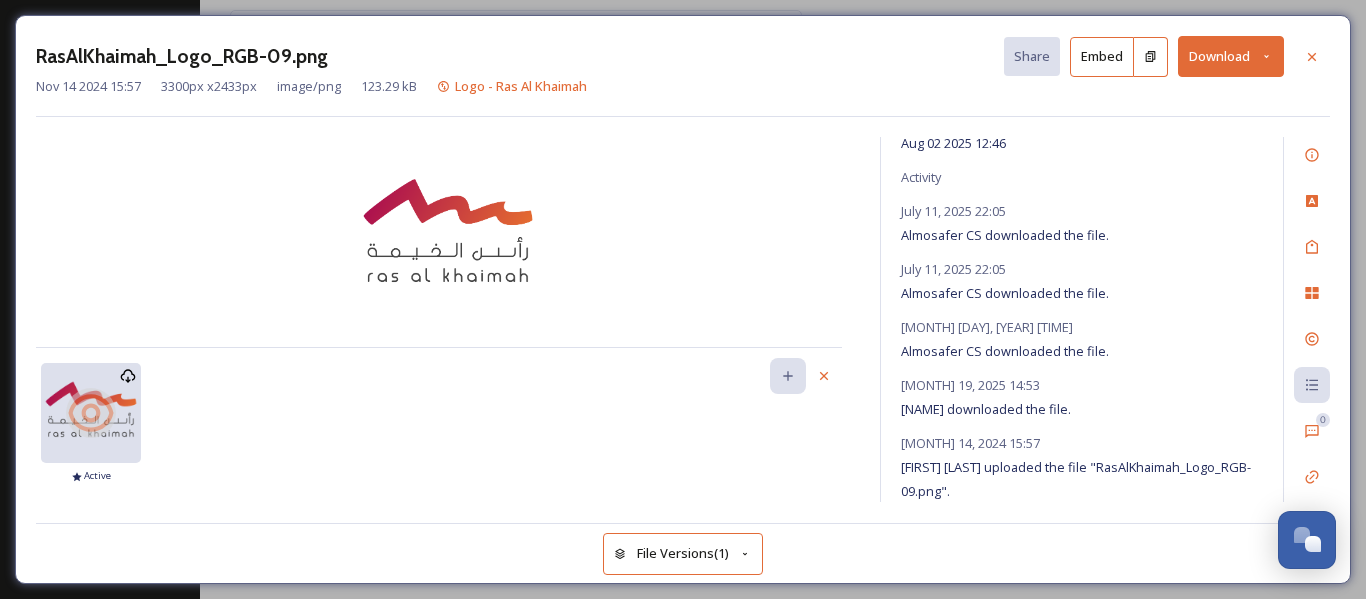 click 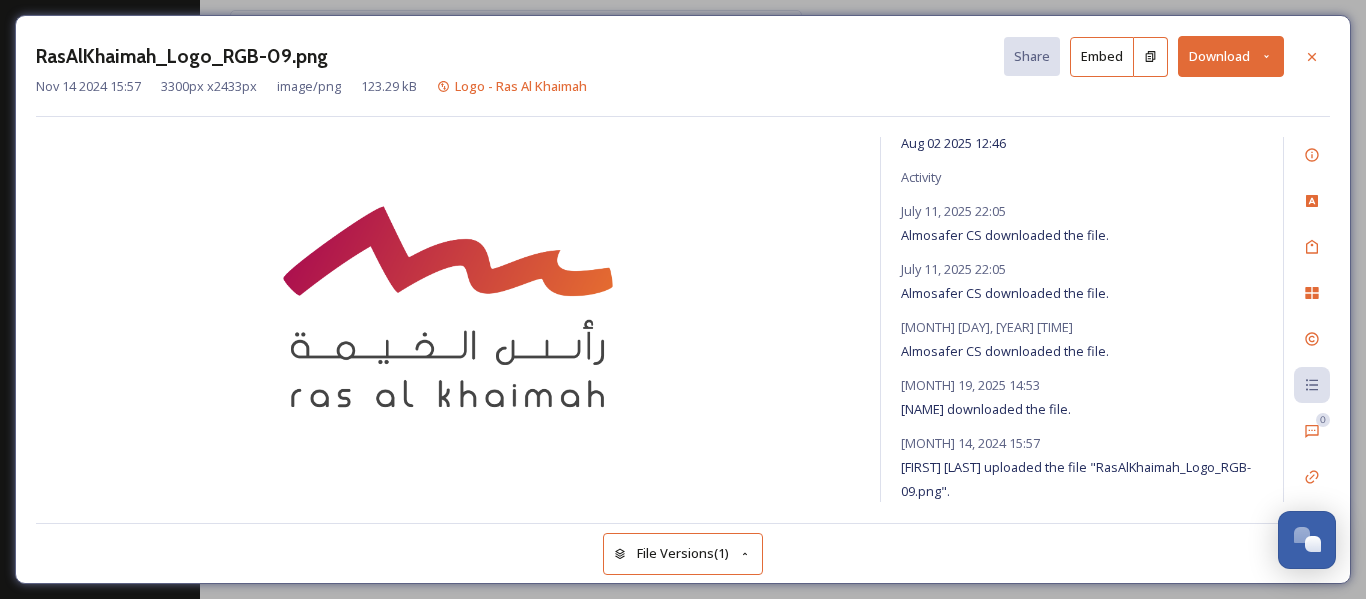 click on "File Versions  (1)" at bounding box center [683, 553] 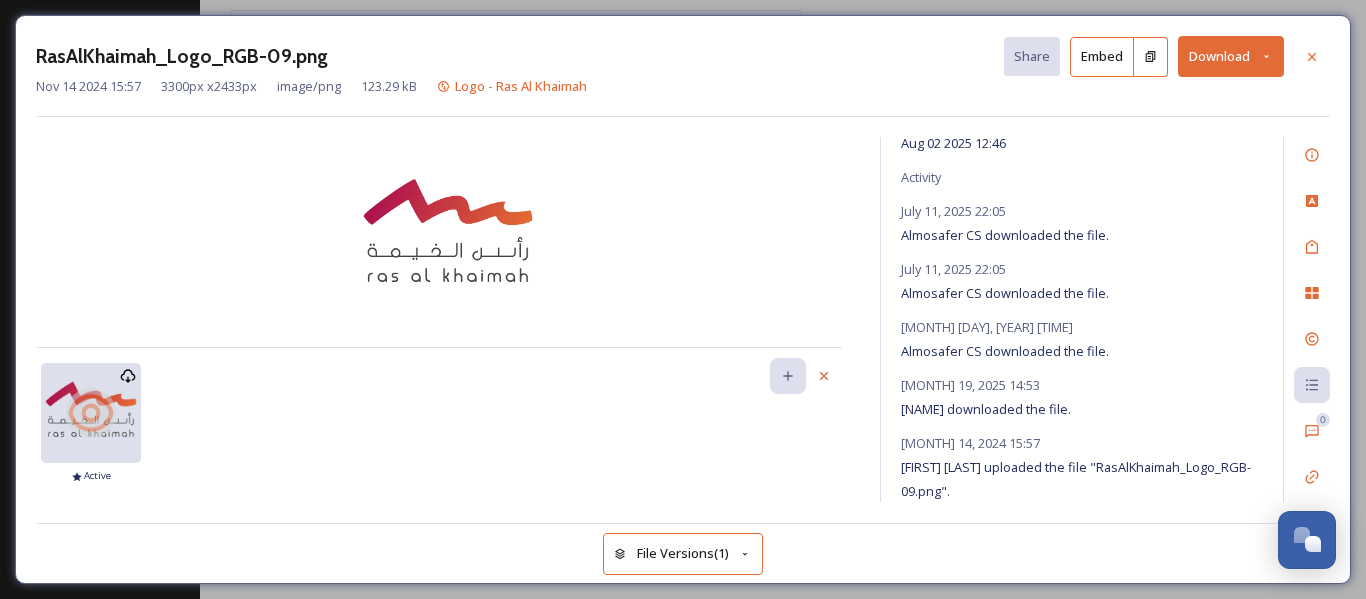 click 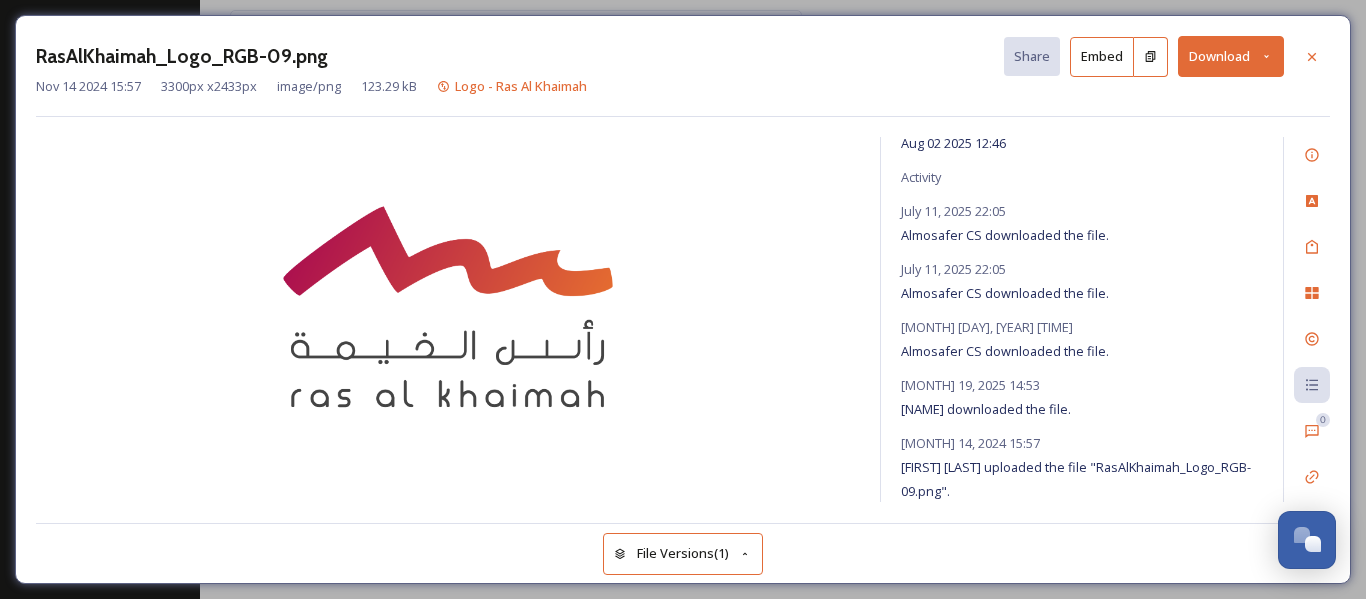 click 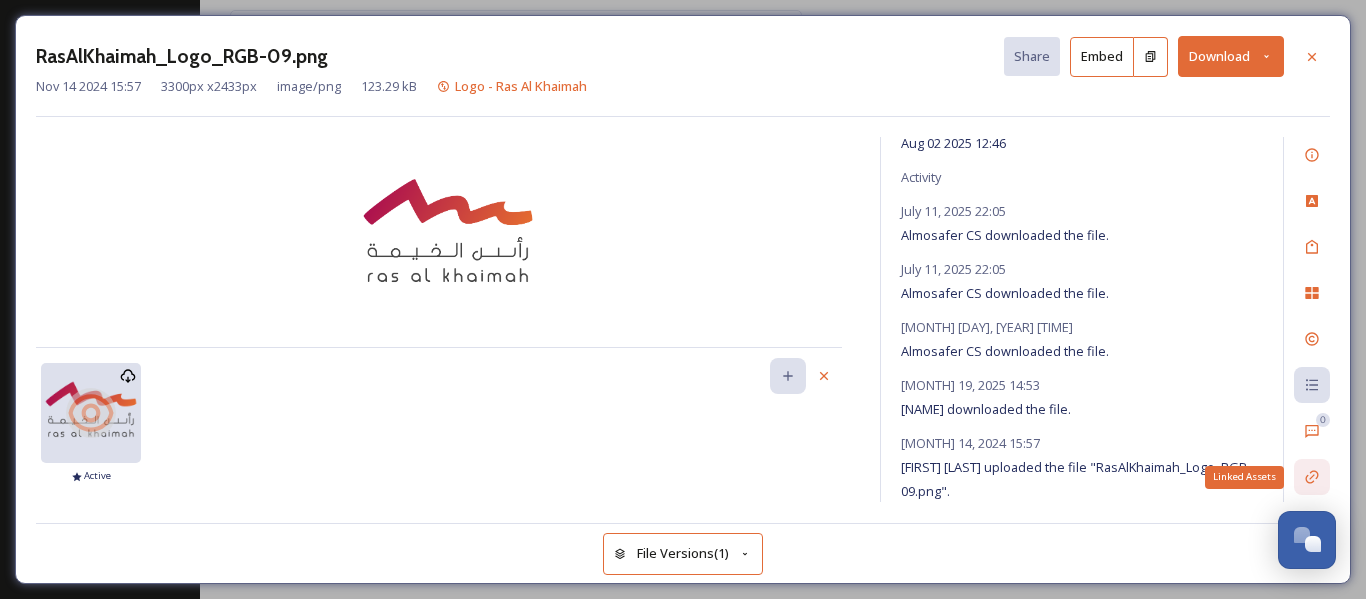 click on "Linked Assets" at bounding box center (1312, 477) 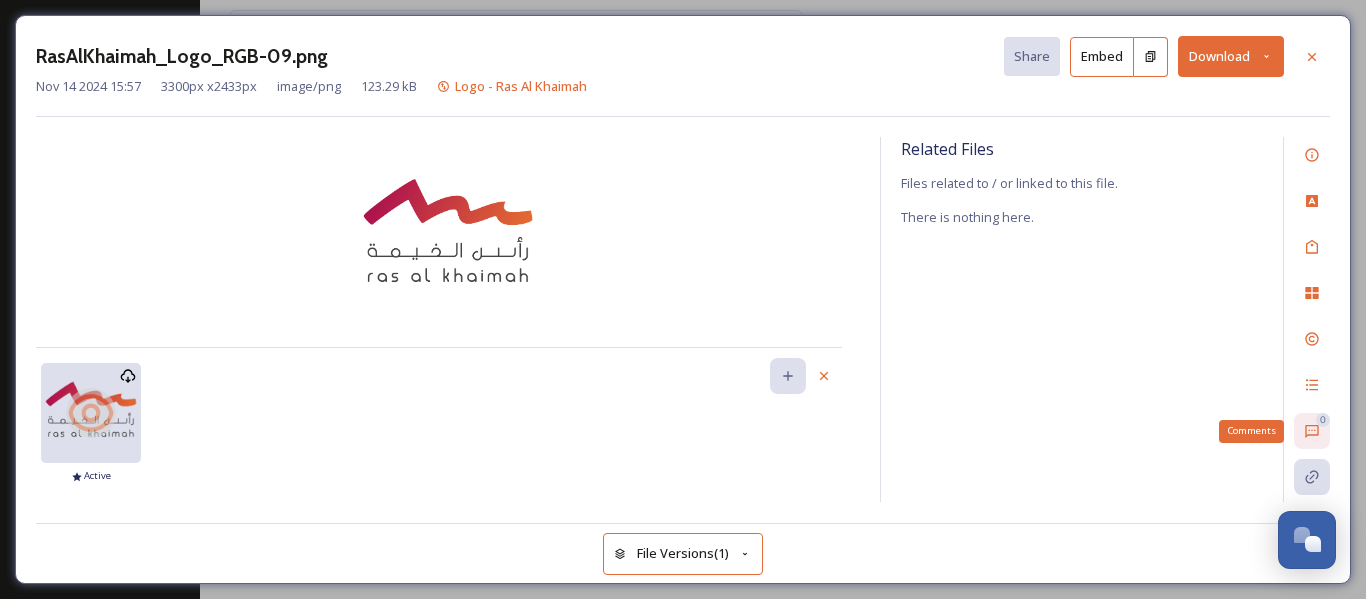 click on "0 Comments" at bounding box center (1312, 431) 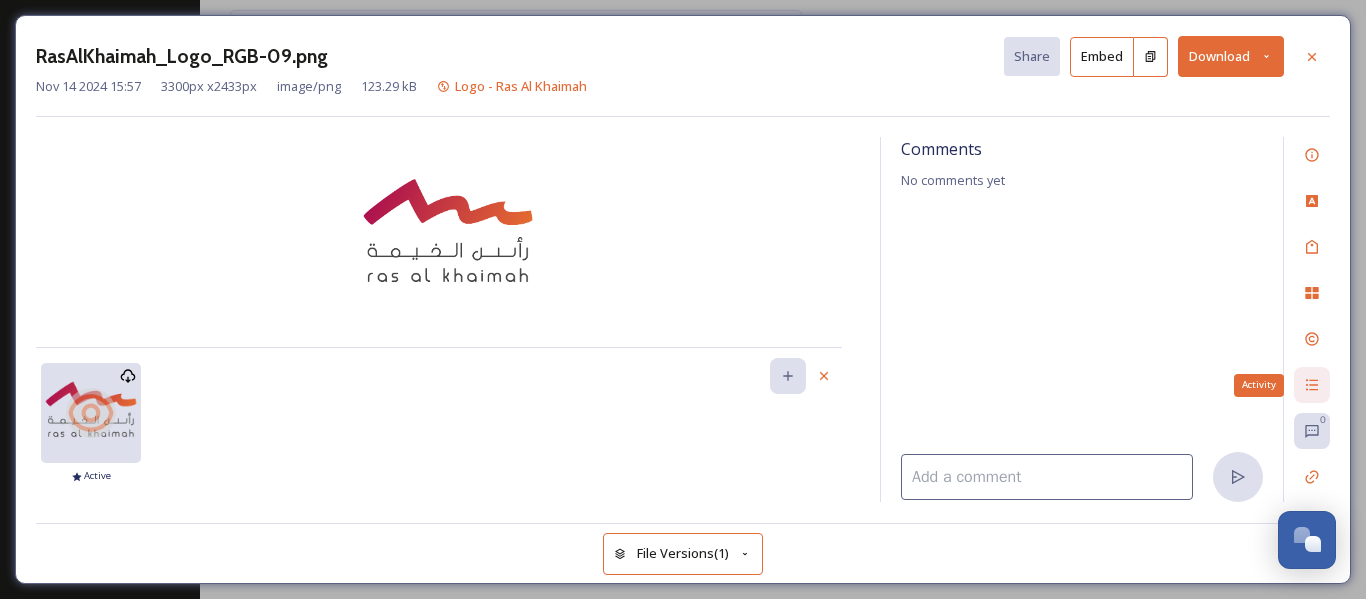 click 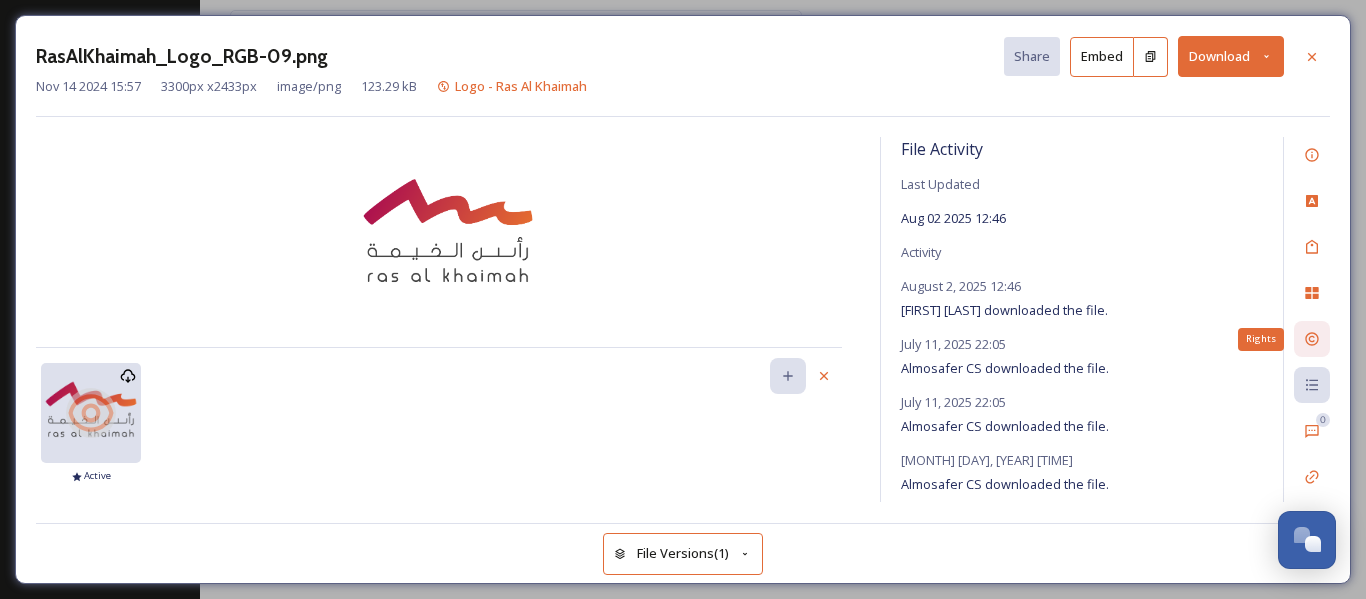 click 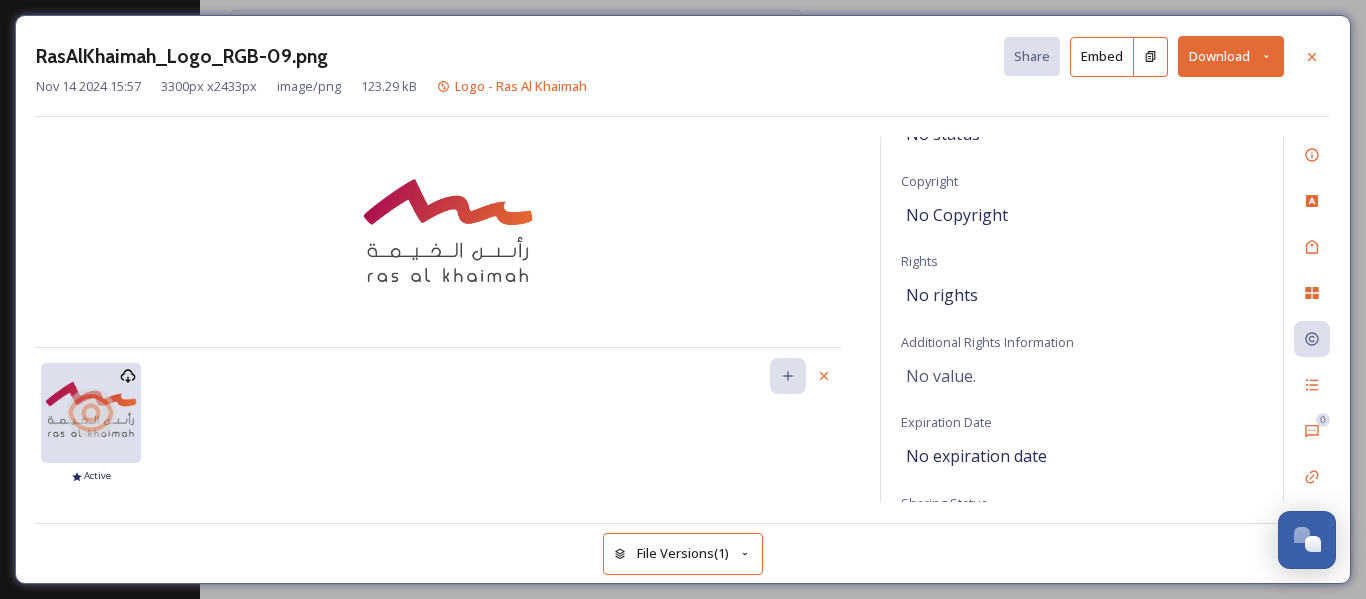 scroll, scrollTop: 0, scrollLeft: 0, axis: both 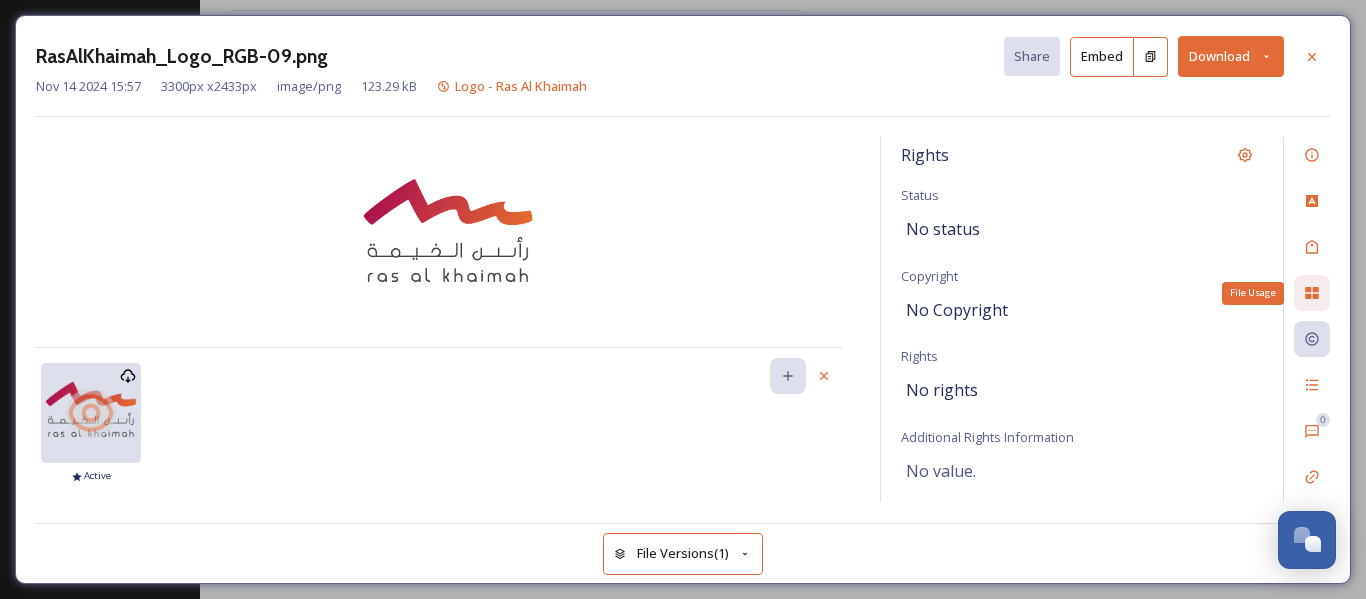 click 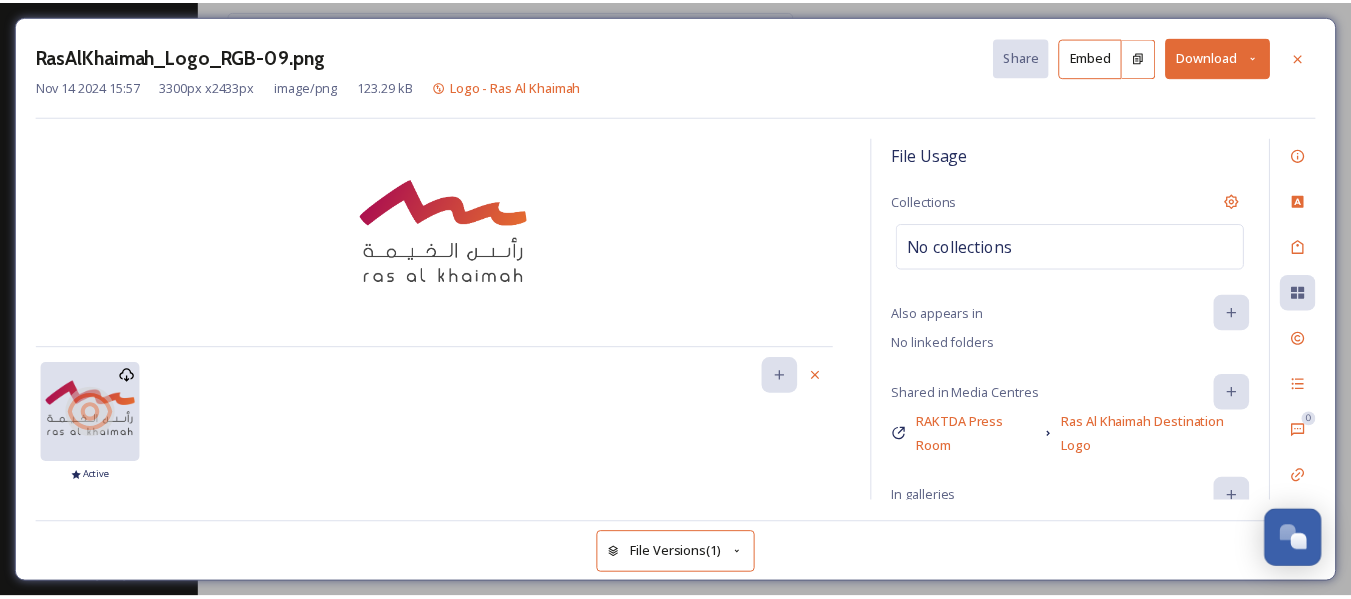 scroll, scrollTop: 135, scrollLeft: 0, axis: vertical 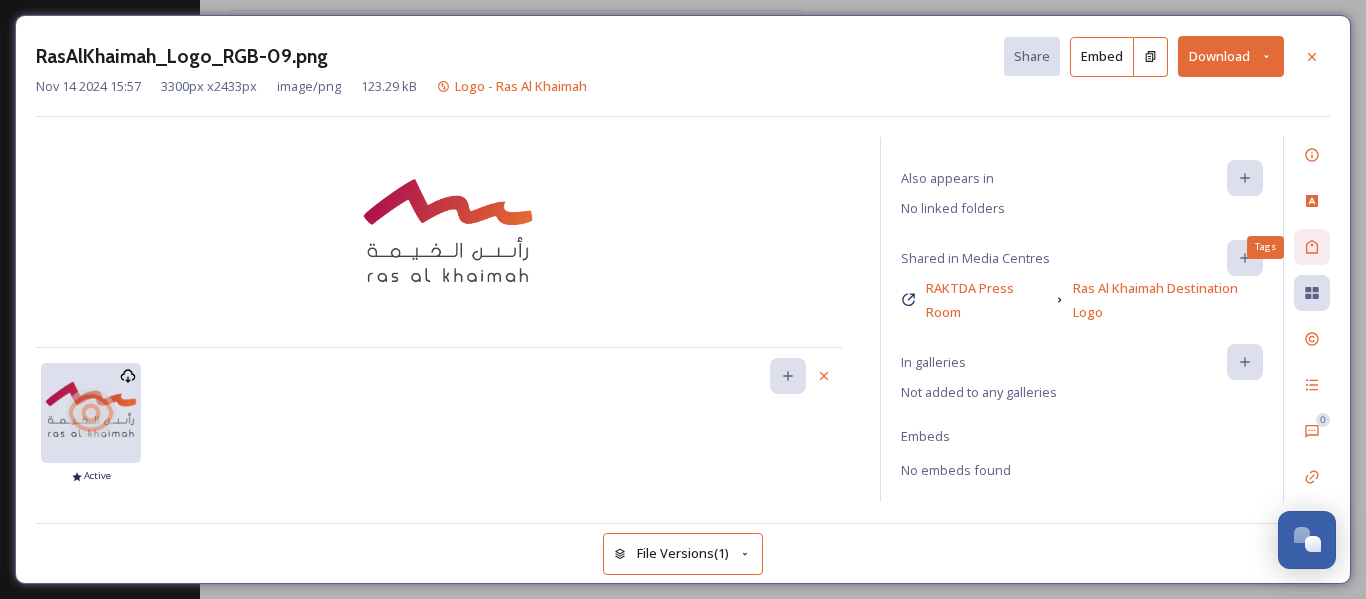 click on "Tags" at bounding box center [1312, 247] 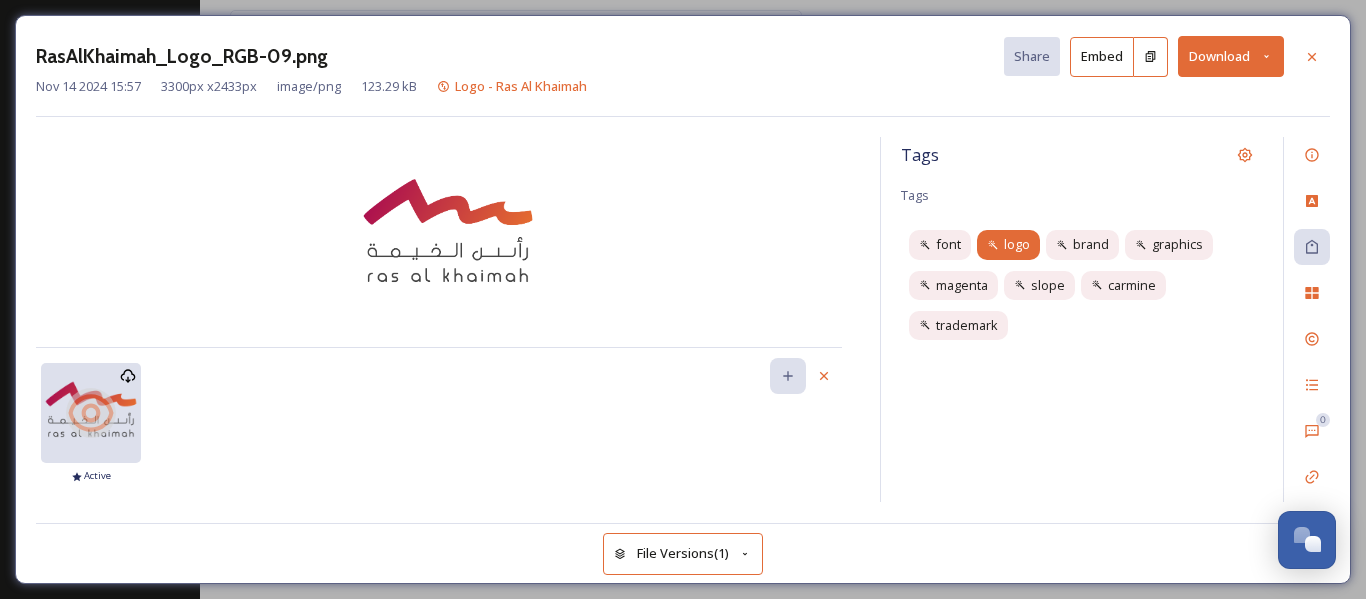 click on "logo" at bounding box center [1017, 244] 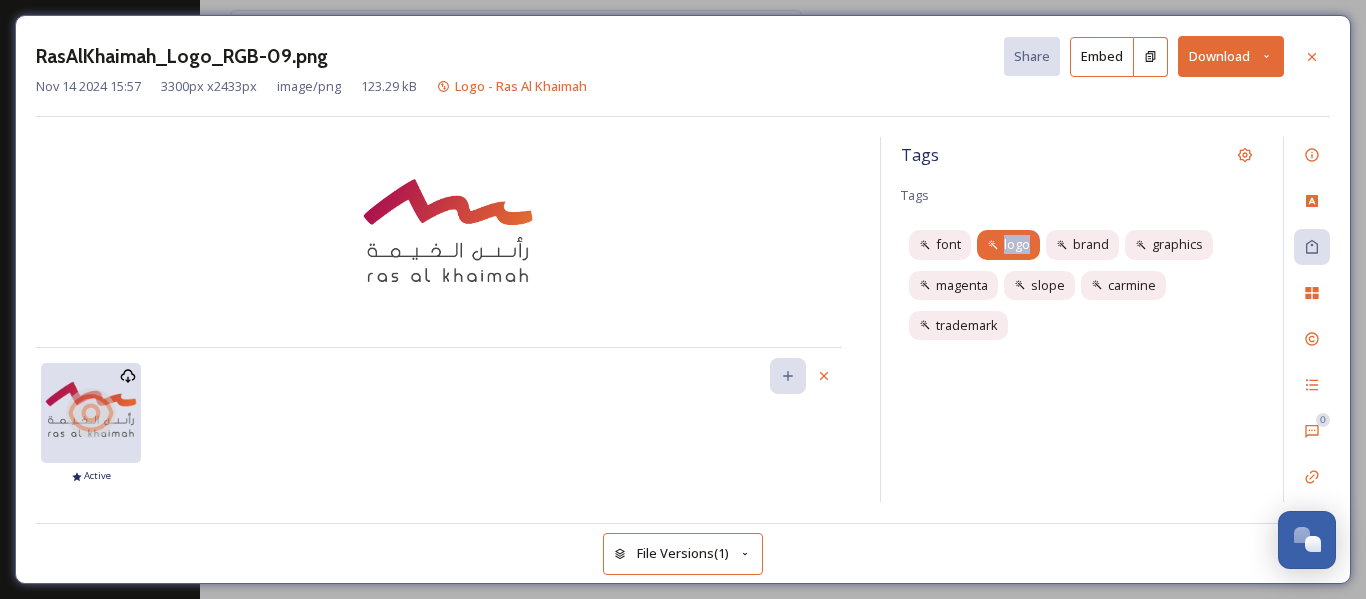 click on "logo" at bounding box center (1017, 244) 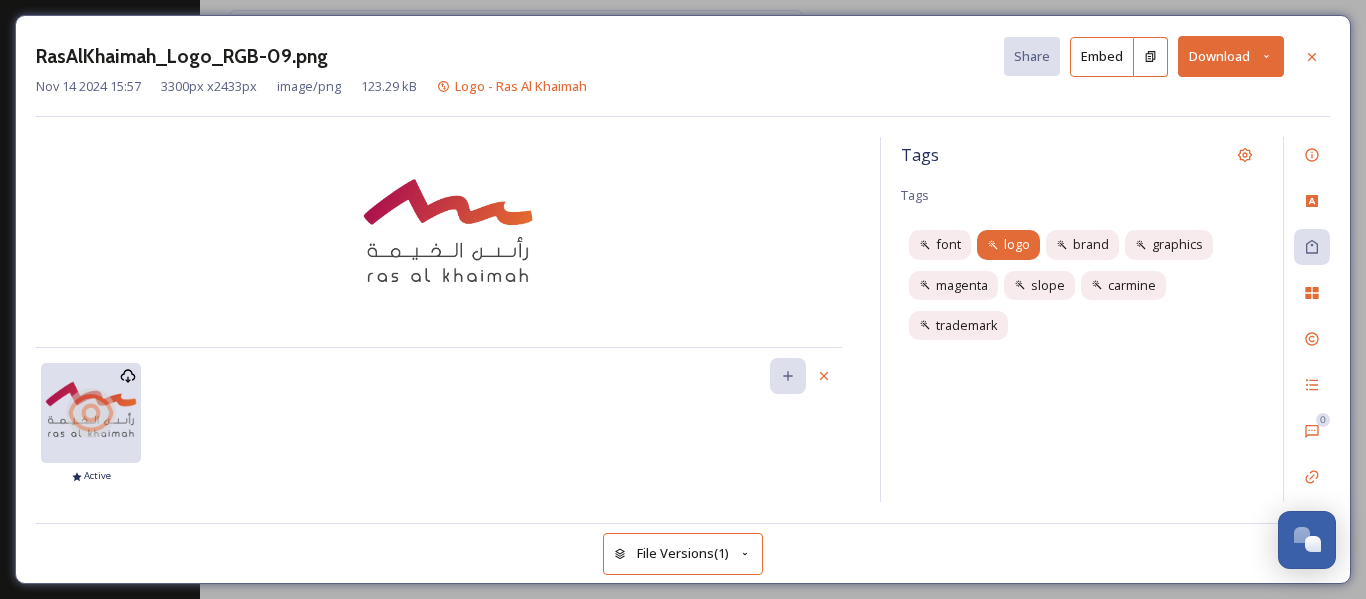 click on "logo" at bounding box center [1008, 244] 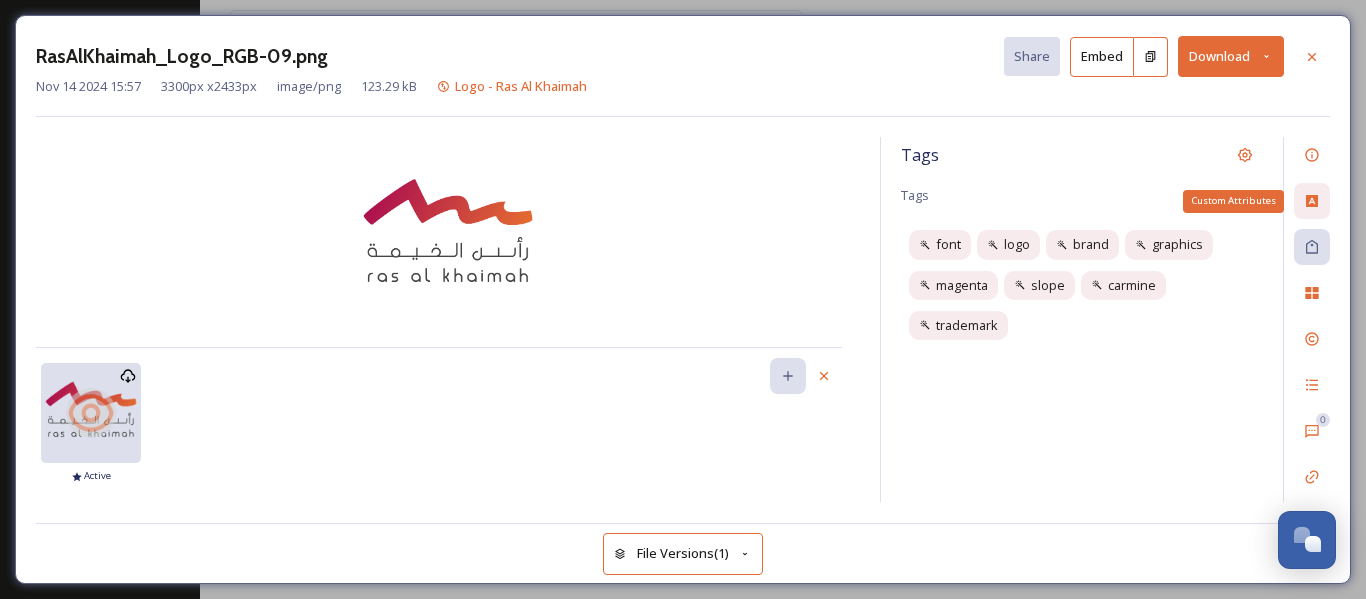 click 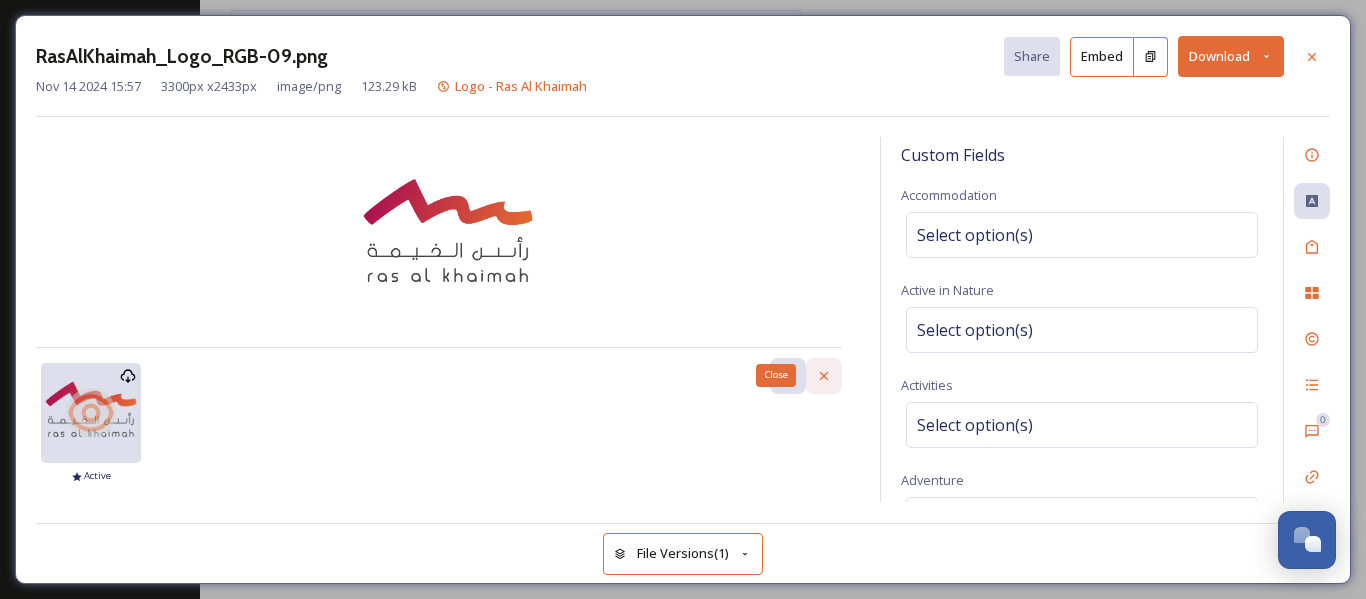 click 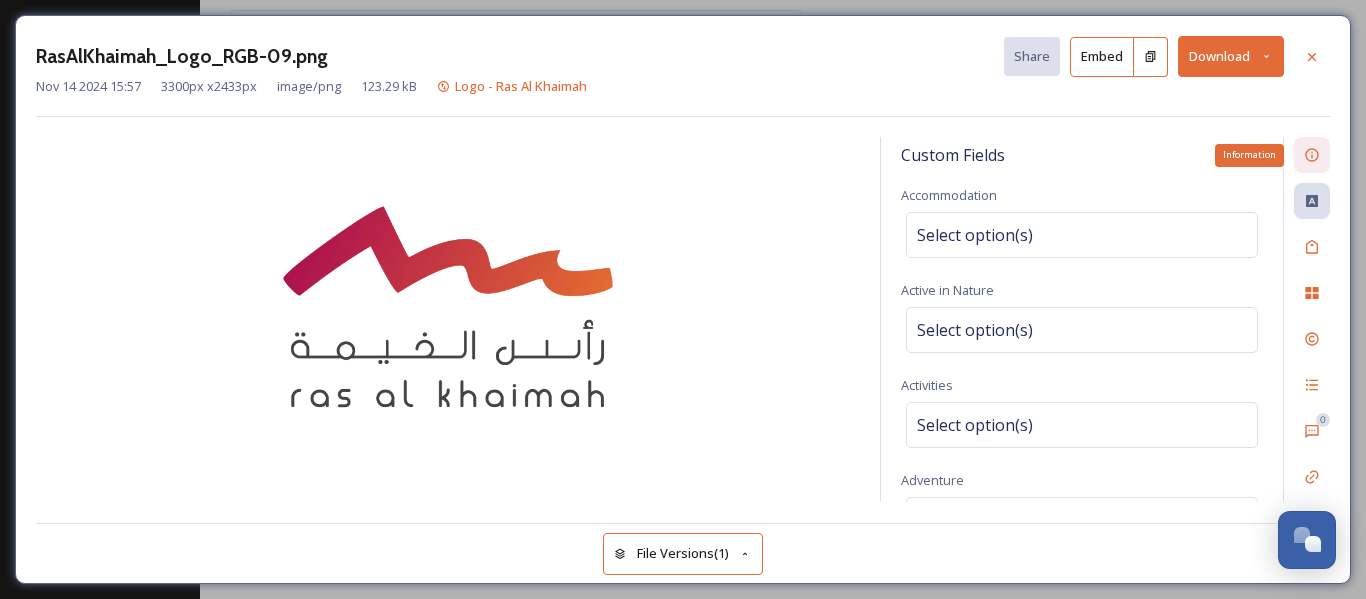 click on "Information" at bounding box center [1312, 155] 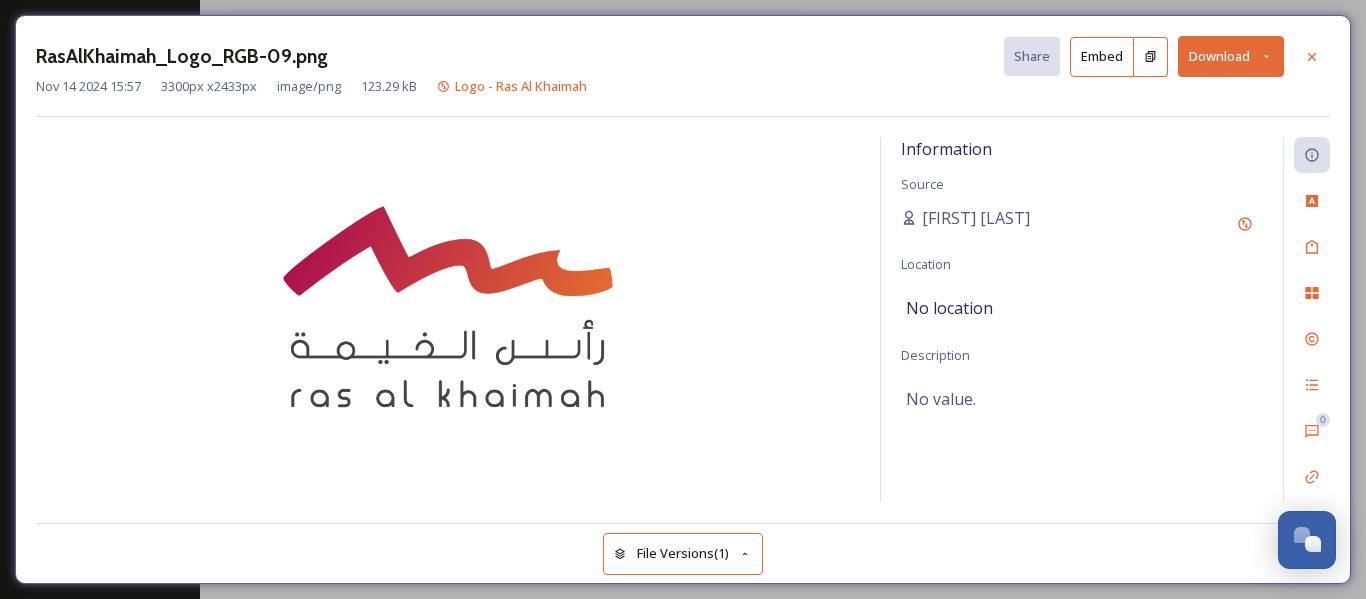 click at bounding box center (448, 320) 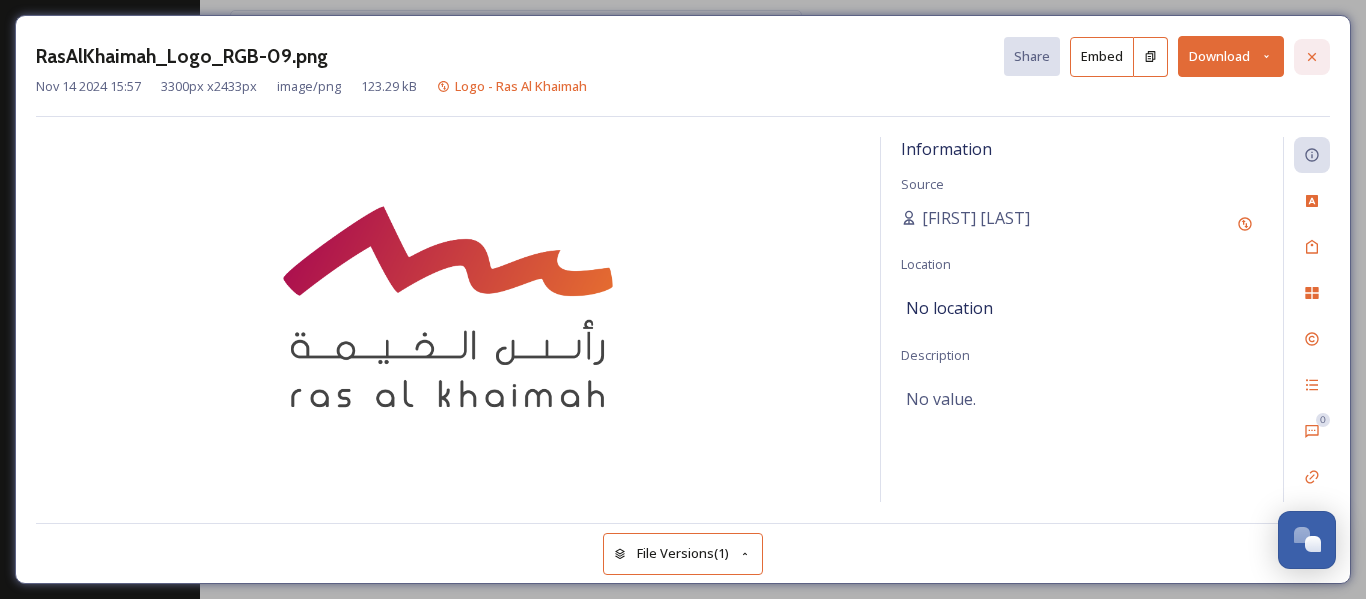 click 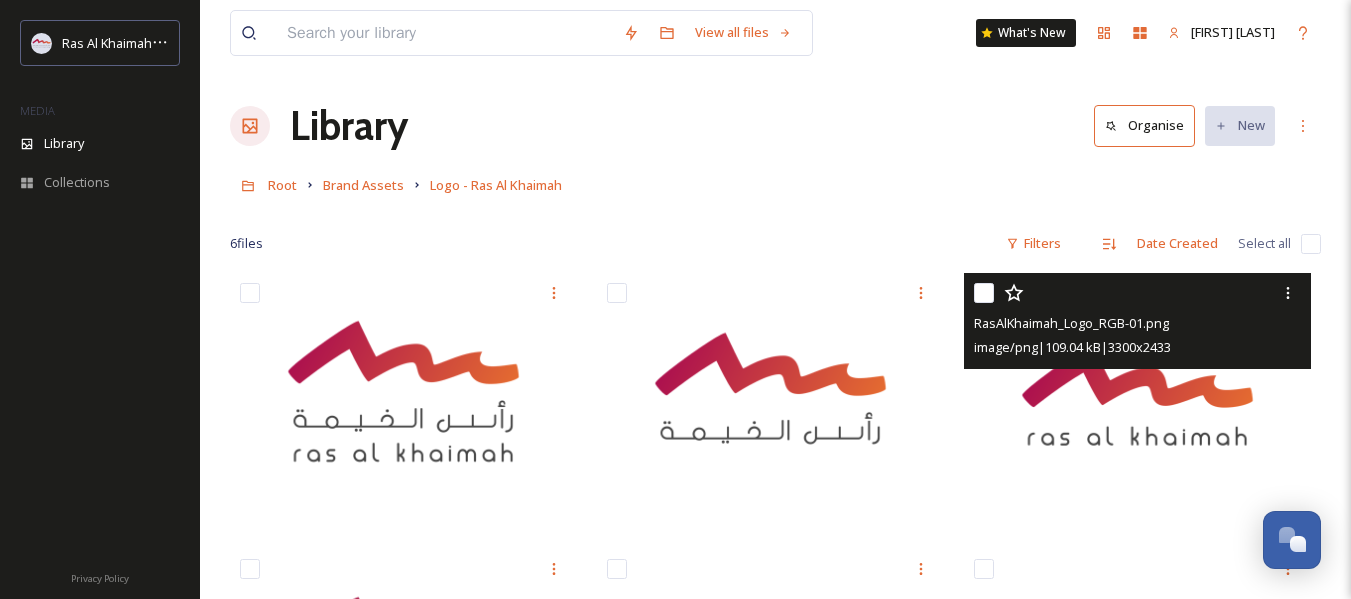 click at bounding box center [1137, 401] 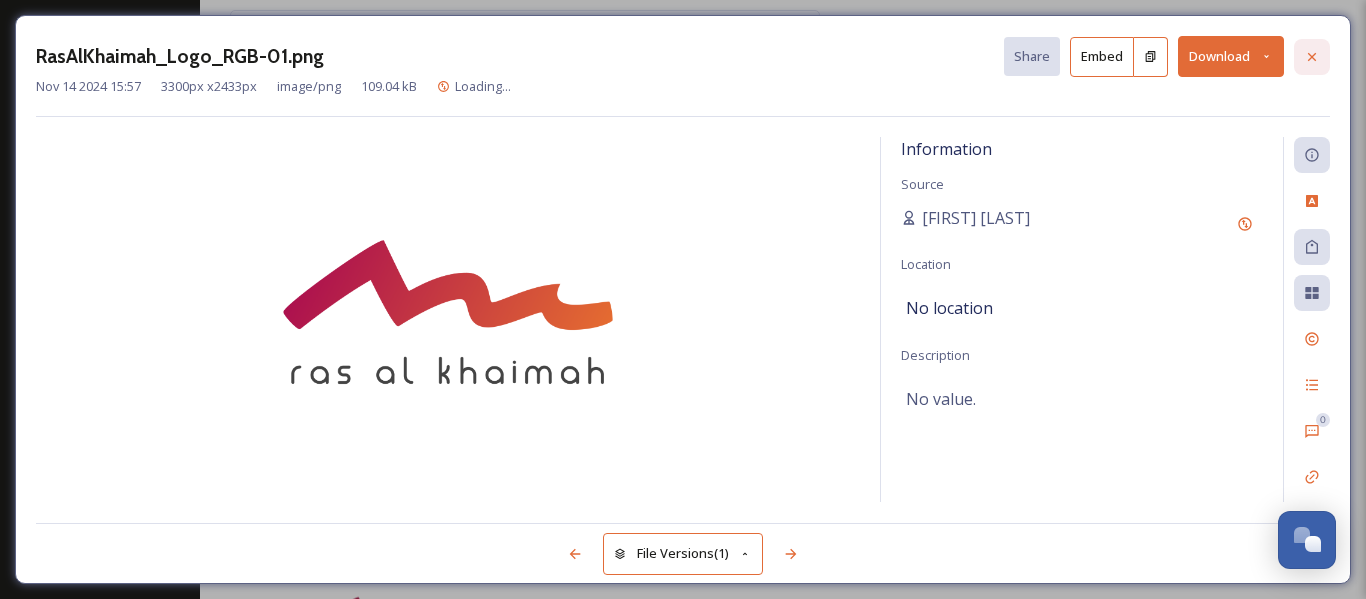click at bounding box center (1312, 57) 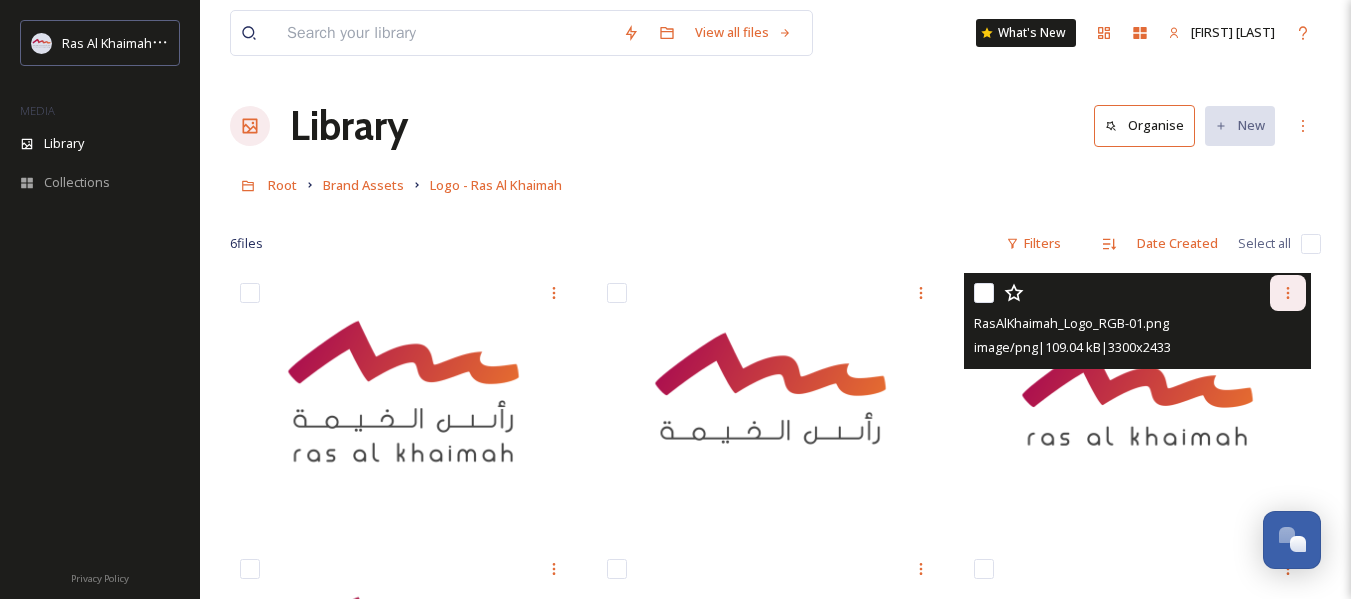 click 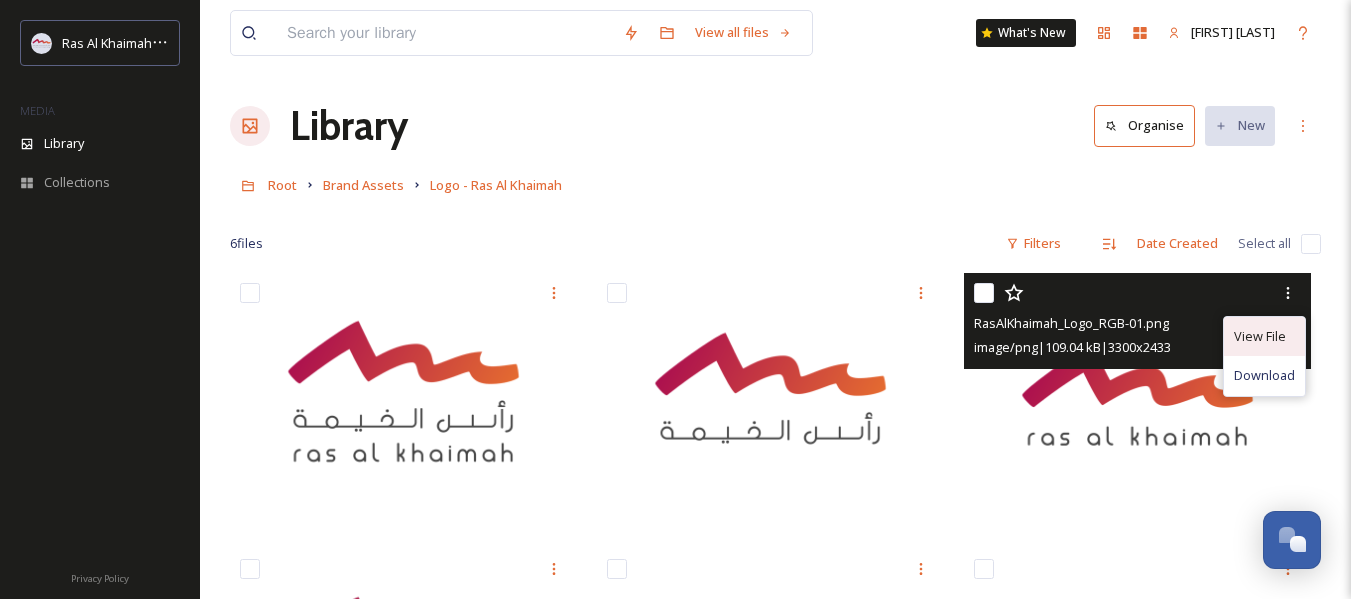click on "View File" at bounding box center (1260, 336) 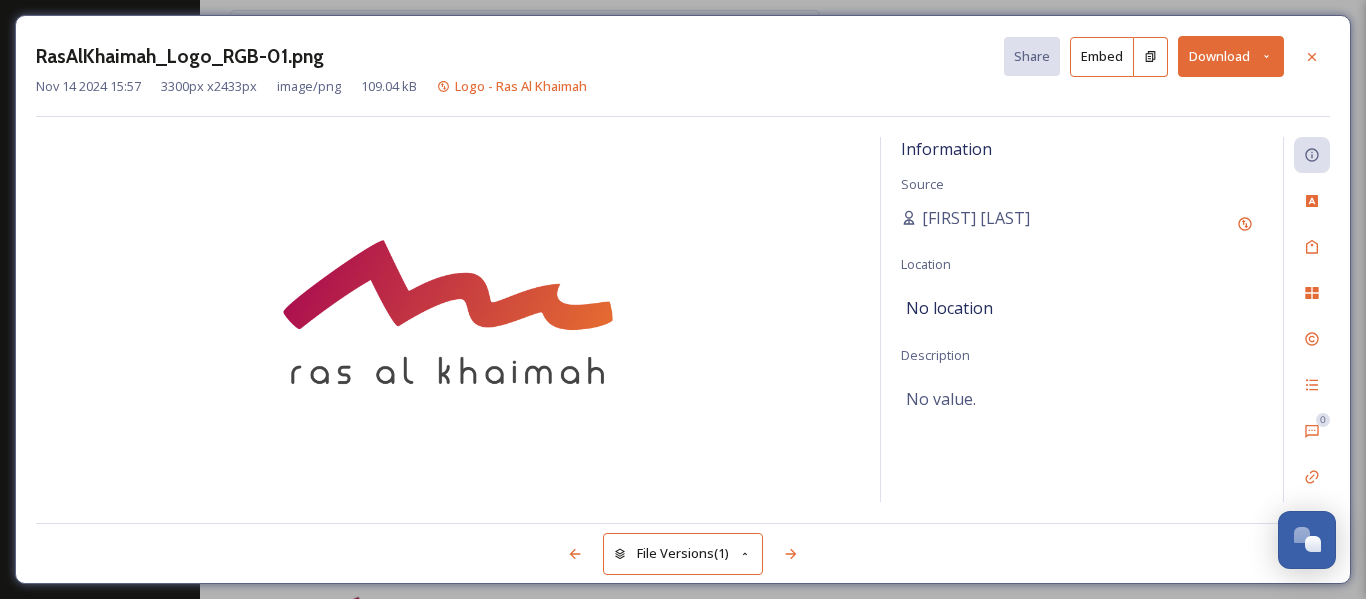 click on "Download" at bounding box center [1231, 56] 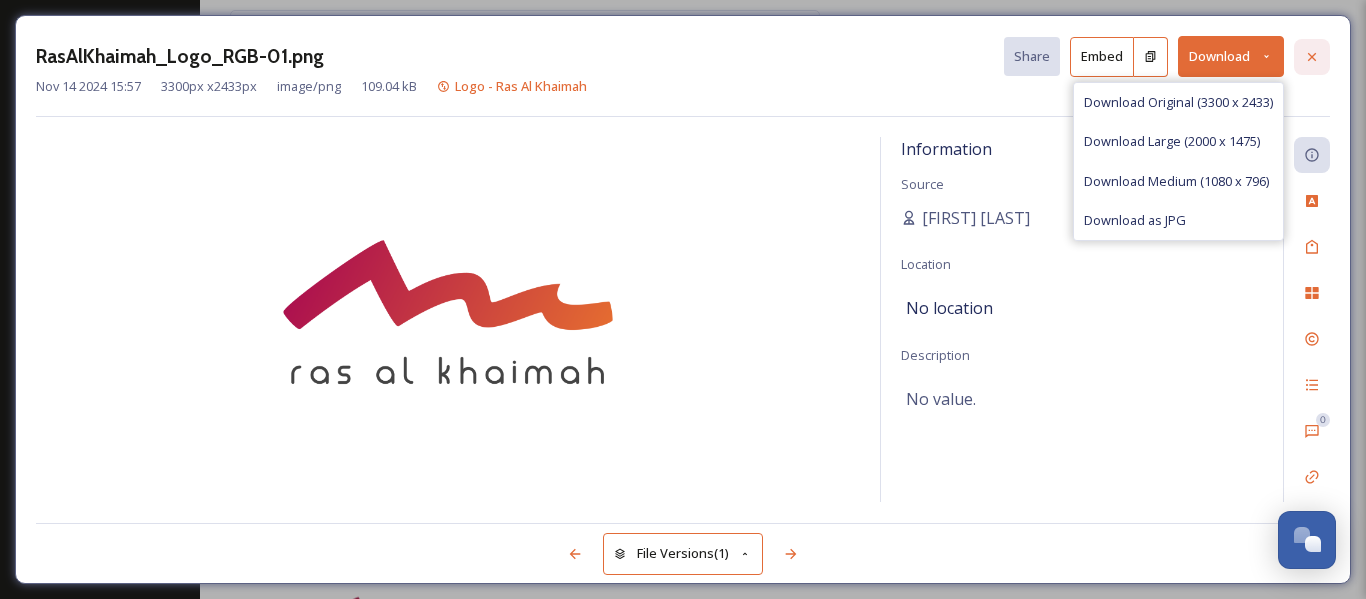 click 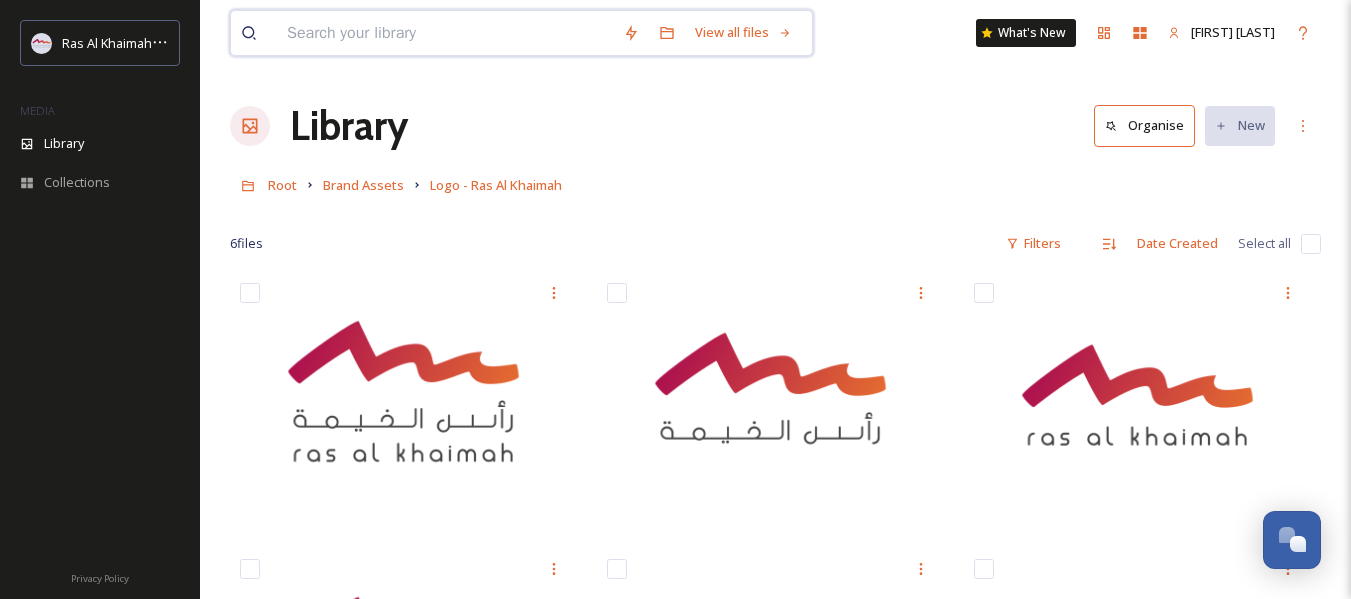 click at bounding box center [445, 33] 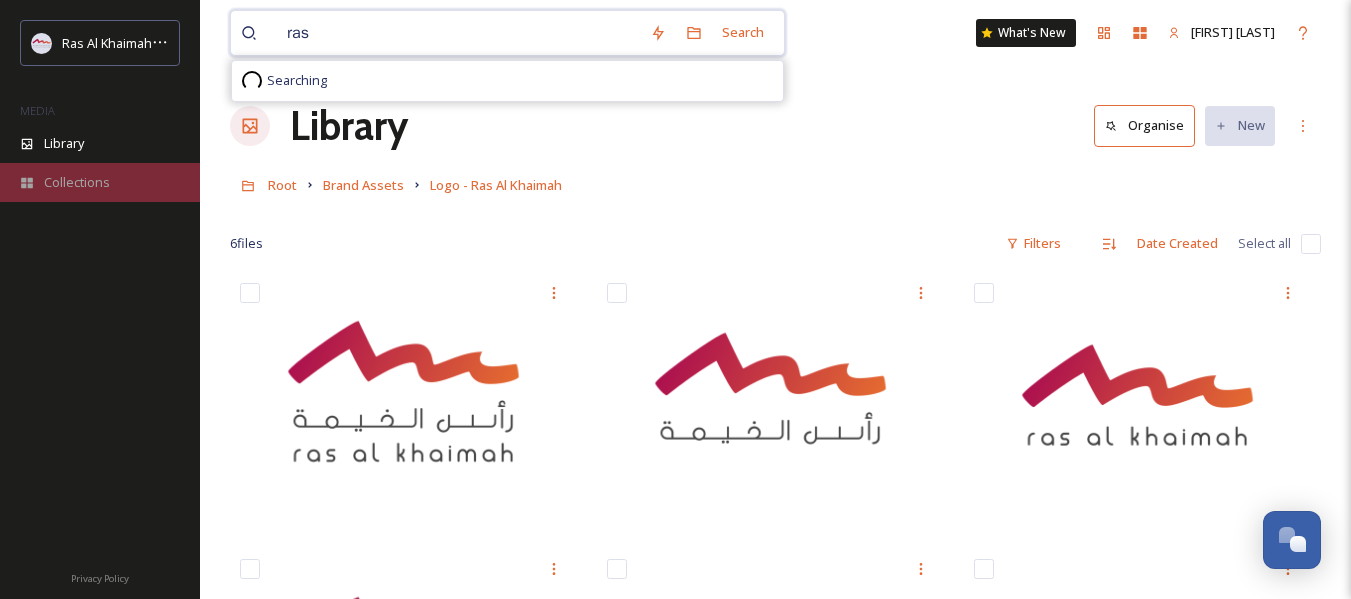 type on "ras" 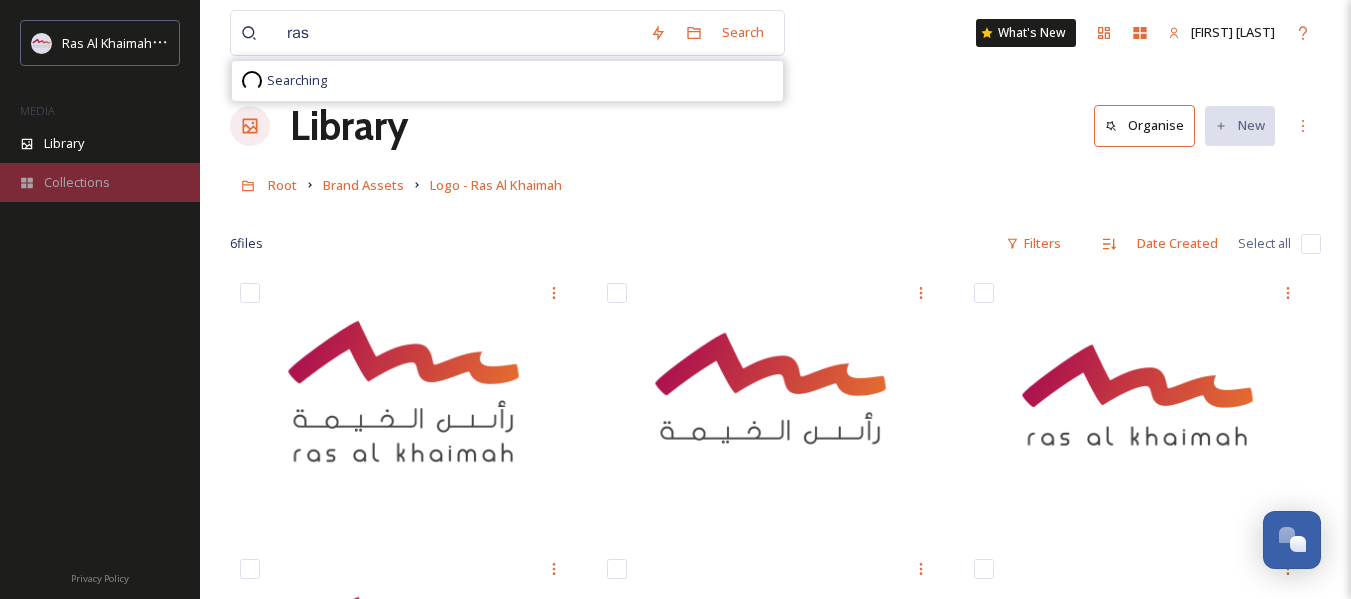 click on "Collections" at bounding box center [100, 182] 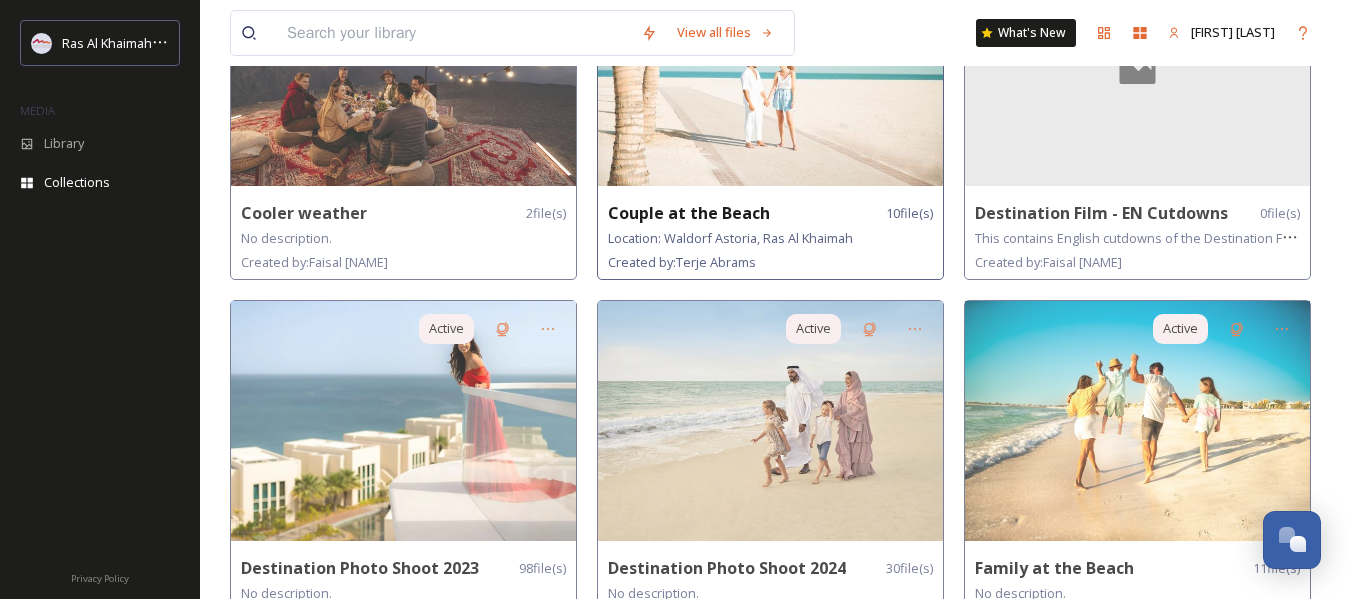 scroll, scrollTop: 0, scrollLeft: 0, axis: both 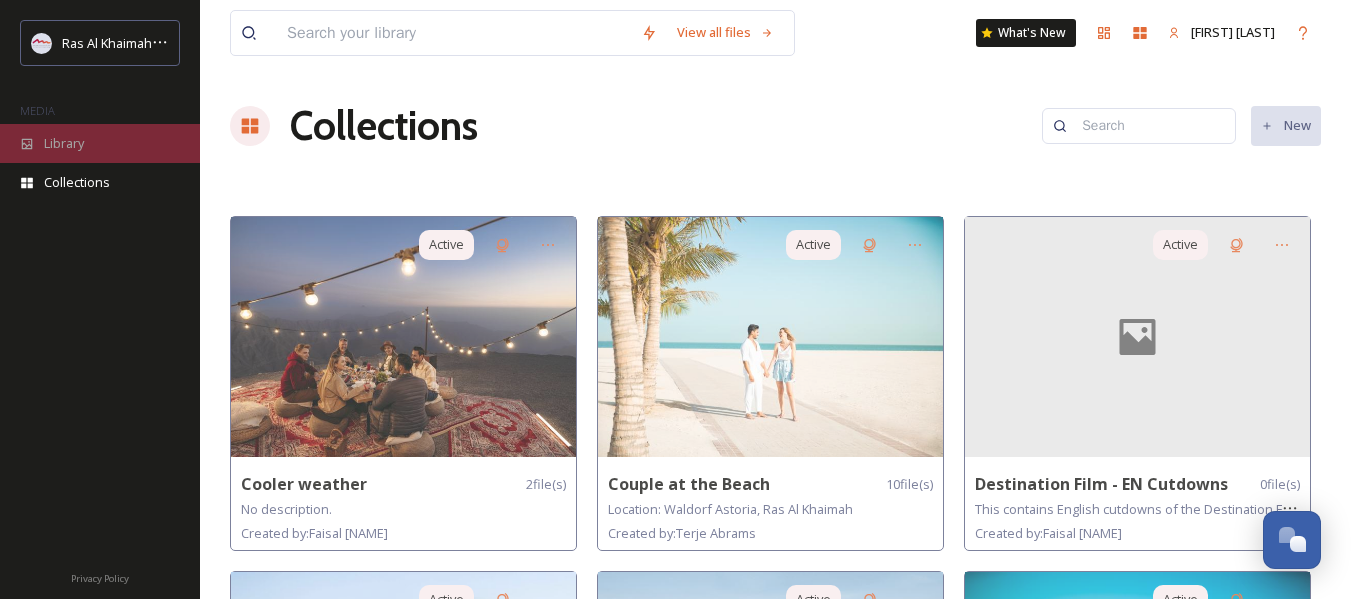 click on "Library" at bounding box center (64, 143) 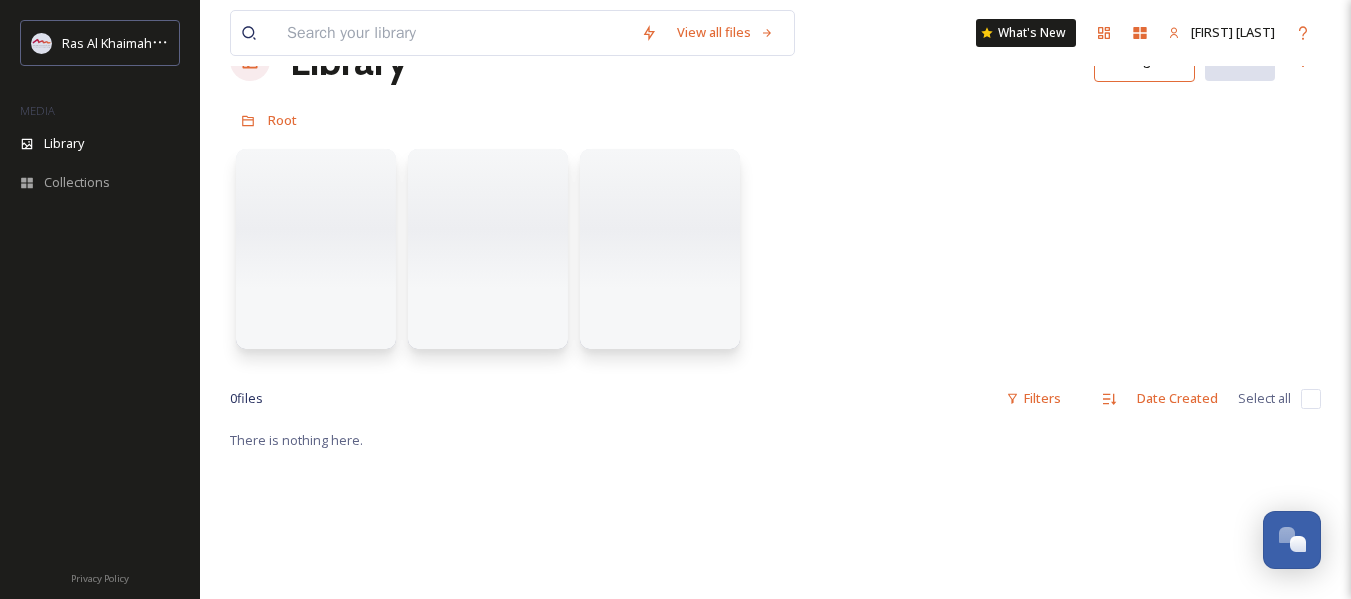 scroll, scrollTop: 100, scrollLeft: 0, axis: vertical 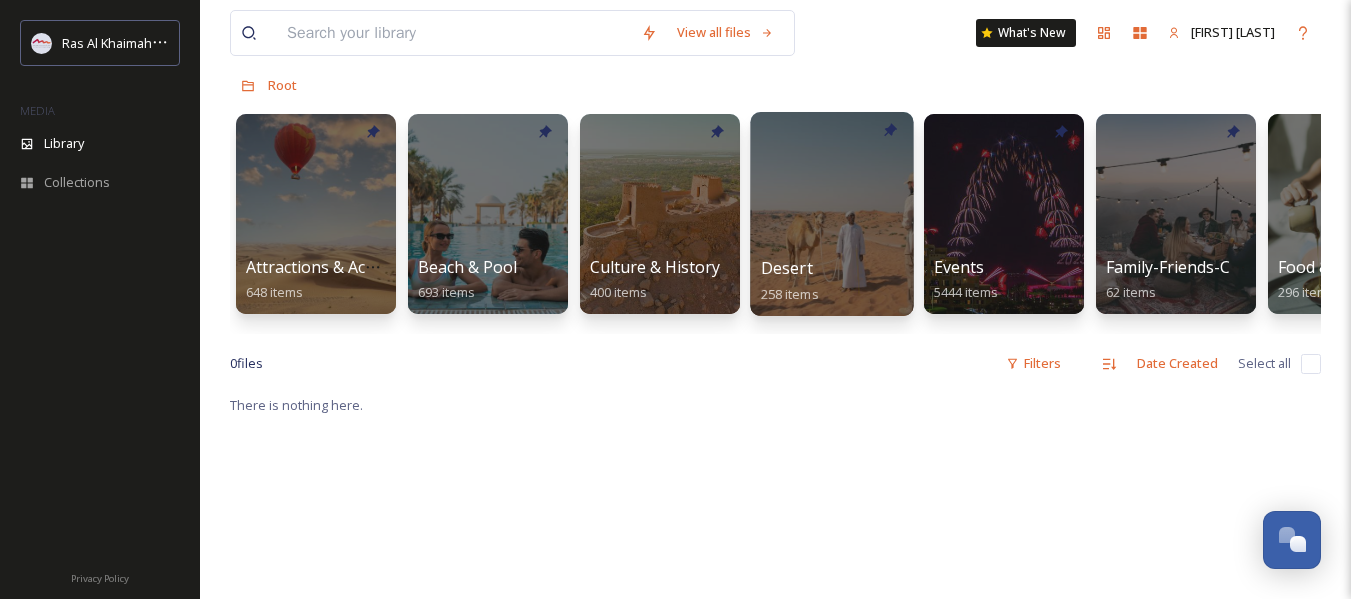 click at bounding box center [831, 214] 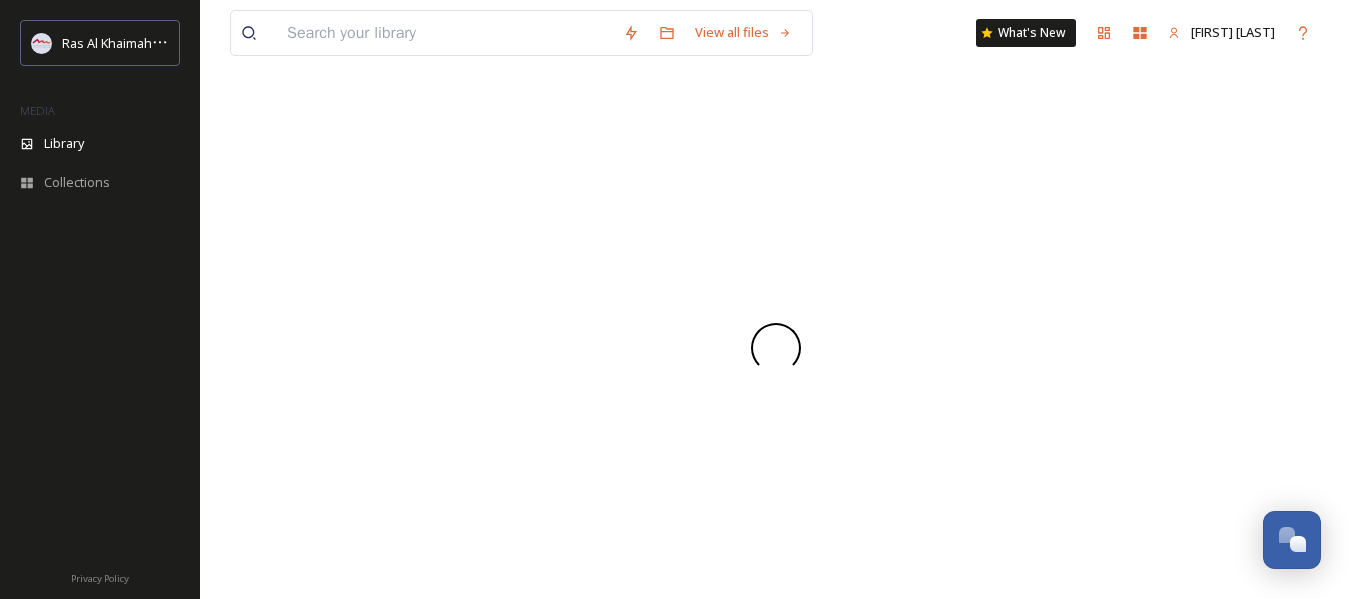 scroll, scrollTop: 0, scrollLeft: 0, axis: both 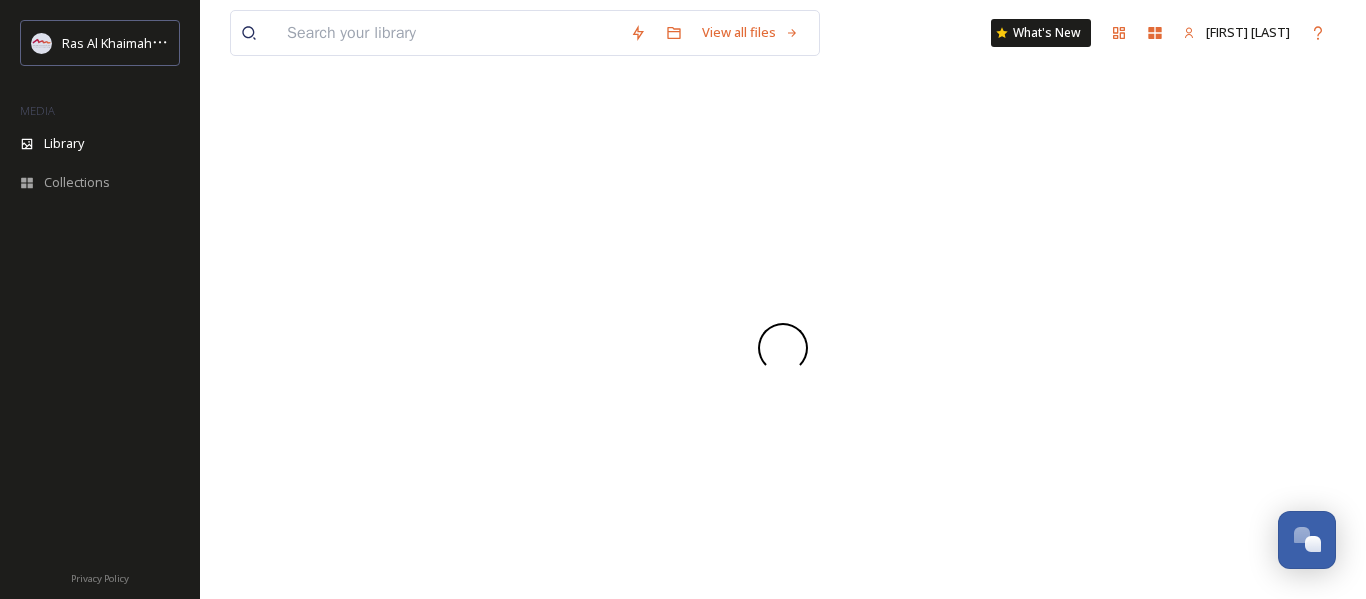 click at bounding box center (783, 347) 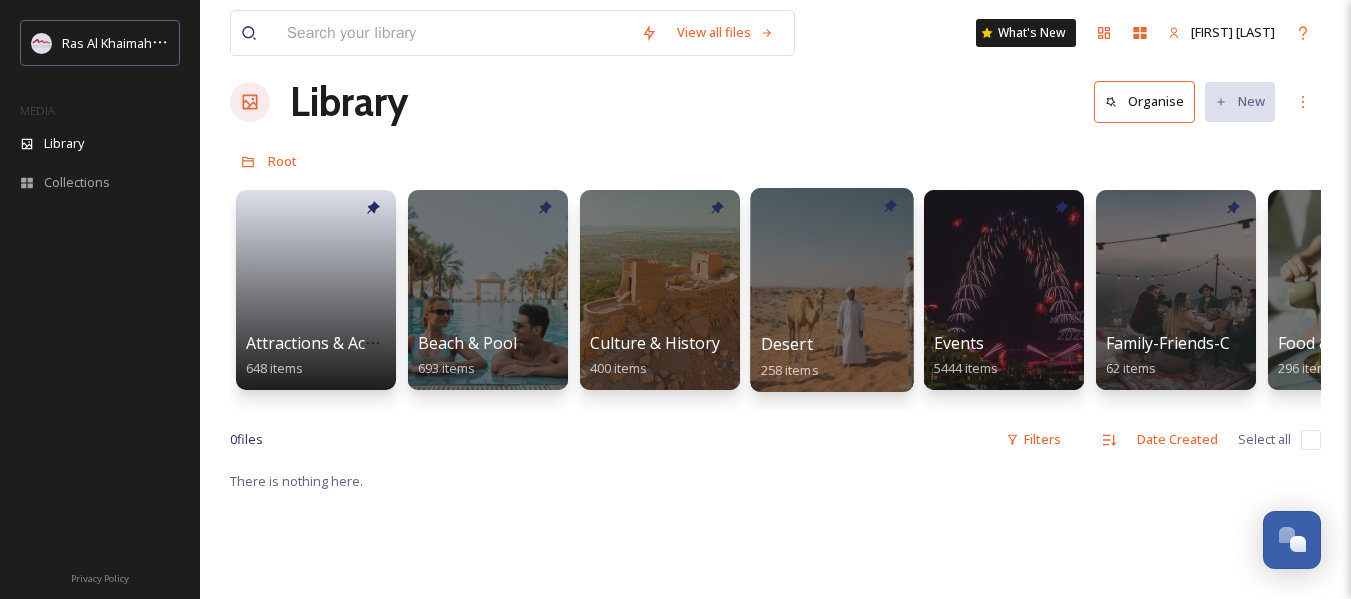 scroll, scrollTop: 0, scrollLeft: 0, axis: both 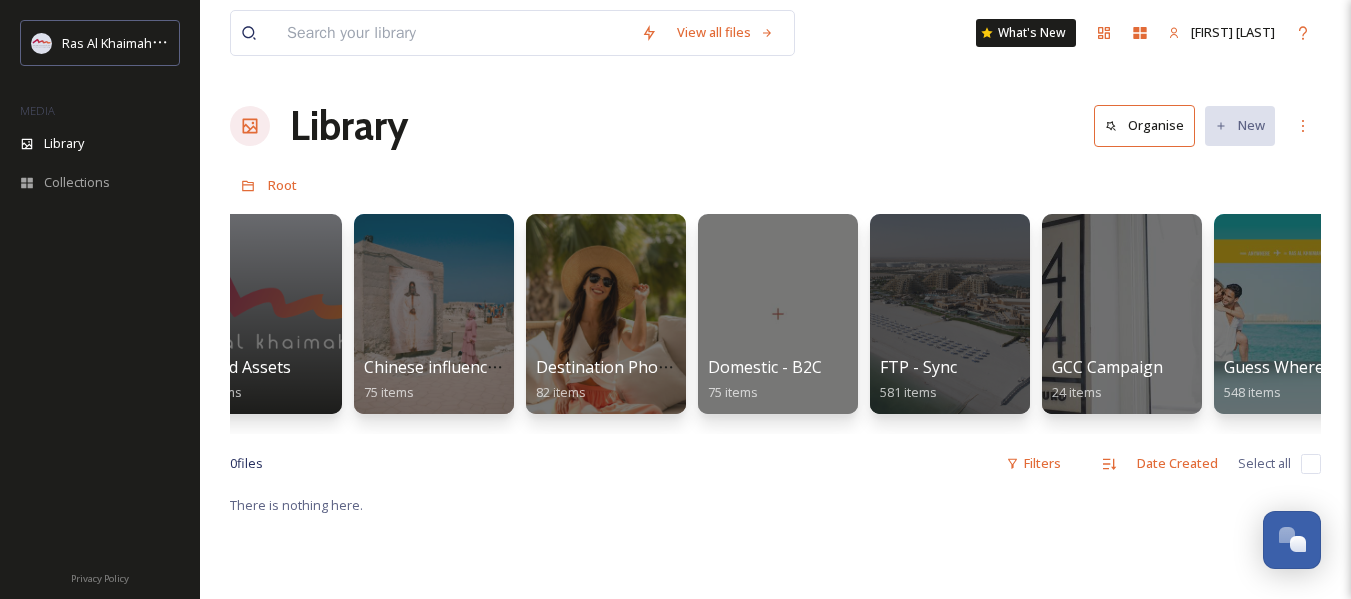 click on "Attractions & Activities 648 items Beach & Pool 693 items Culture & History 400 items Desert 258 items Events 5444 items Family-Friends-Couple-Solo 62 items Food & Beverage 296 items Hotels 2109 items Mountains 1440 items Sports 109 items Water Park & Water Slides 15 items Weddings 208 items Al Hamra International Exhibition and Conference Center AHIECC 15 items Al Hamra Village 8 items Brand Assets 99 items Chinese influencer fam trip 75 items Destination Photo Shoot 2023 82 items Domestic - B2C 75 items FTP - Sync 581 items GCC Campaign 24 items Guess Where: 2025 Summer Campaign 548 items KSA Campaign 2025 11 items Luxury Press Kit 18 items Pets 21 items Press Releases 57 items RAK New Logo Animation 2 items Sheikhs Images 4 items VIDEOS 467 items" at bounding box center [775, 319] 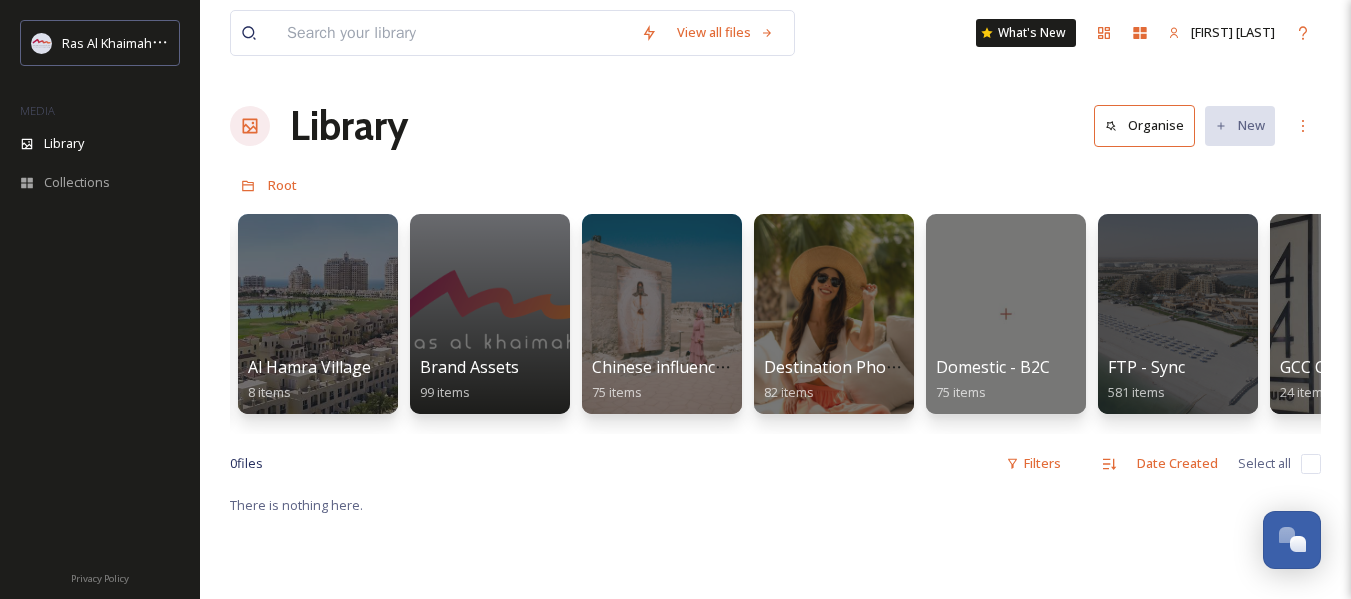 scroll, scrollTop: 0, scrollLeft: 2167, axis: horizontal 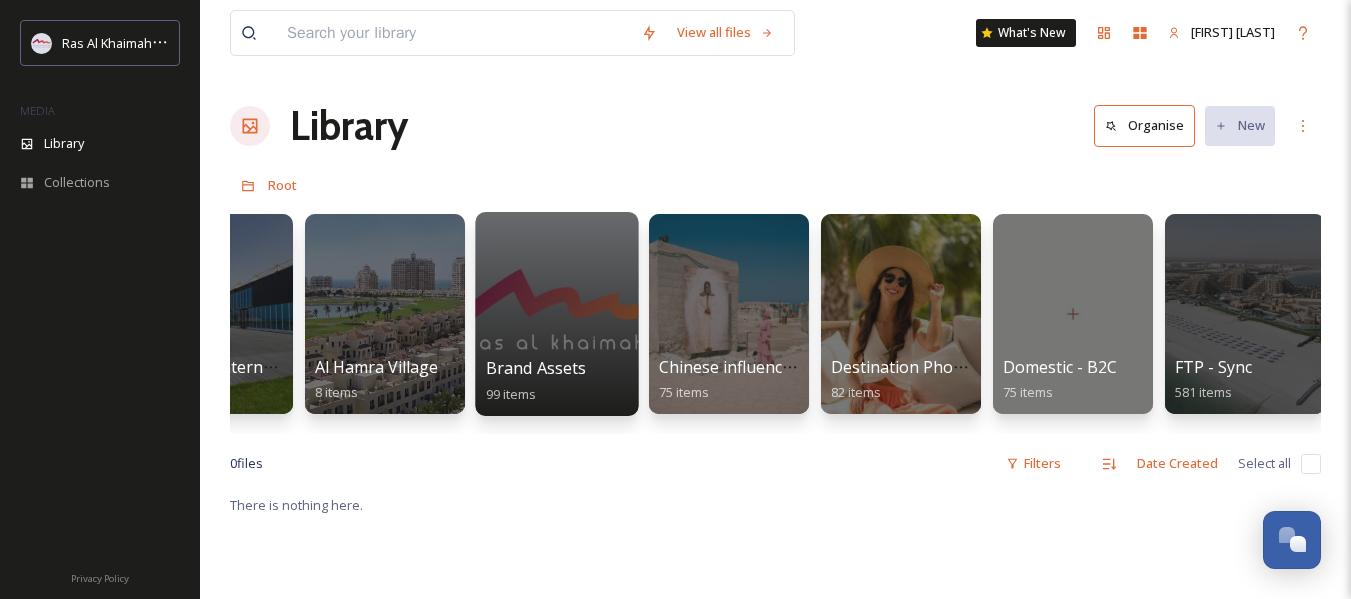 click at bounding box center [556, 314] 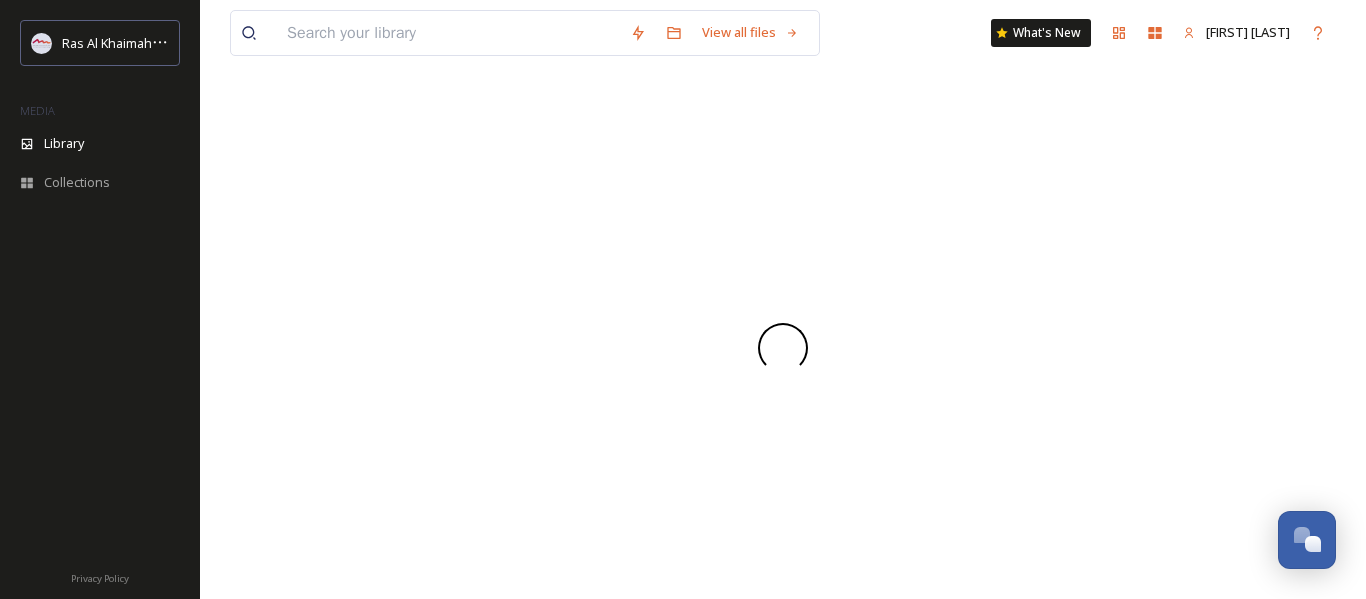 click at bounding box center (783, 348) 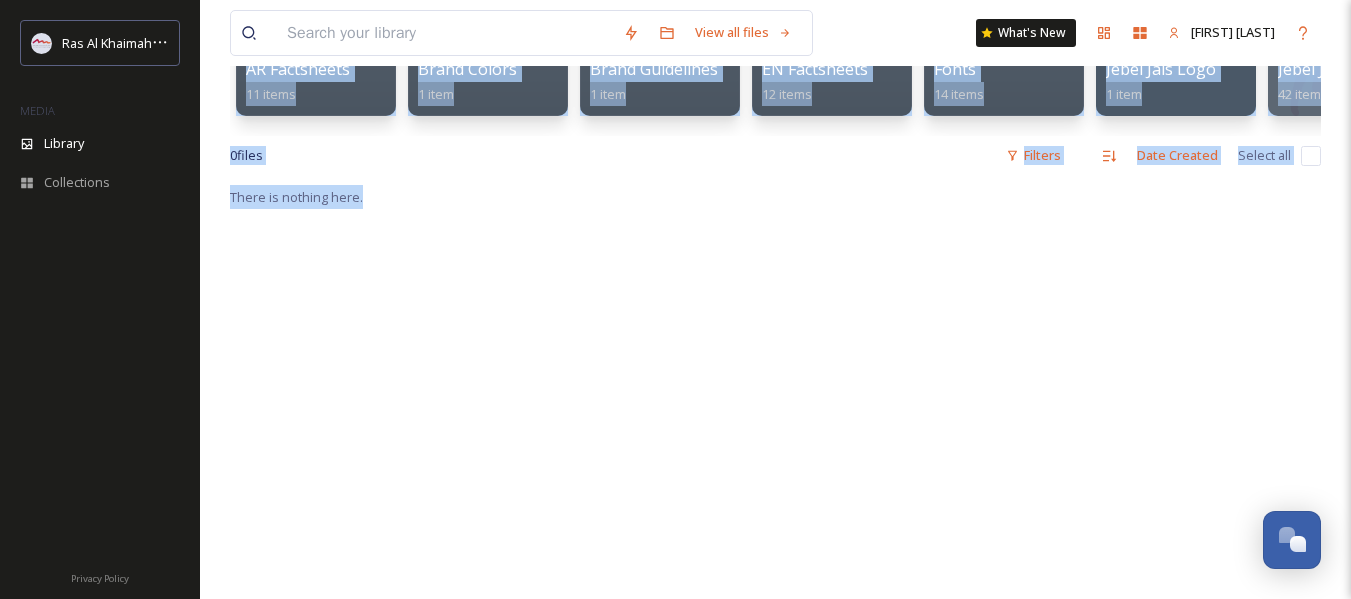 click on "There is nothing here." at bounding box center (775, 484) 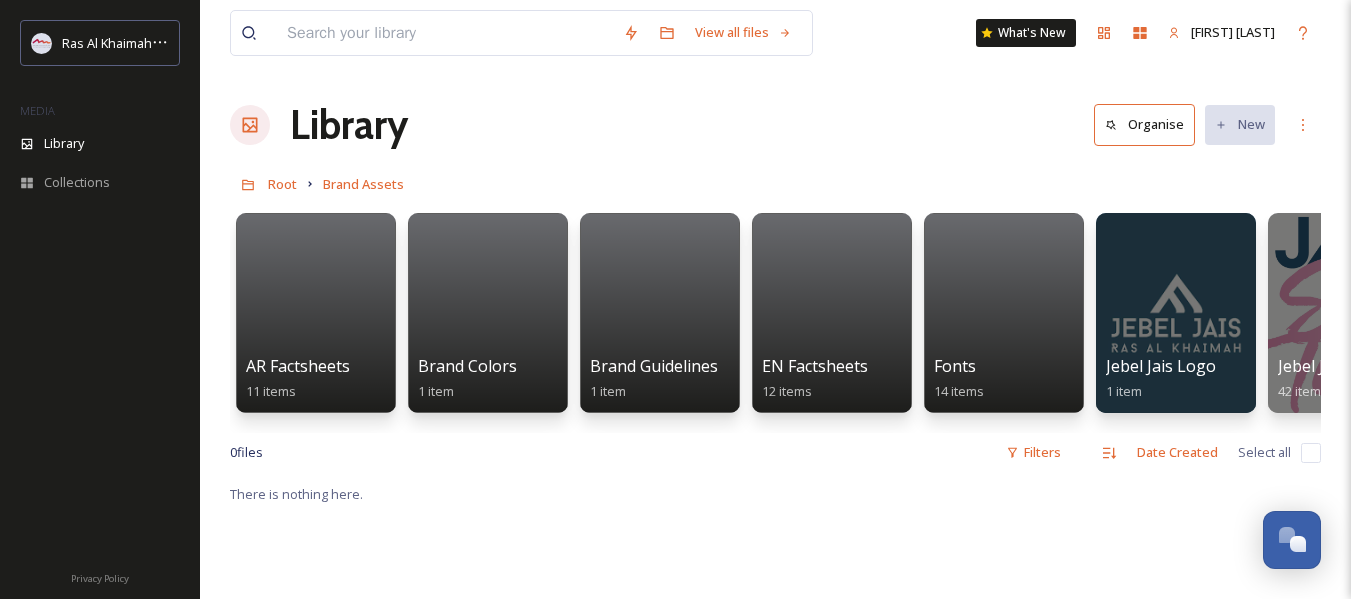 scroll, scrollTop: 0, scrollLeft: 0, axis: both 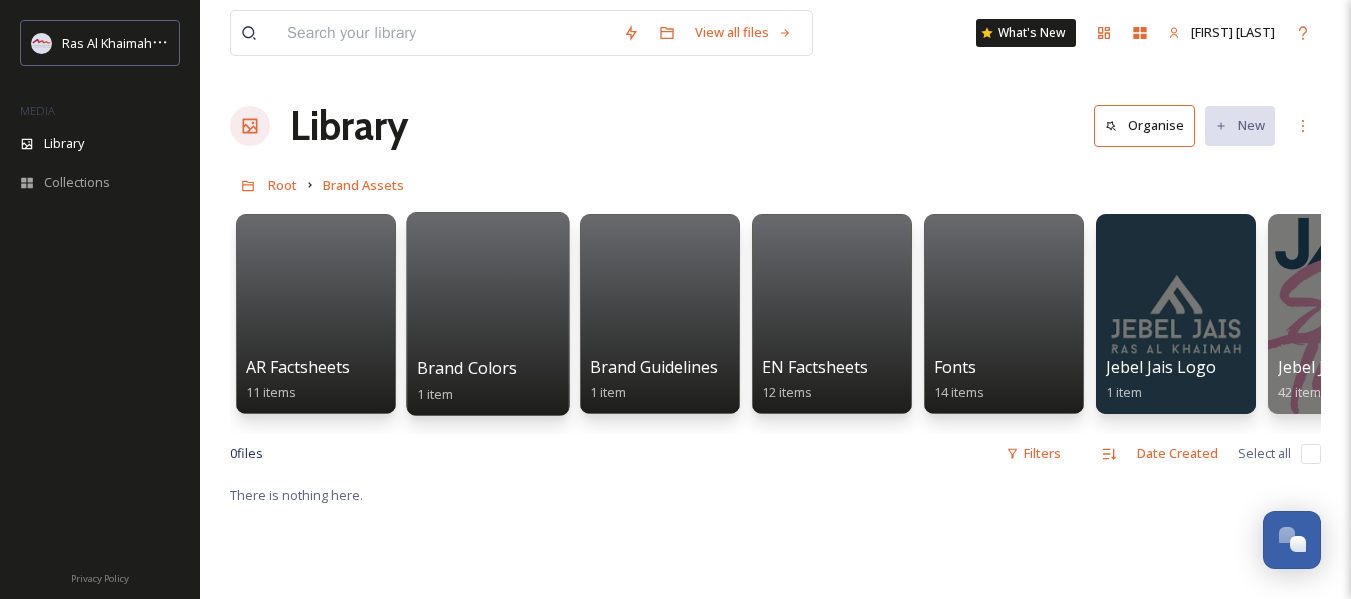 click at bounding box center (487, 314) 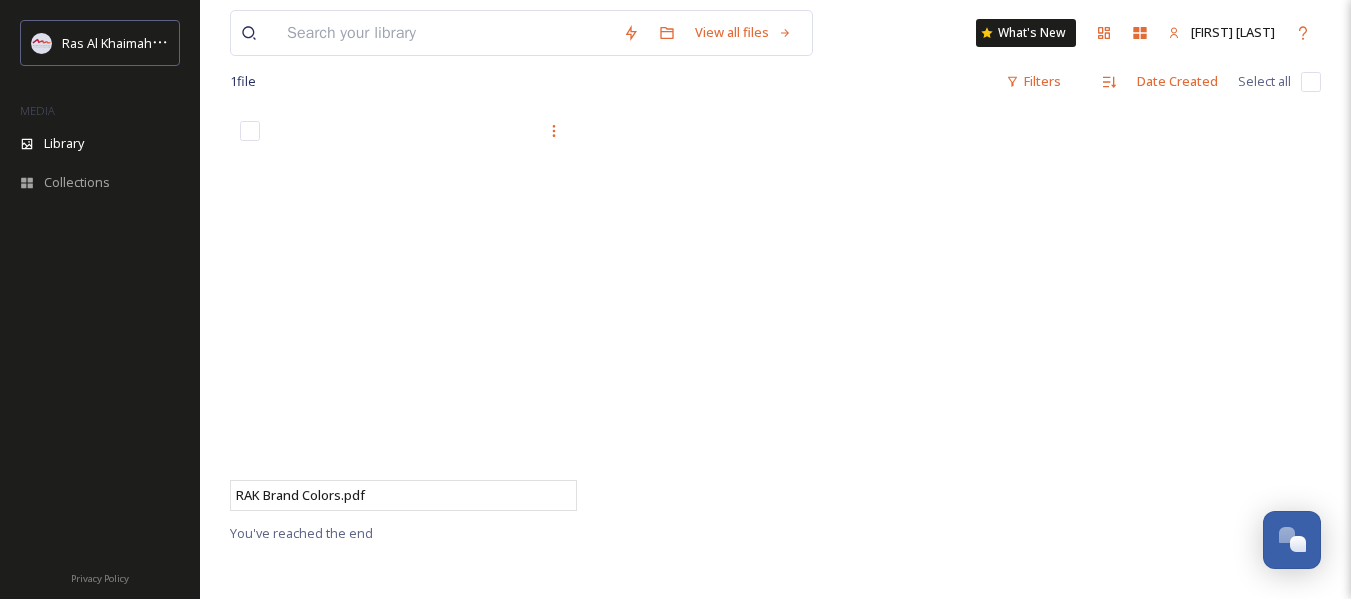 scroll, scrollTop: 0, scrollLeft: 0, axis: both 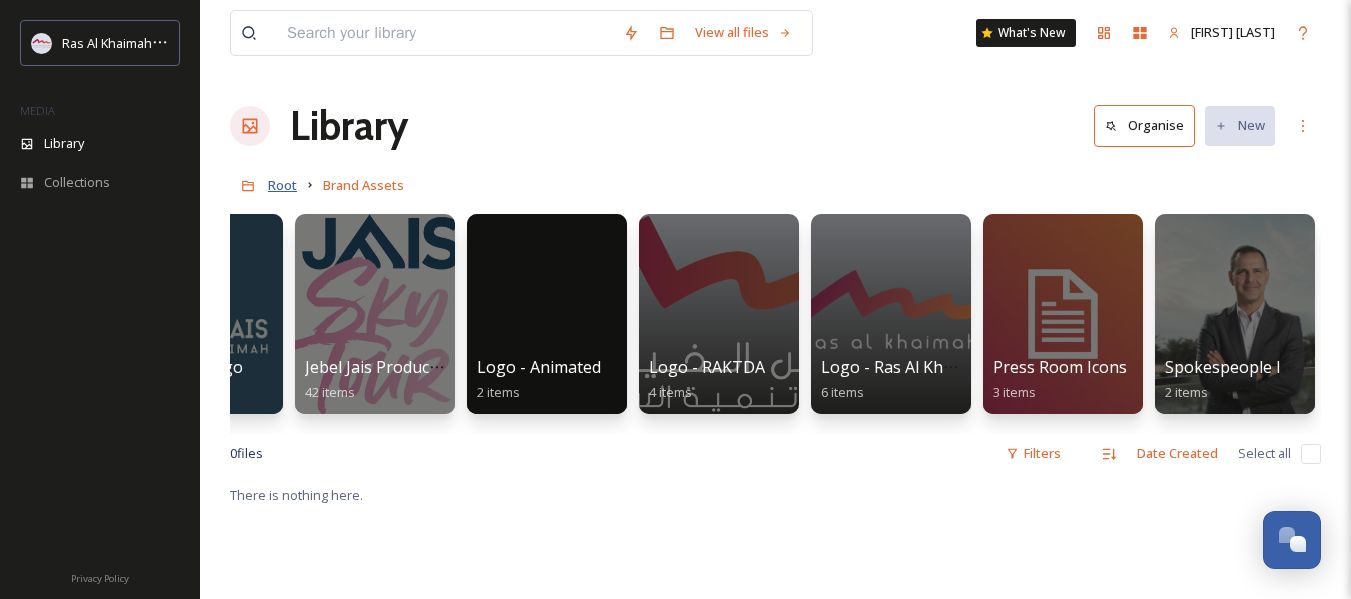 click on "Root" at bounding box center (282, 185) 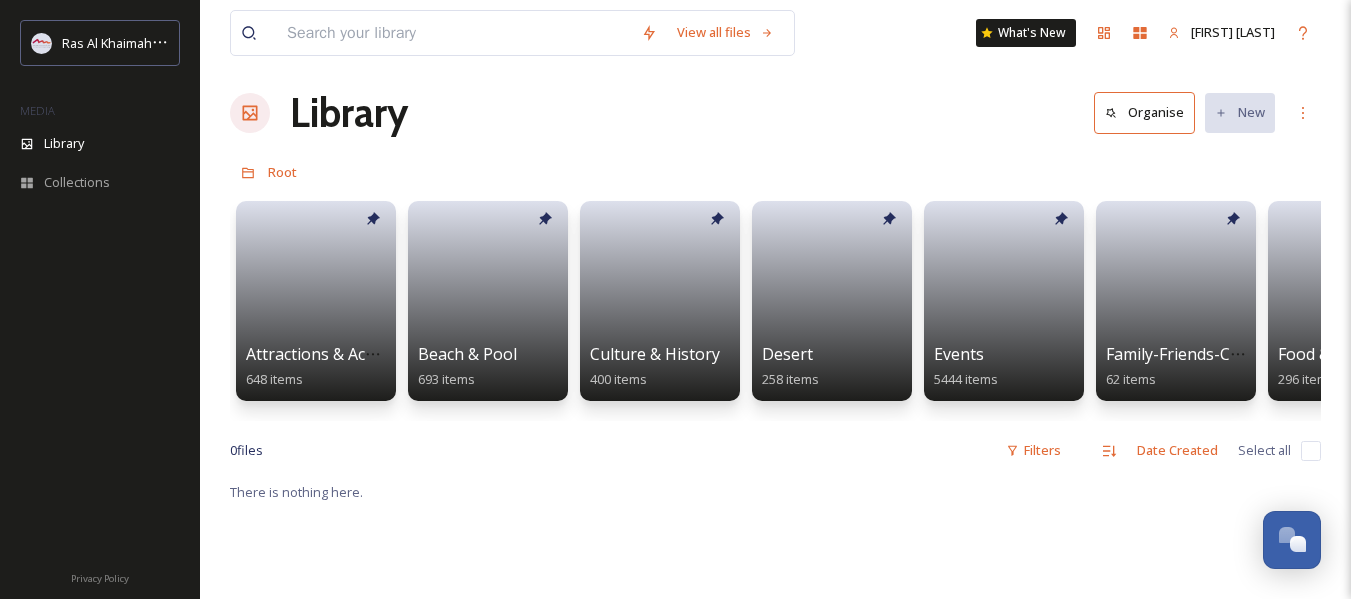 scroll, scrollTop: 0, scrollLeft: 0, axis: both 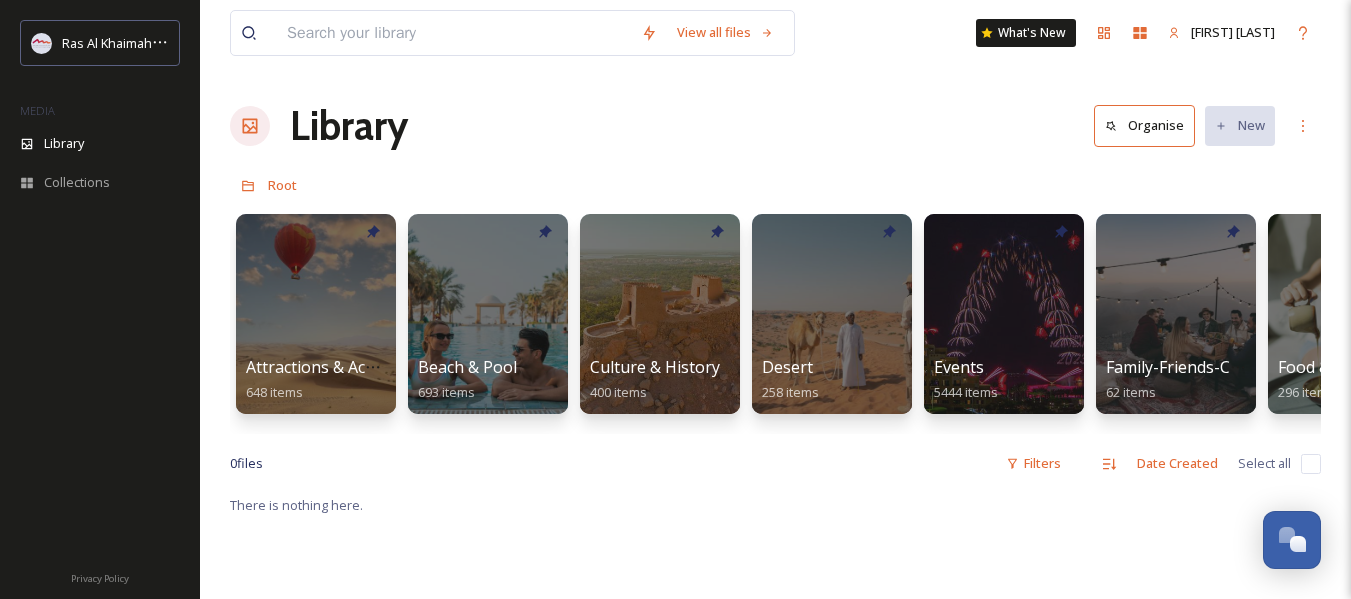 click on "Date Created Select all There is nothing here." at bounding box center (775, 546) 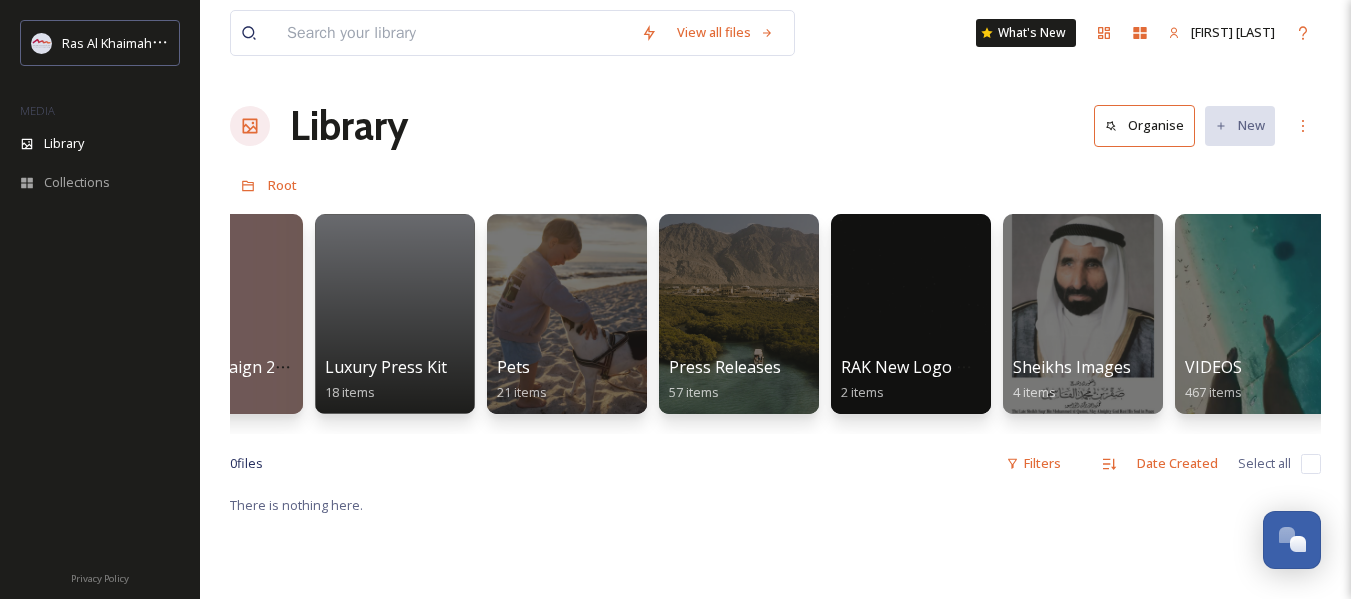 scroll, scrollTop: 0, scrollLeft: 3725, axis: horizontal 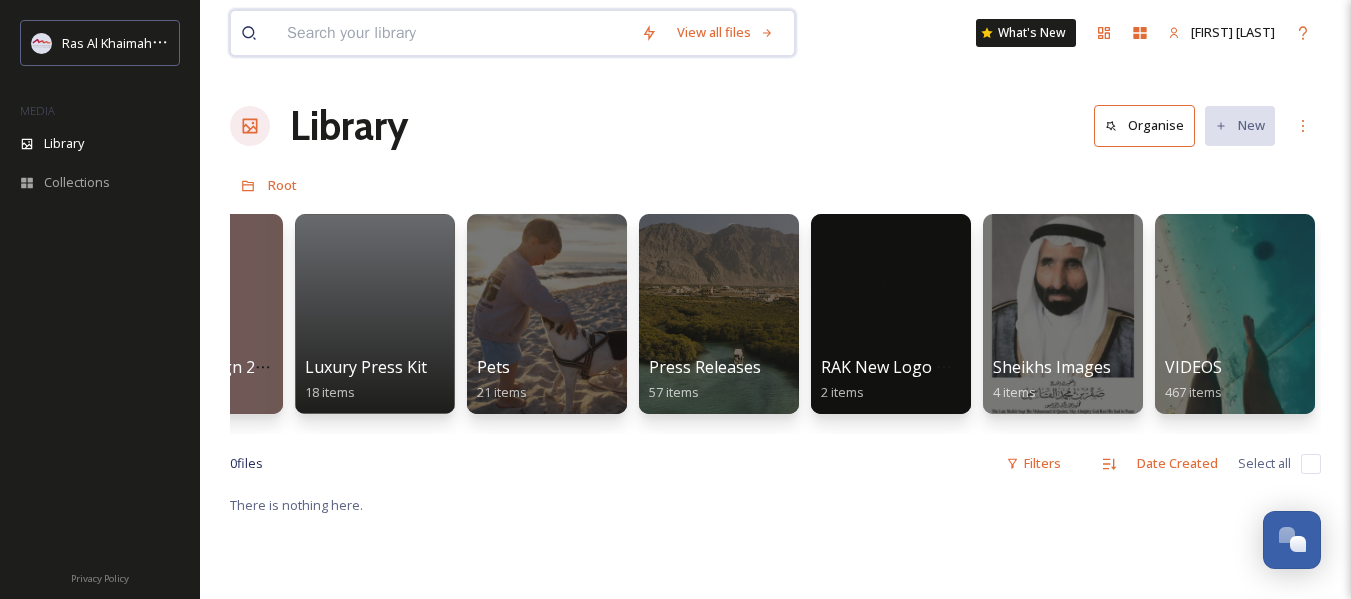 click at bounding box center [454, 33] 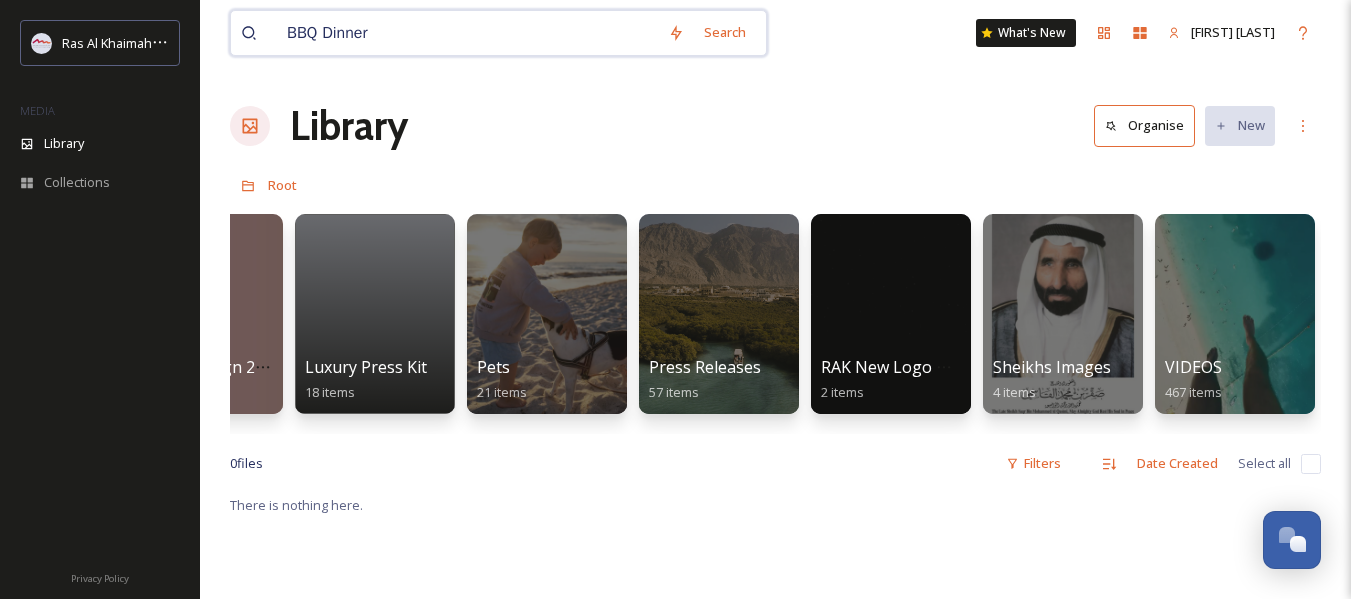 type 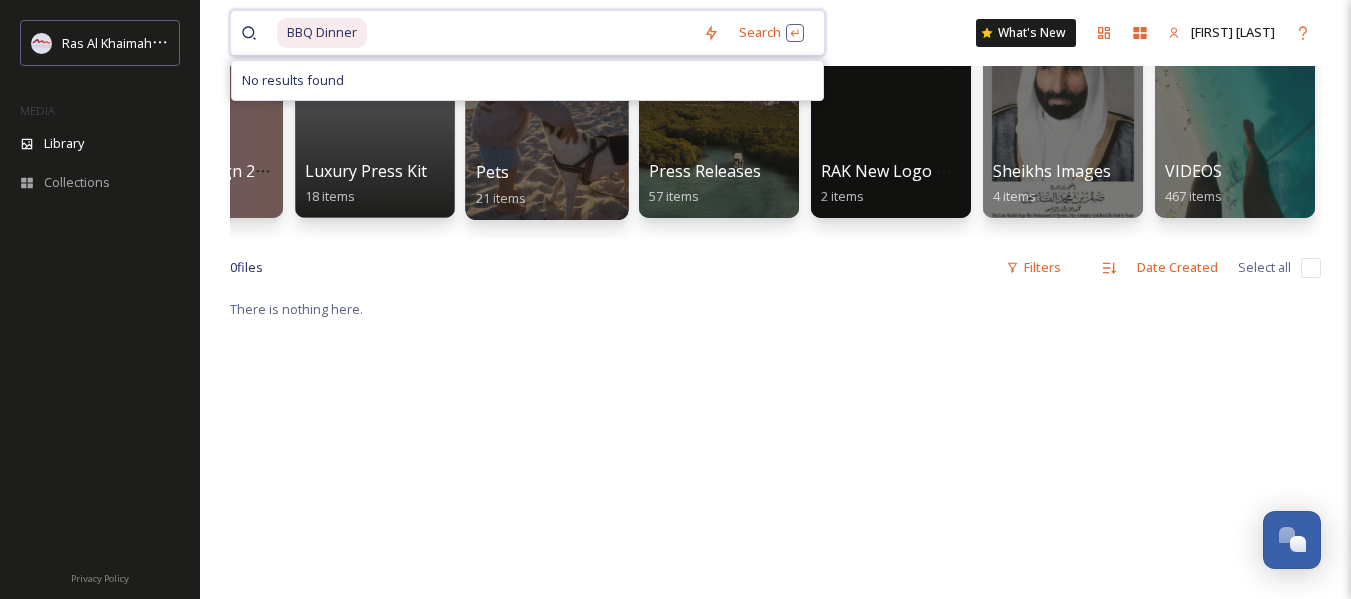 scroll, scrollTop: 0, scrollLeft: 0, axis: both 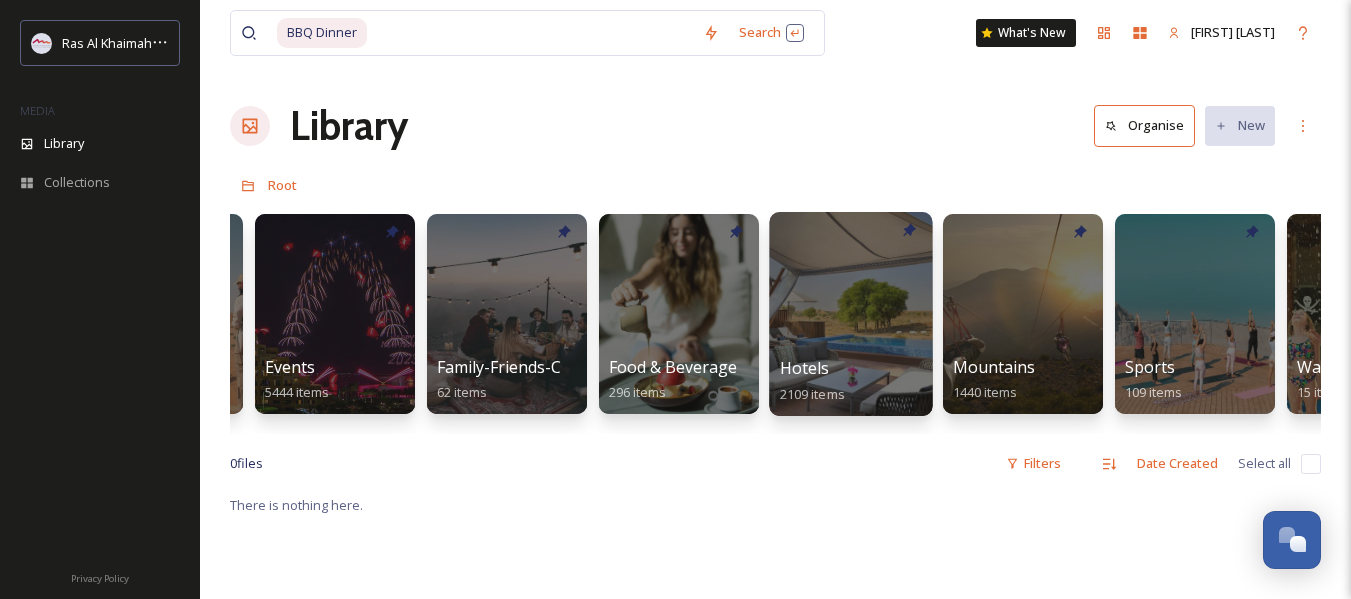 click on "Hotels  2109   items" at bounding box center (851, 381) 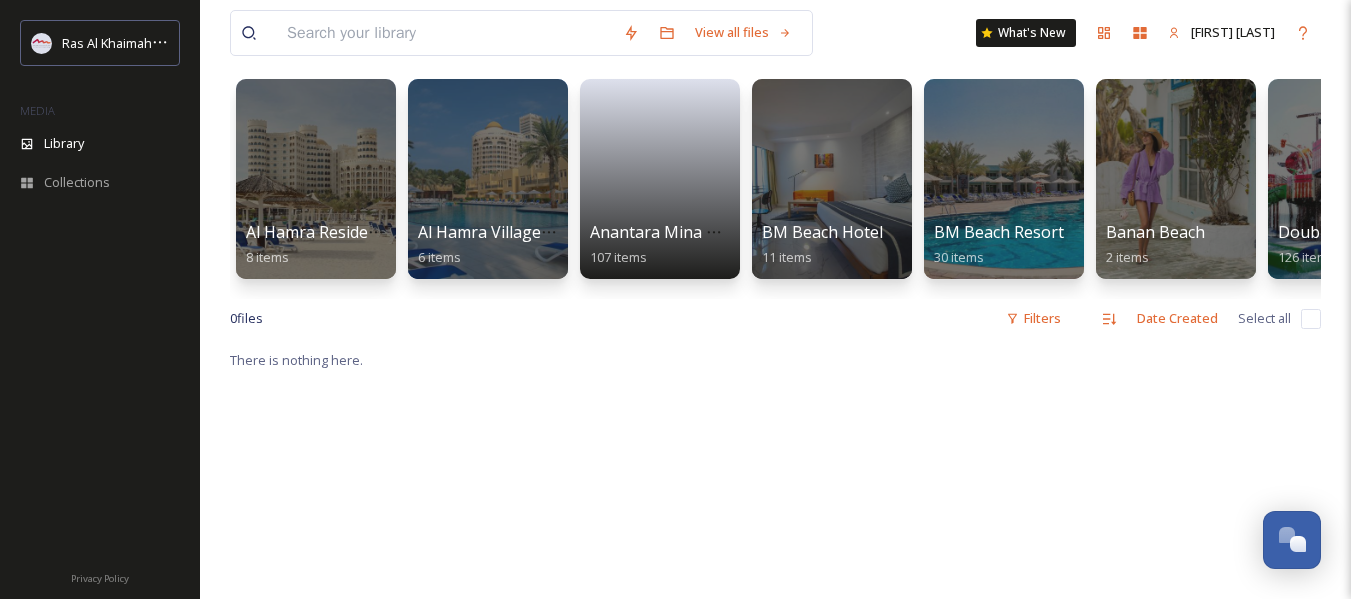 scroll, scrollTop: 100, scrollLeft: 0, axis: vertical 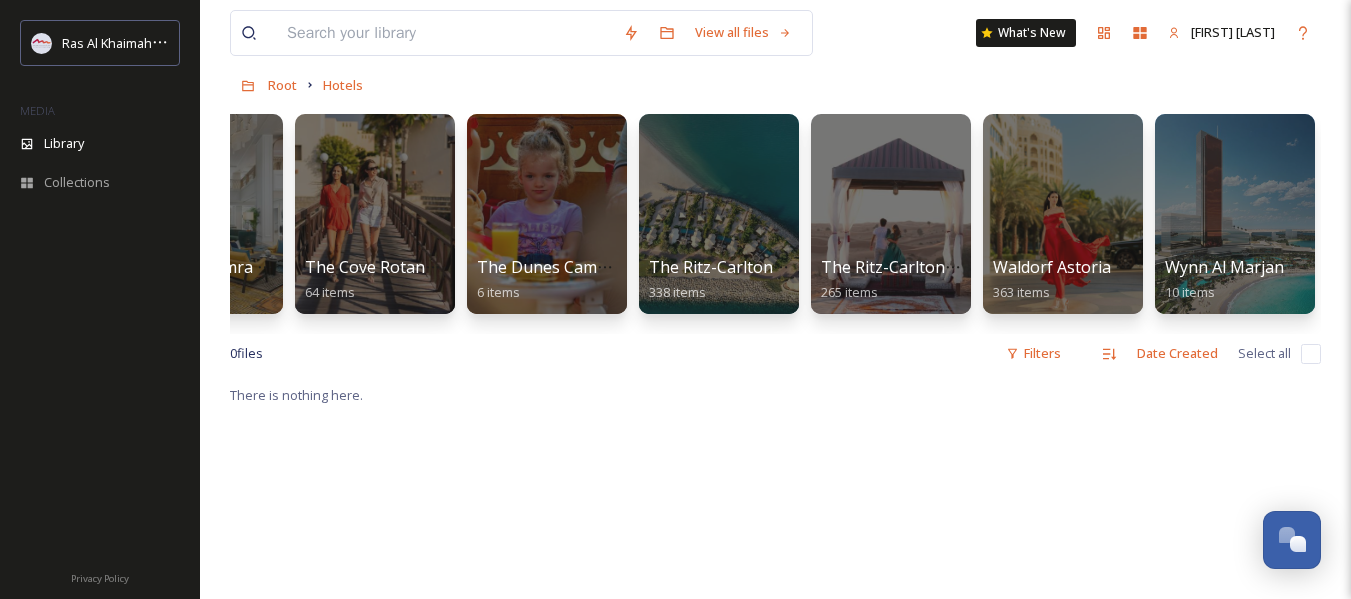 click on "0  file s Filters Date Created Select all" at bounding box center [775, 353] 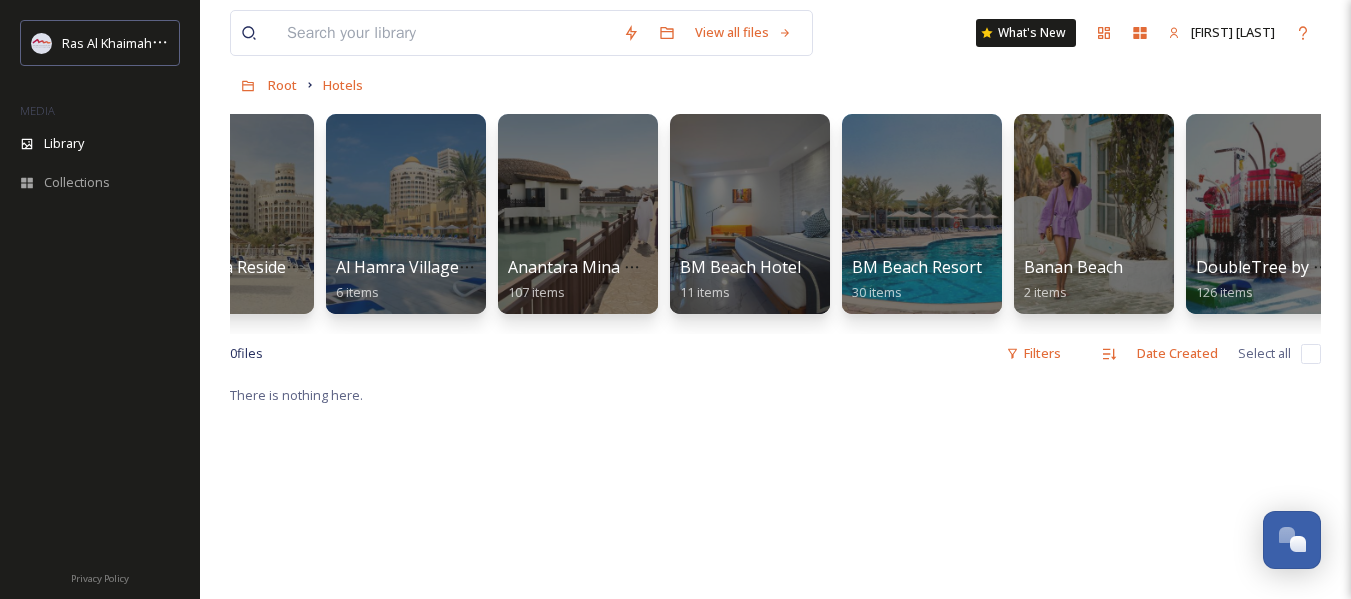 scroll, scrollTop: 0, scrollLeft: 0, axis: both 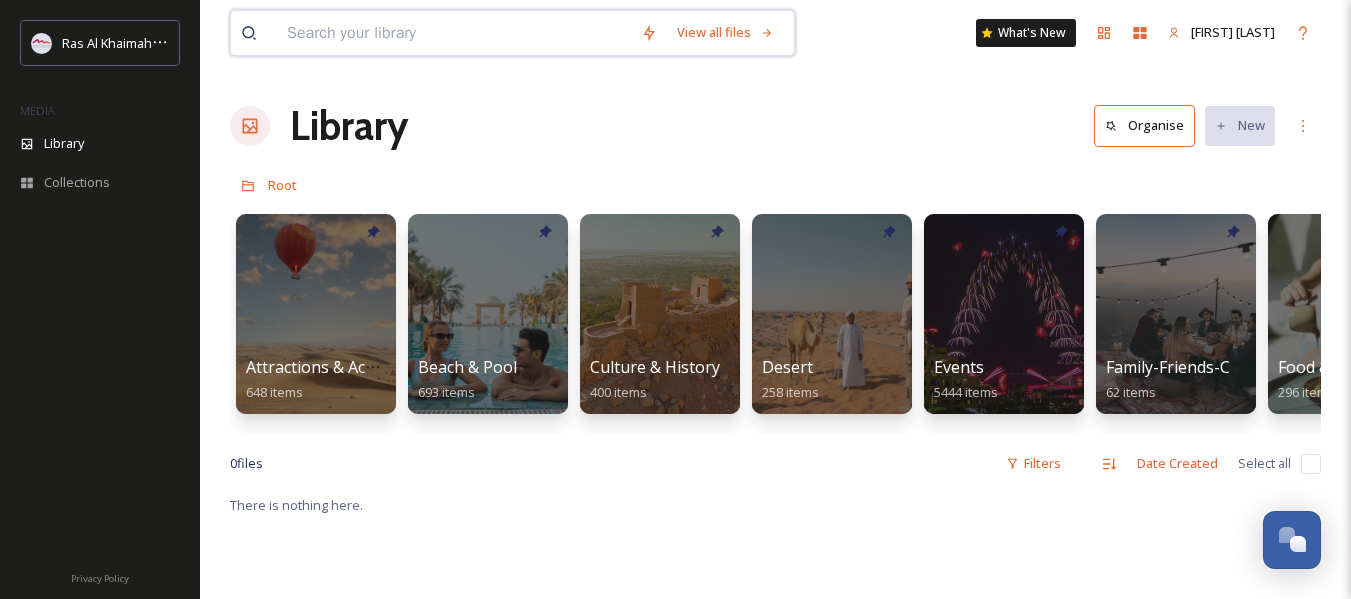 click at bounding box center (454, 33) 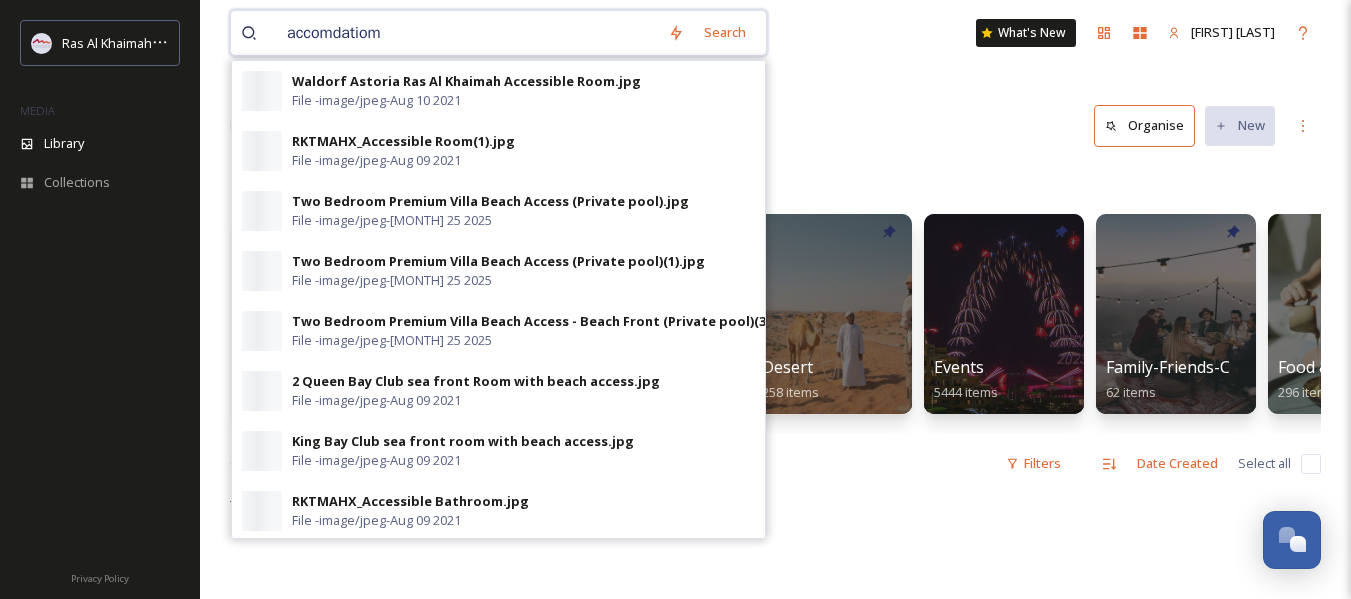 type on "accomdatiomn" 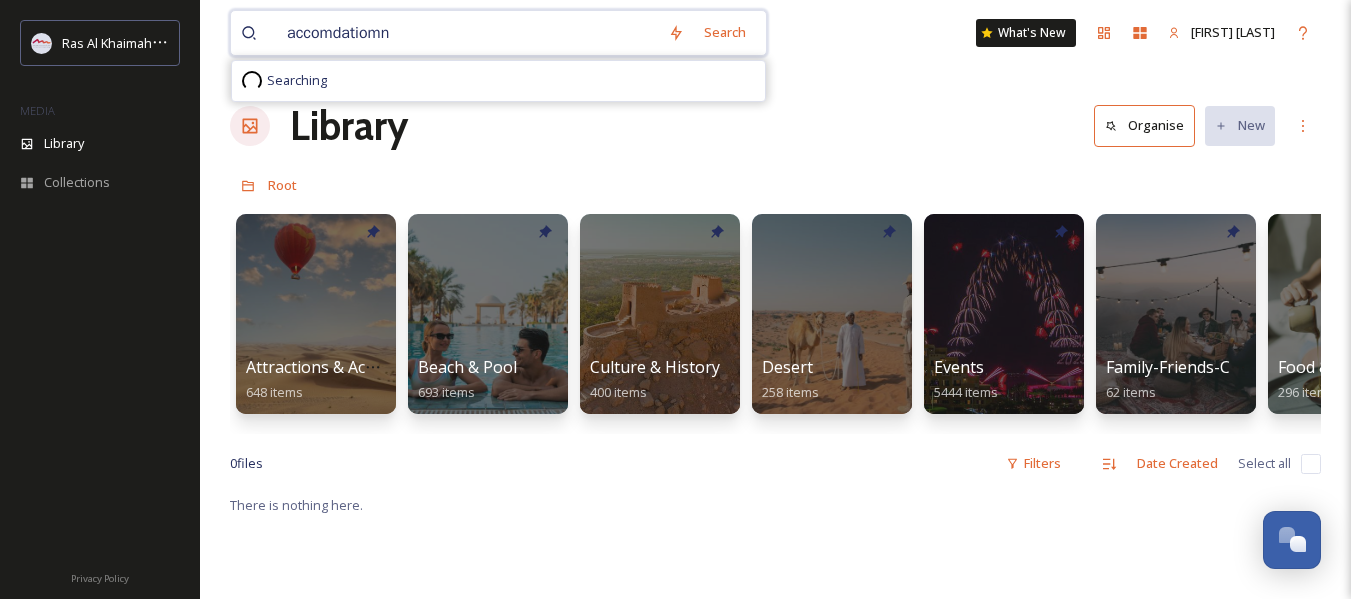 type 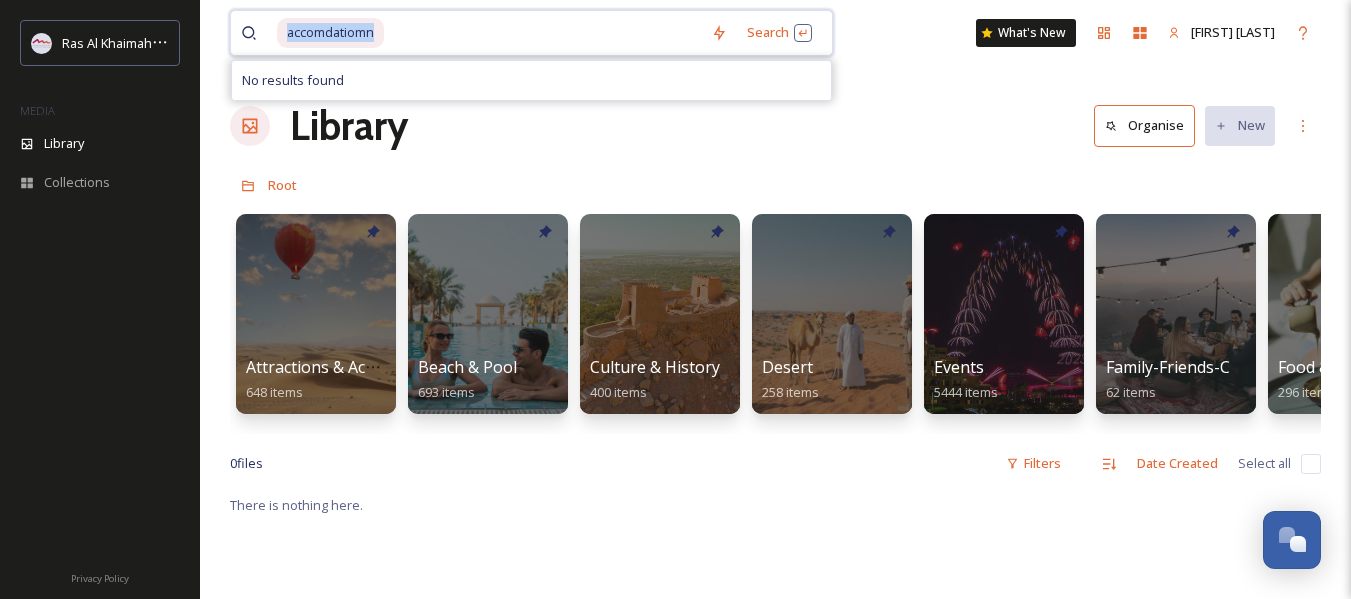 drag, startPoint x: 315, startPoint y: 32, endPoint x: 194, endPoint y: 32, distance: 121 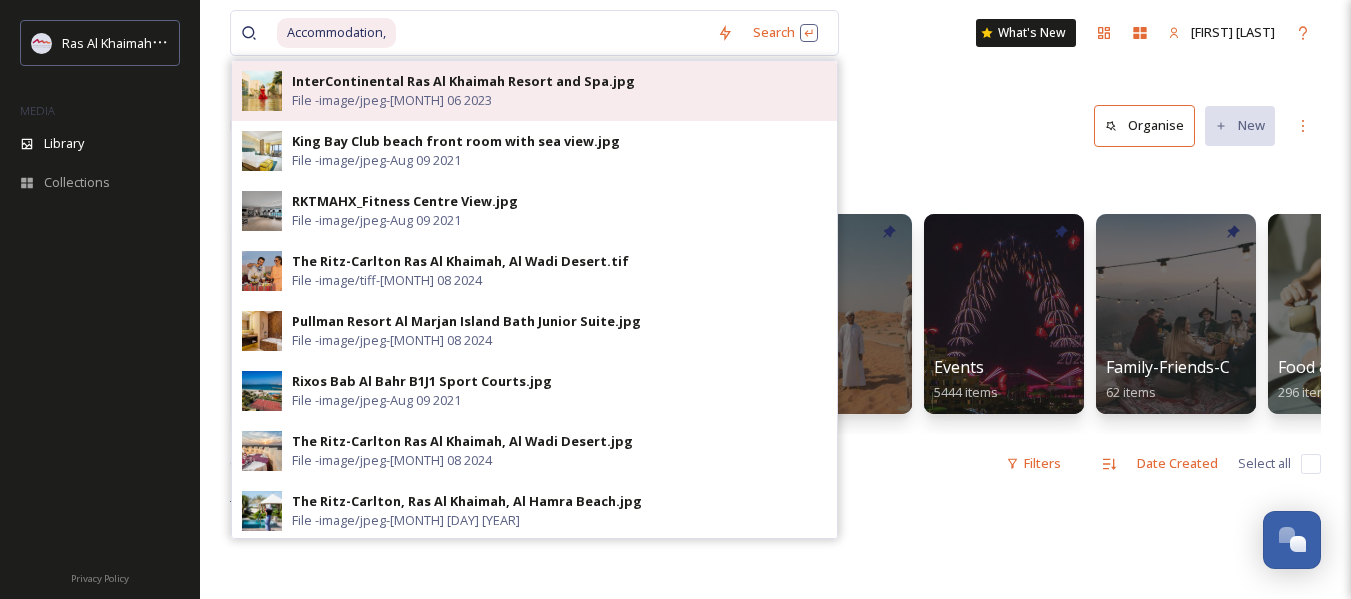 click on "InterContinental Ras Al Khaimah Resort and Spa.jpg File -  image/jpeg  -  Jun 06 2023" at bounding box center (559, 91) 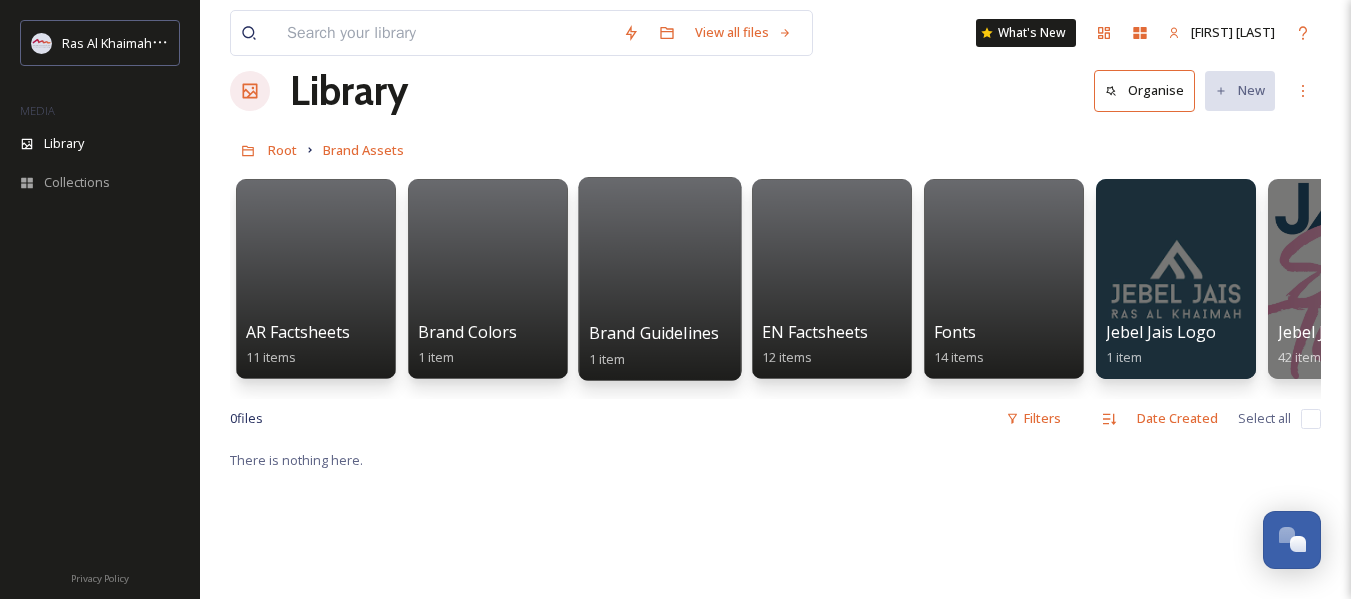 scroll, scrollTop: 0, scrollLeft: 0, axis: both 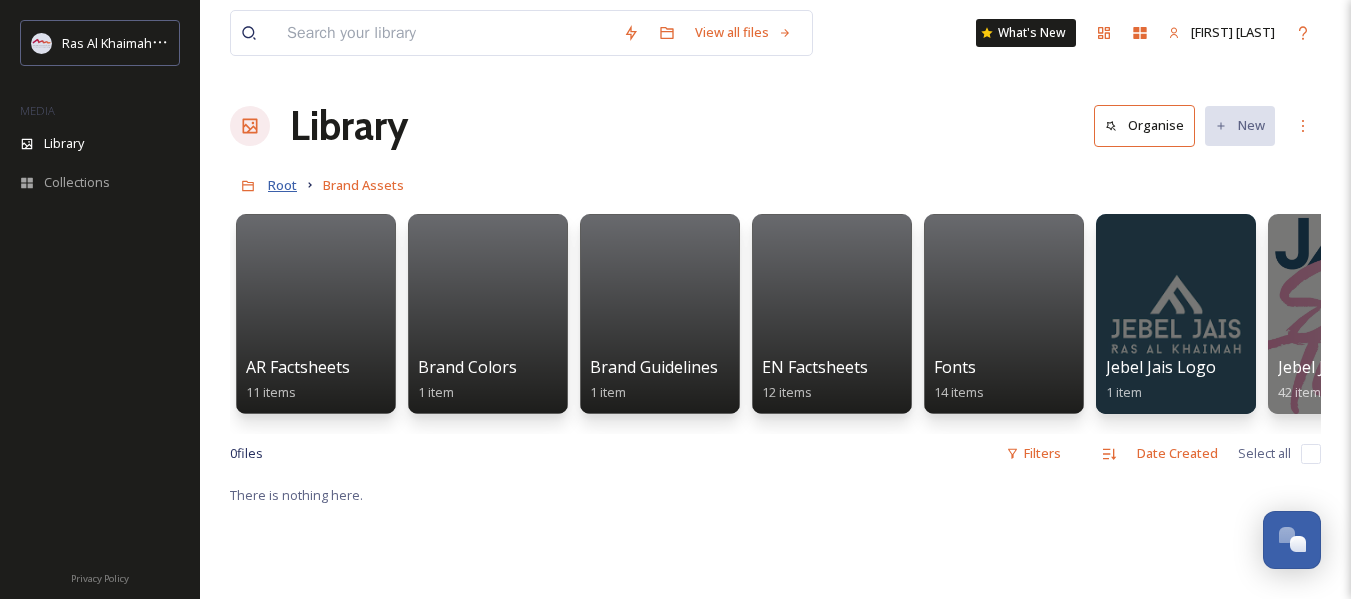 click on "Root" at bounding box center [282, 185] 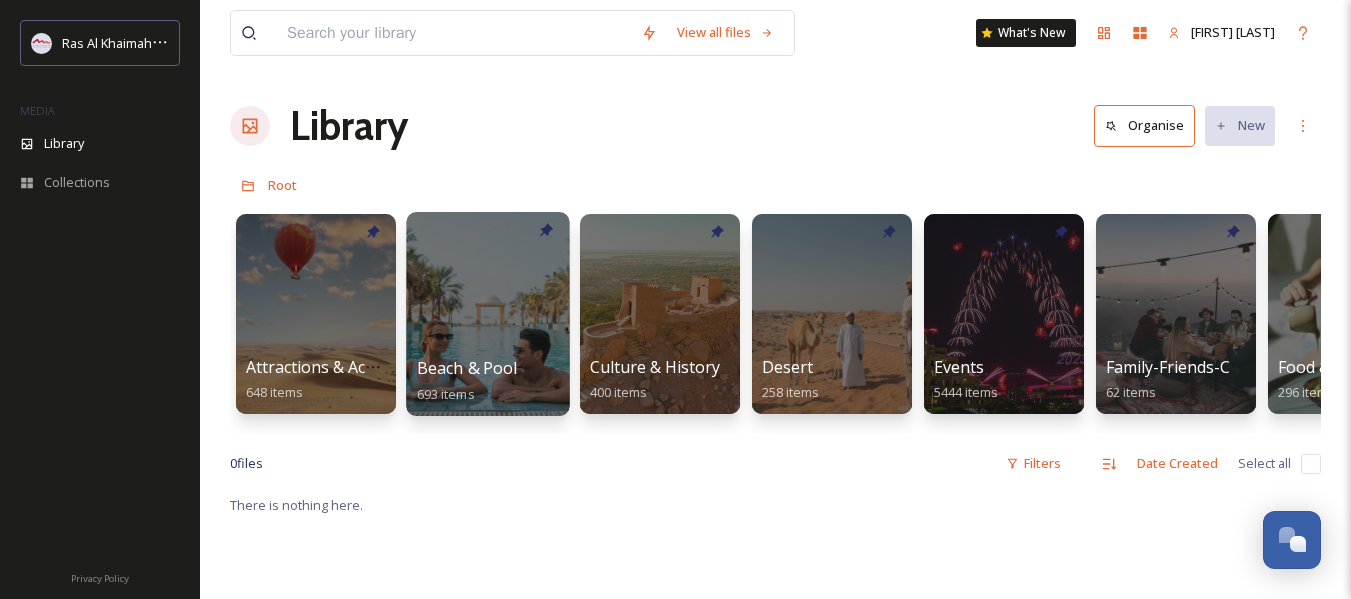 click at bounding box center [487, 314] 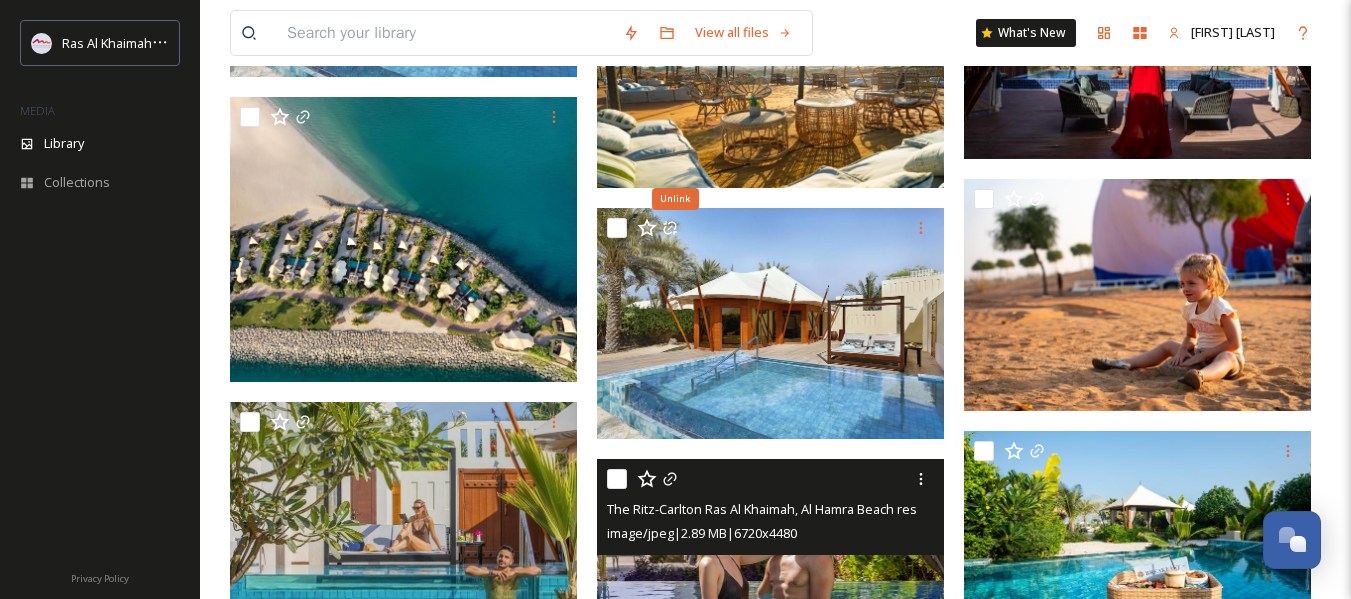 scroll, scrollTop: 3000, scrollLeft: 0, axis: vertical 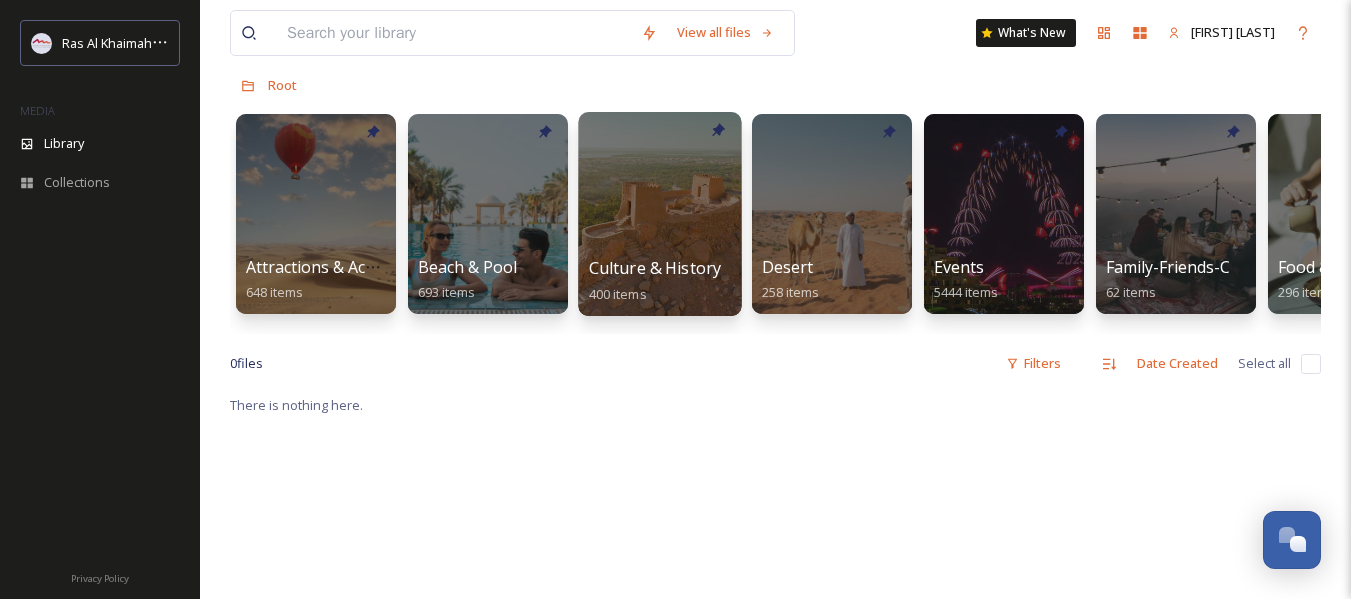 click on "Culture & History" at bounding box center (655, 268) 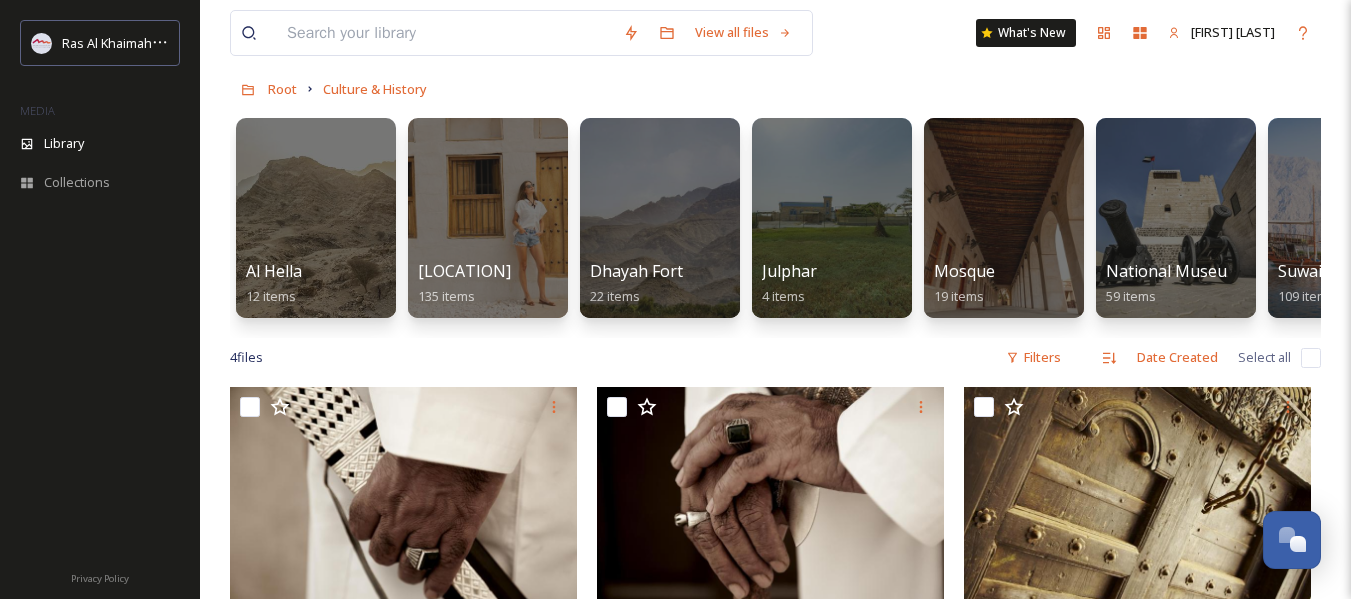 scroll, scrollTop: 52, scrollLeft: 0, axis: vertical 